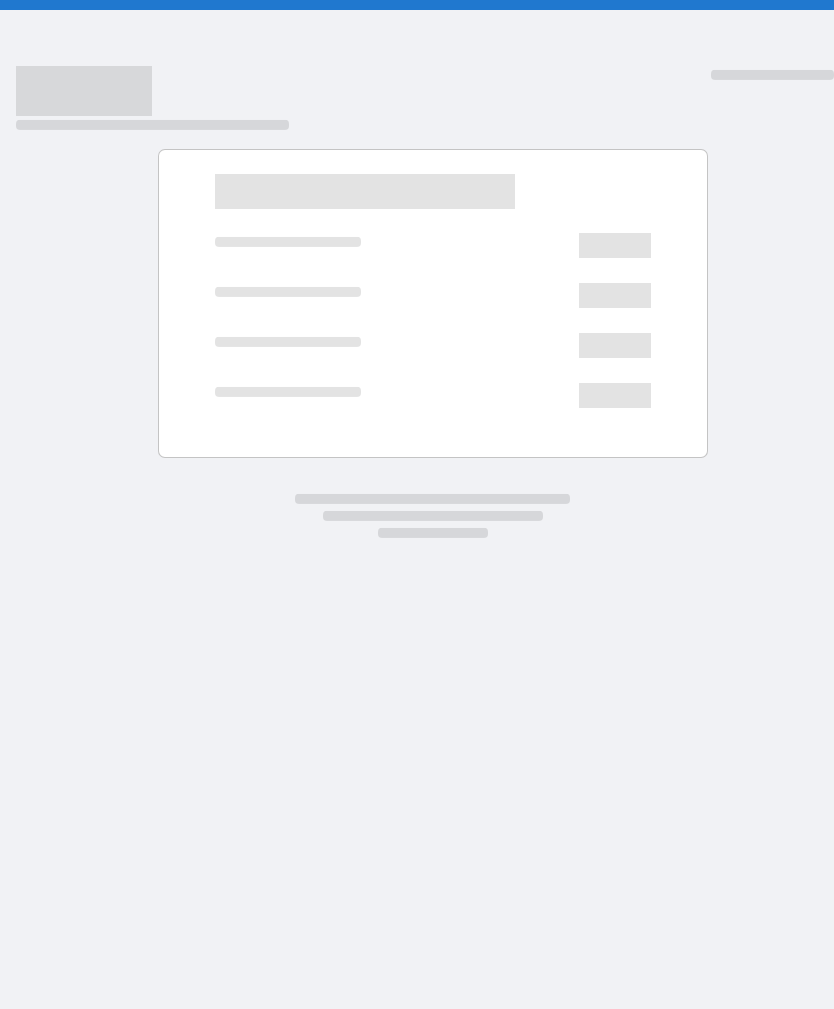 scroll, scrollTop: 0, scrollLeft: 0, axis: both 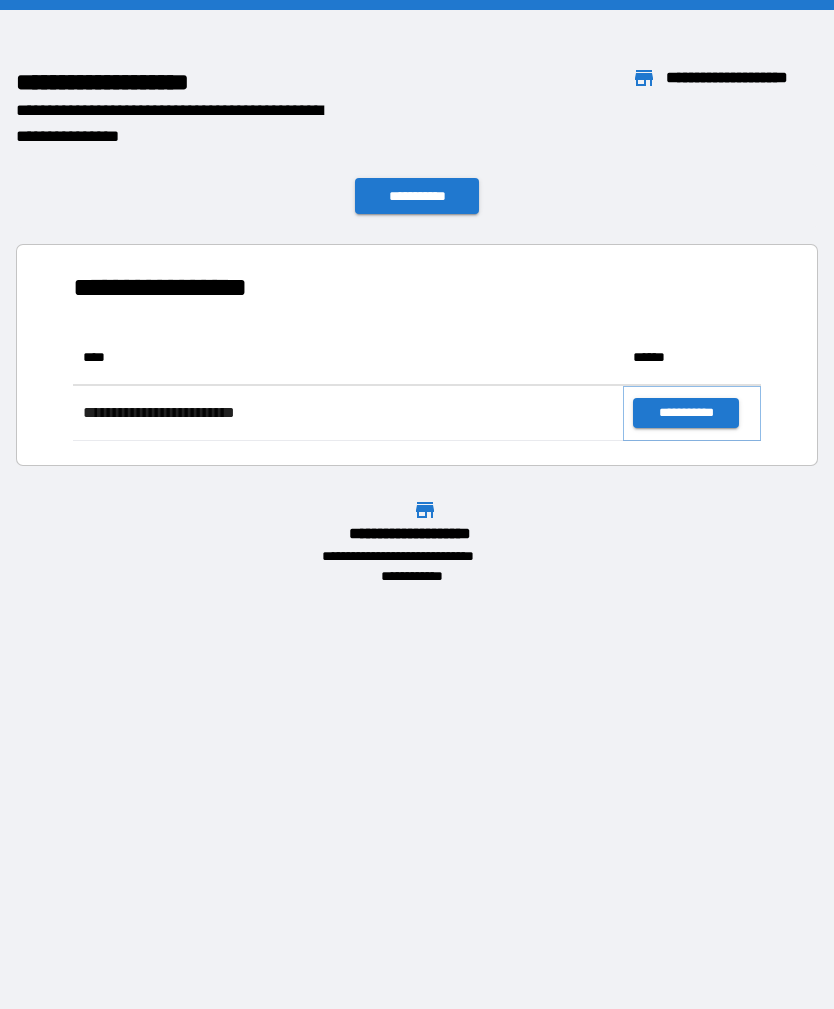click on "**********" at bounding box center [685, 413] 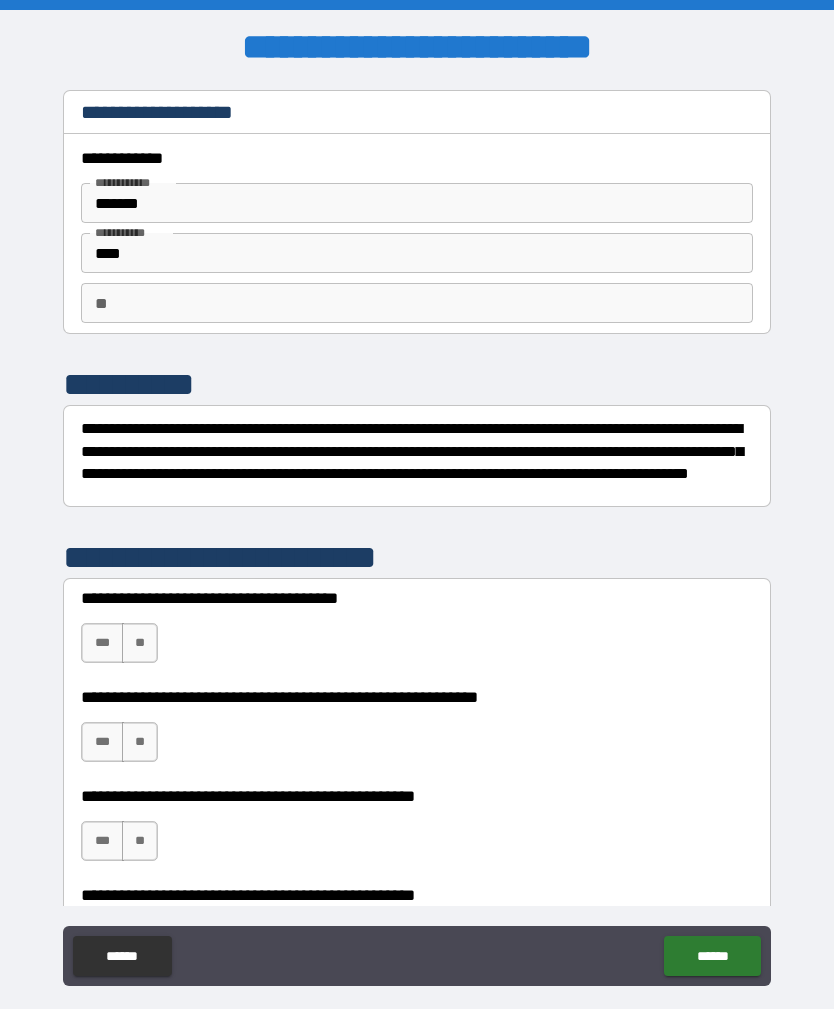 click on "**" at bounding box center [417, 303] 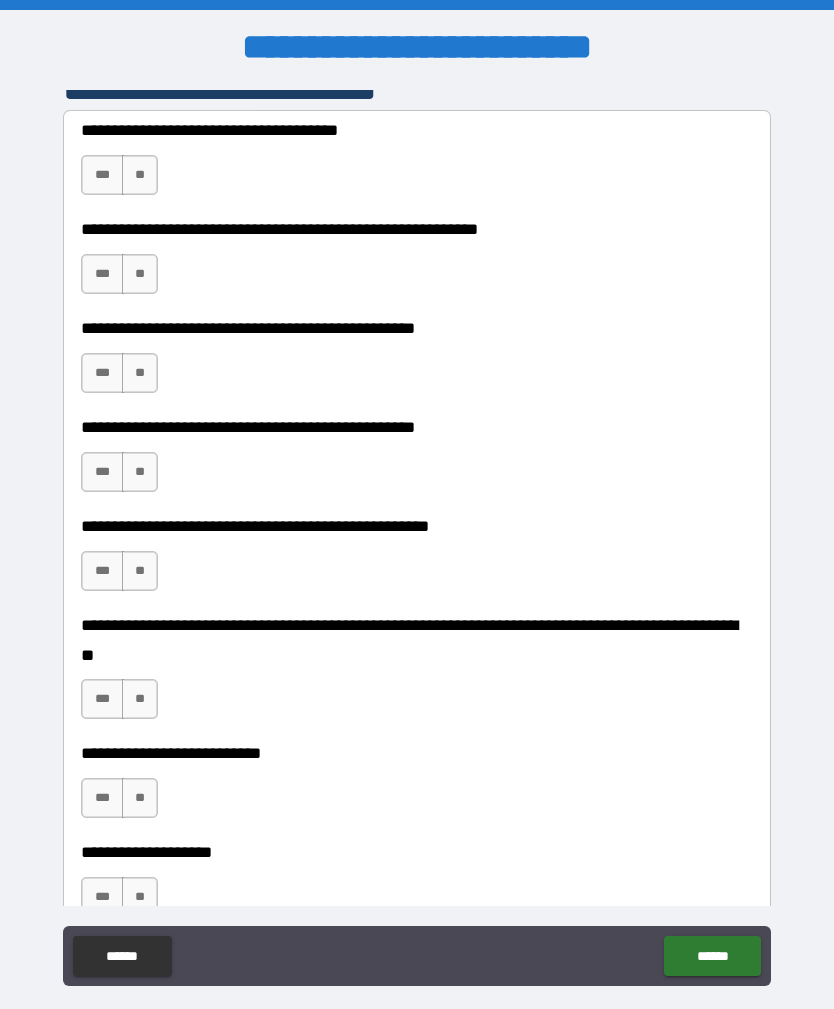 scroll, scrollTop: 473, scrollLeft: 0, axis: vertical 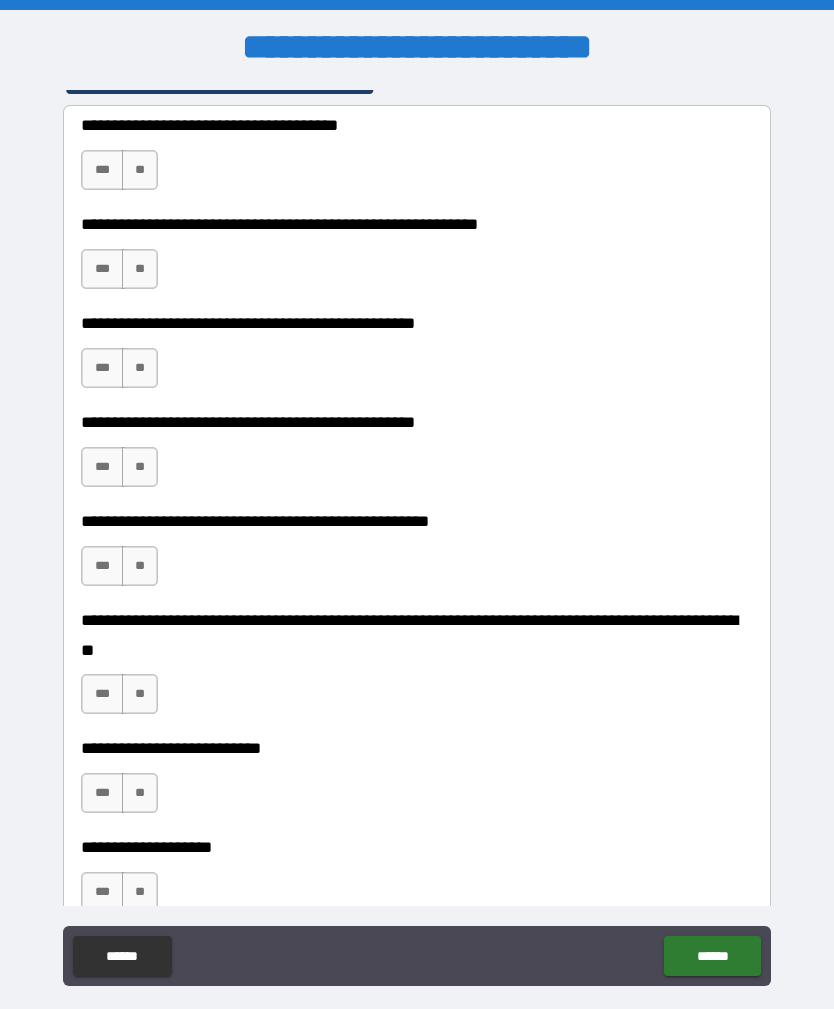 click on "***" at bounding box center (102, 170) 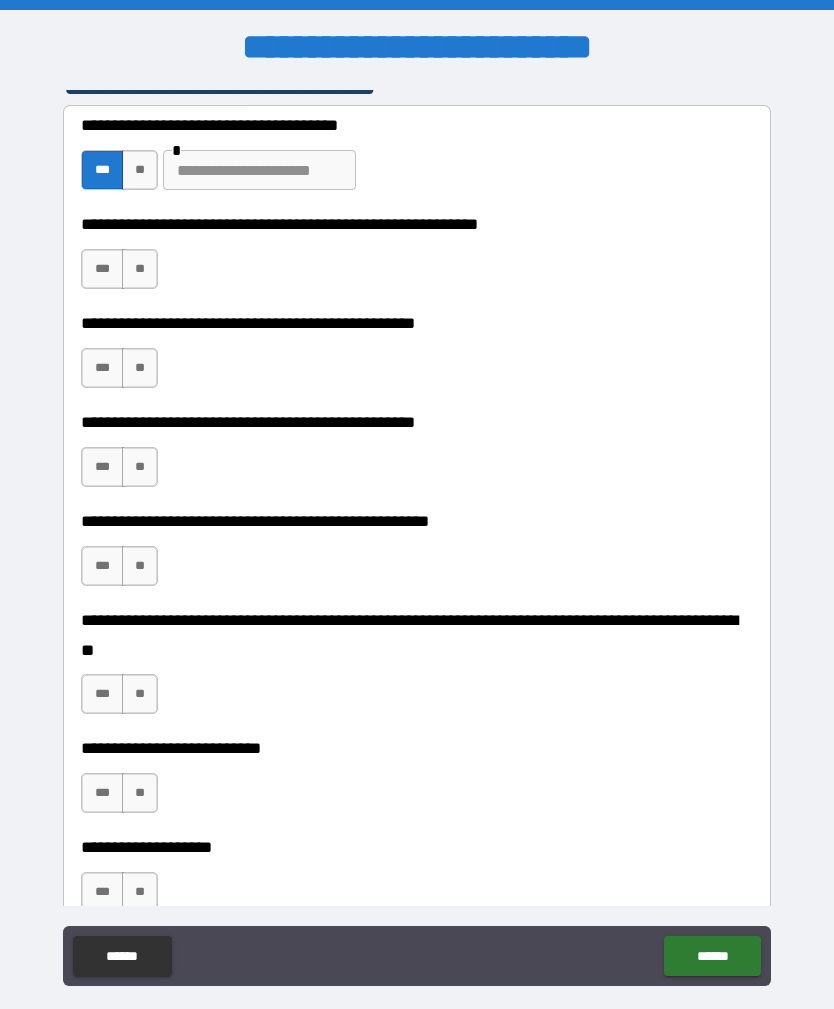 click on "**" at bounding box center (140, 269) 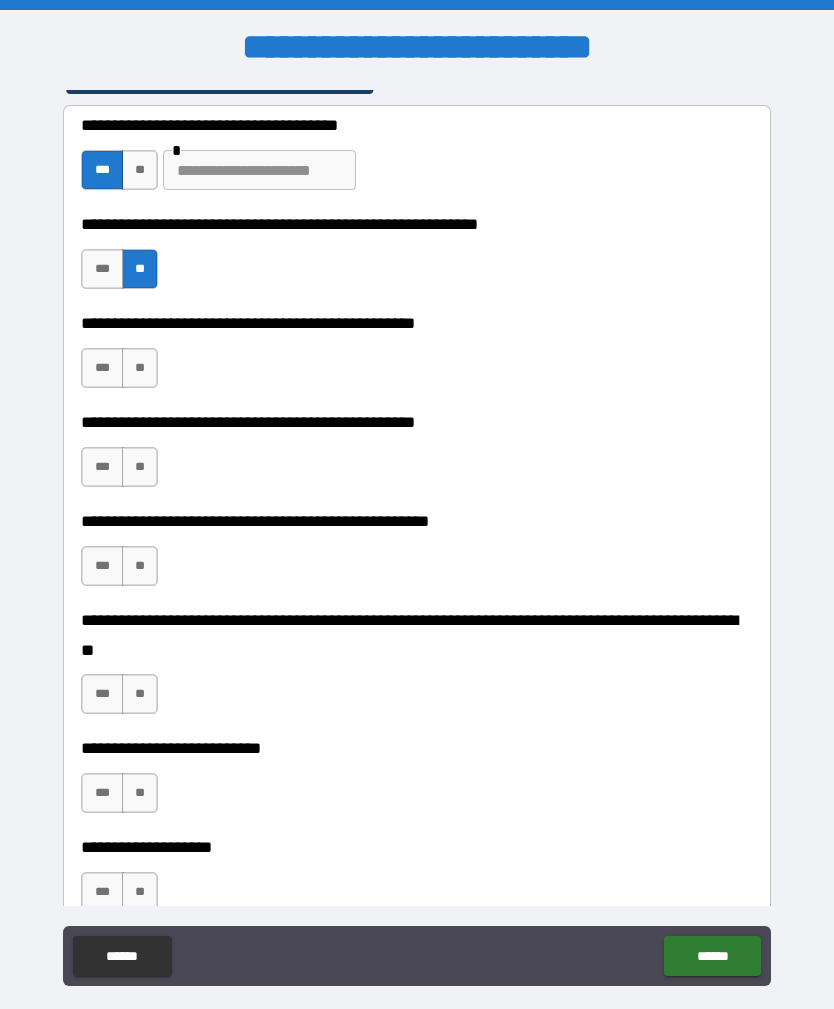 click on "**" at bounding box center [140, 368] 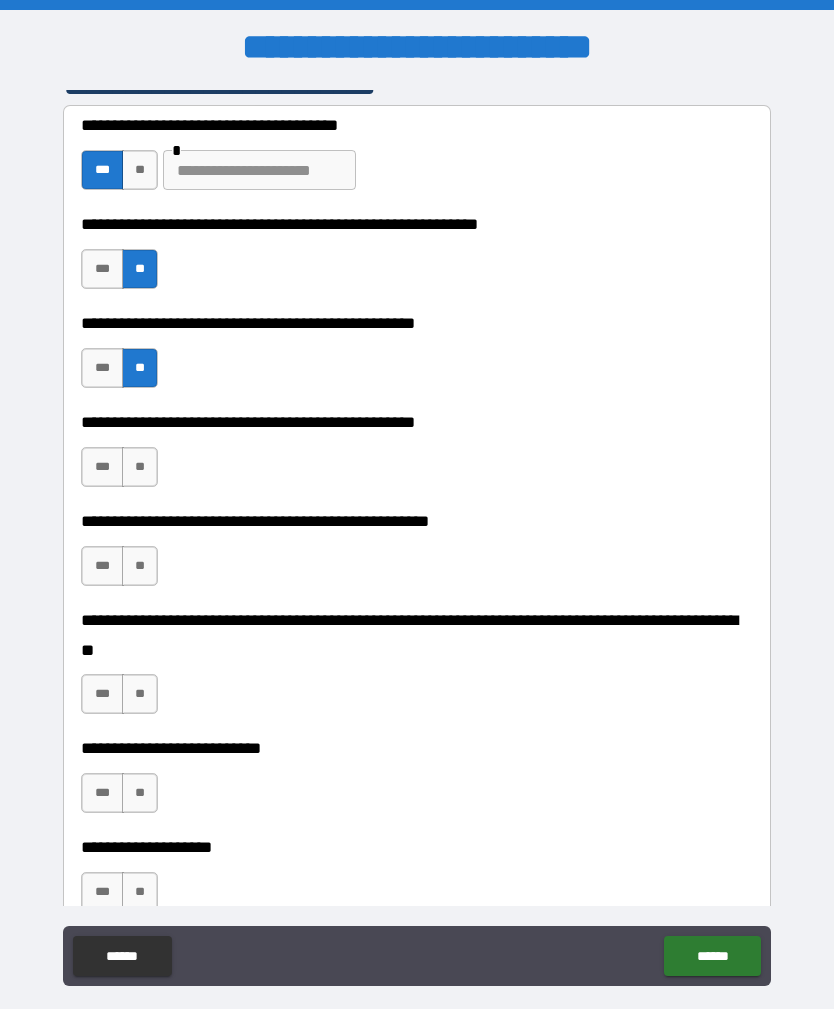 click on "***" at bounding box center [102, 467] 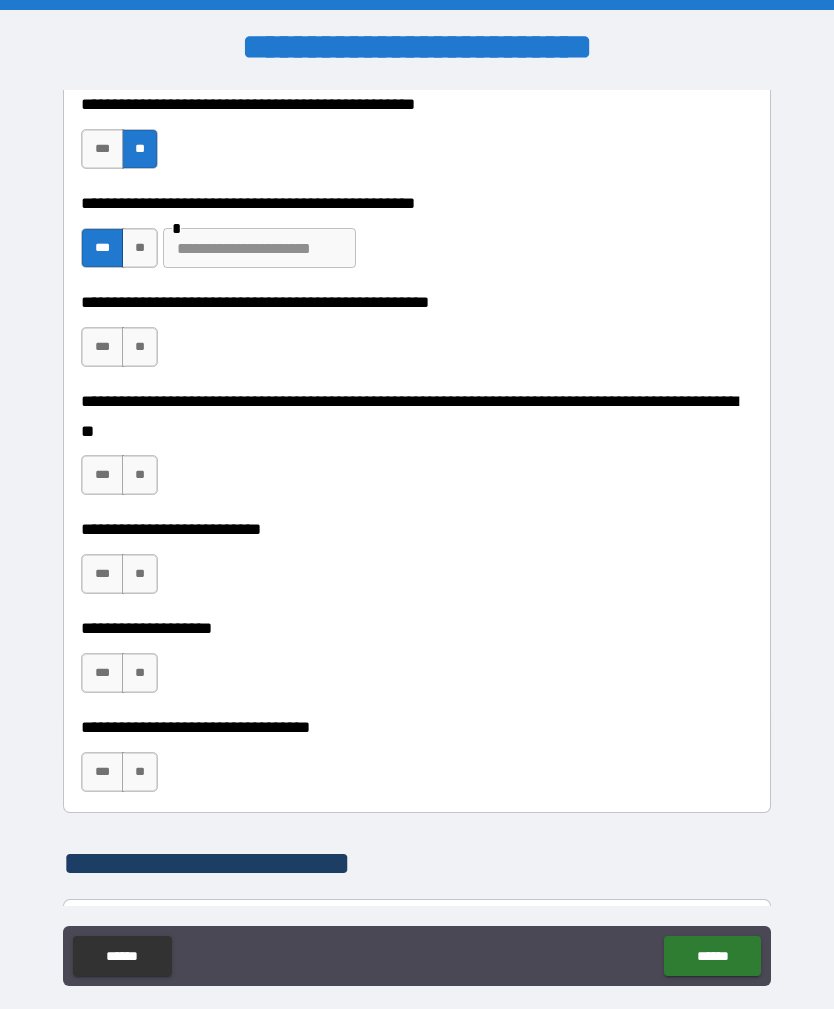scroll, scrollTop: 696, scrollLeft: 0, axis: vertical 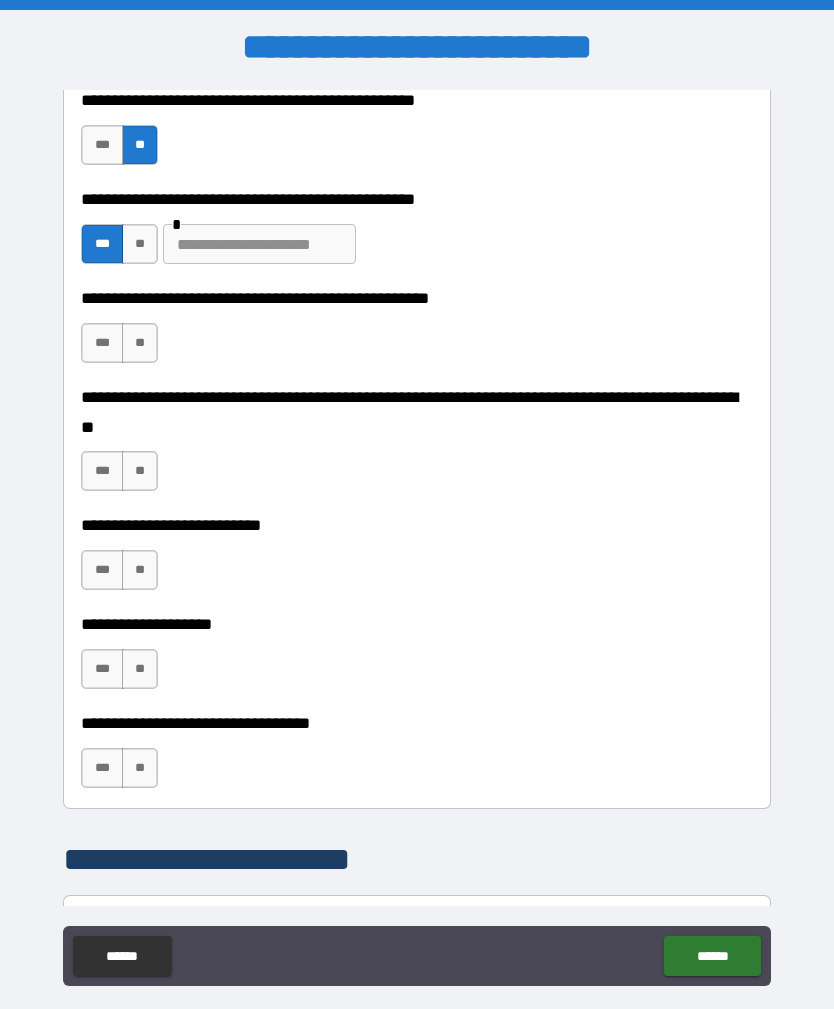 click at bounding box center (259, 244) 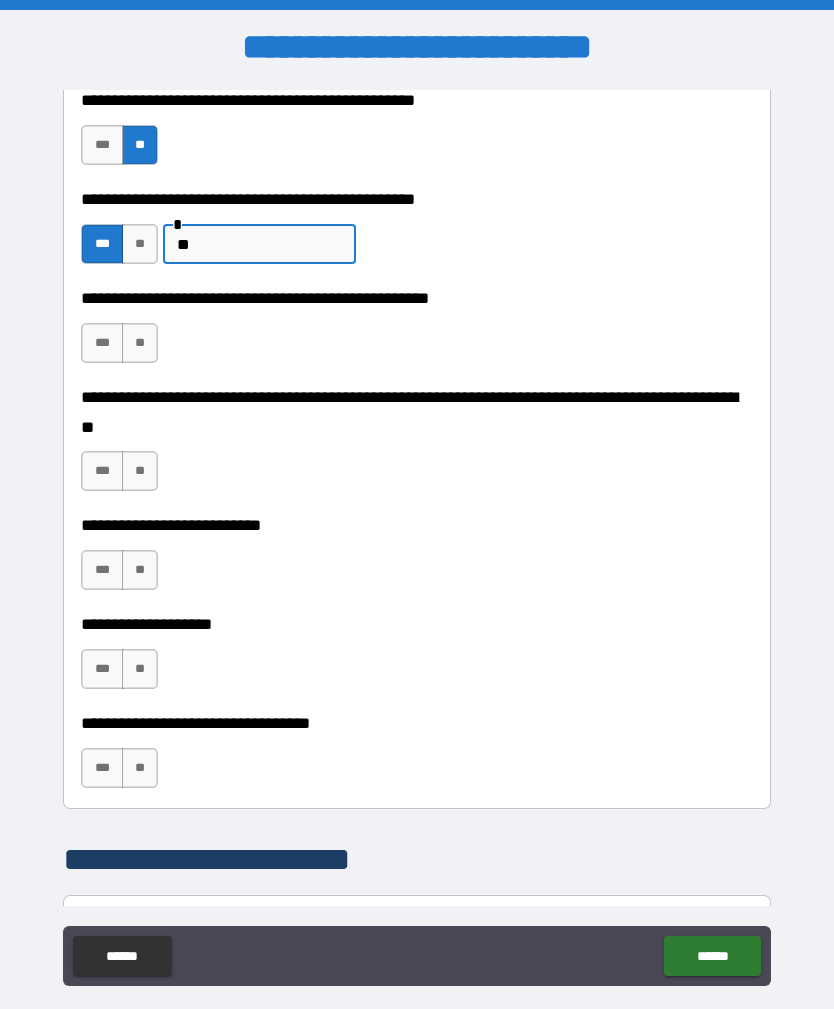 type on "*" 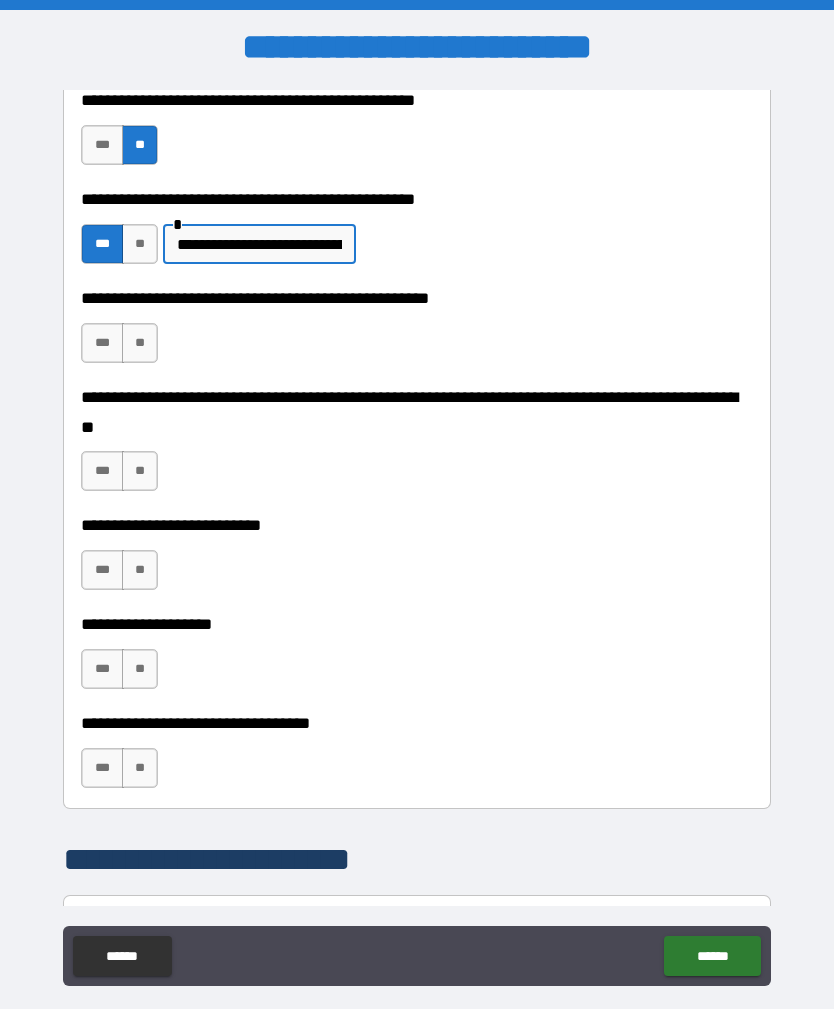 type on "**********" 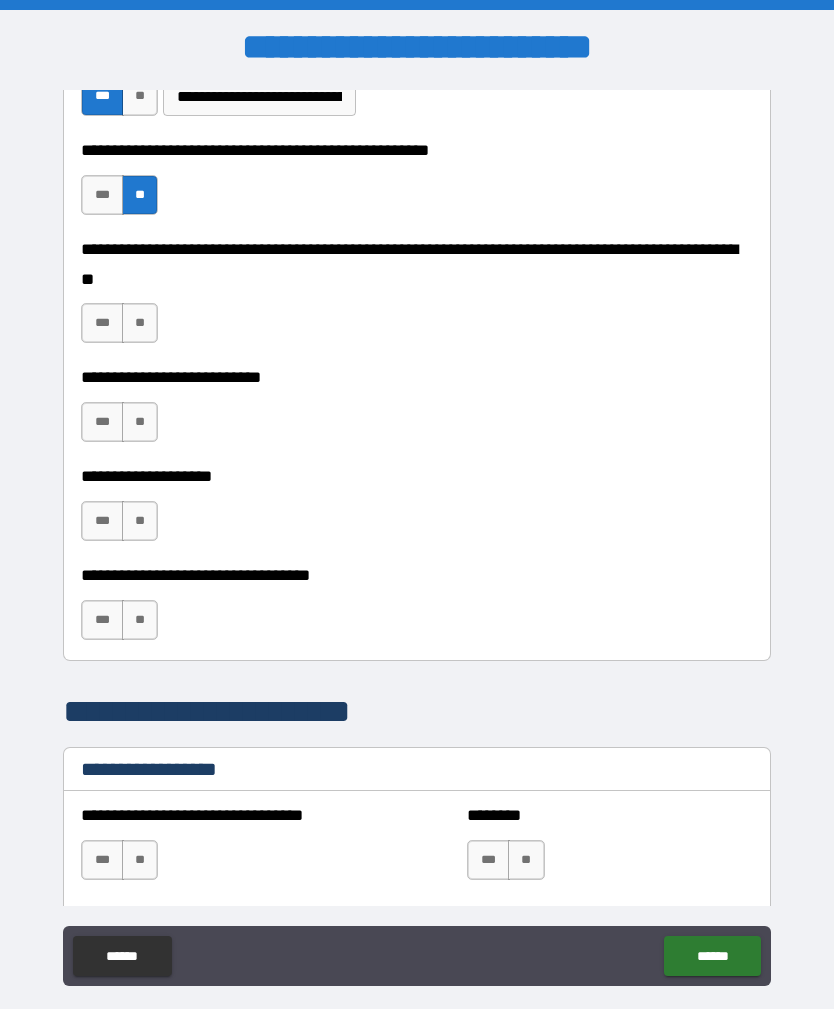 scroll, scrollTop: 841, scrollLeft: 0, axis: vertical 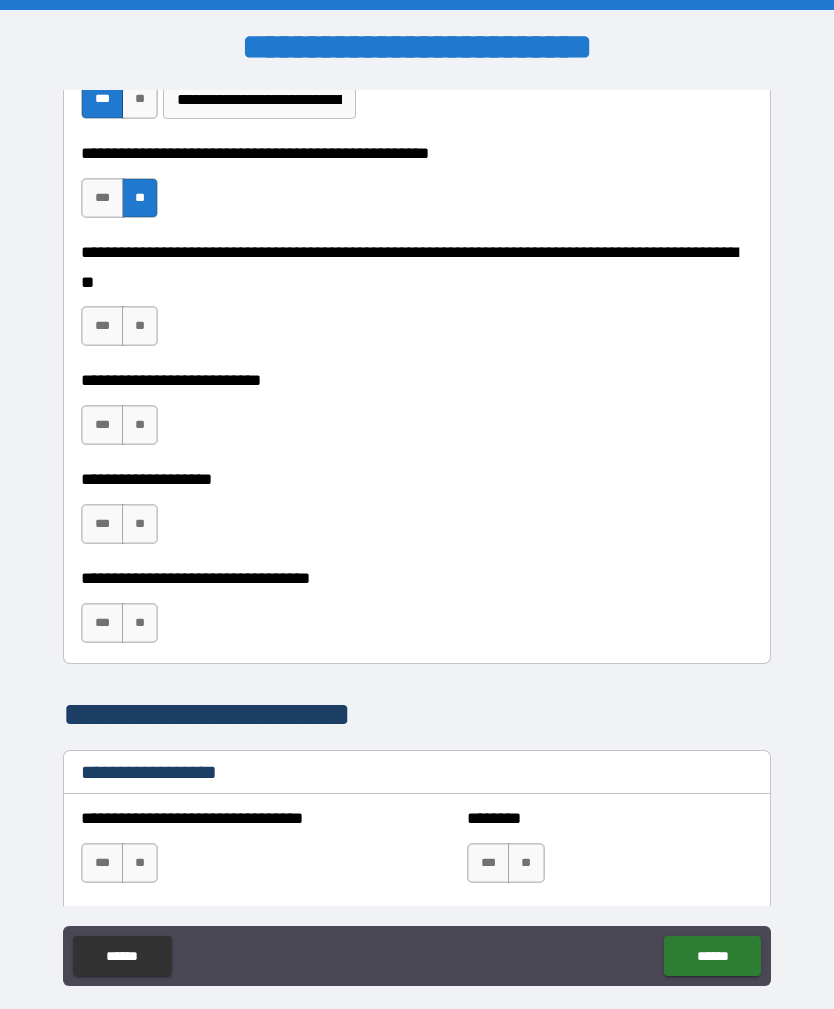 click on "**" at bounding box center [140, 425] 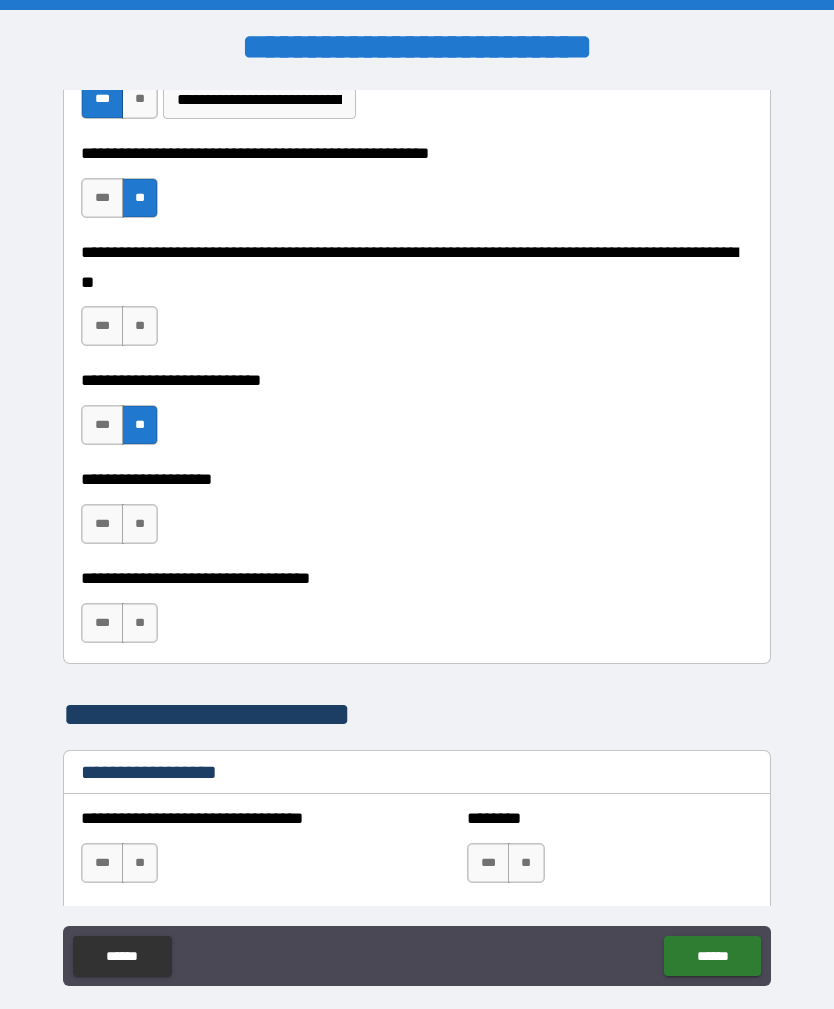 click on "**" at bounding box center [140, 524] 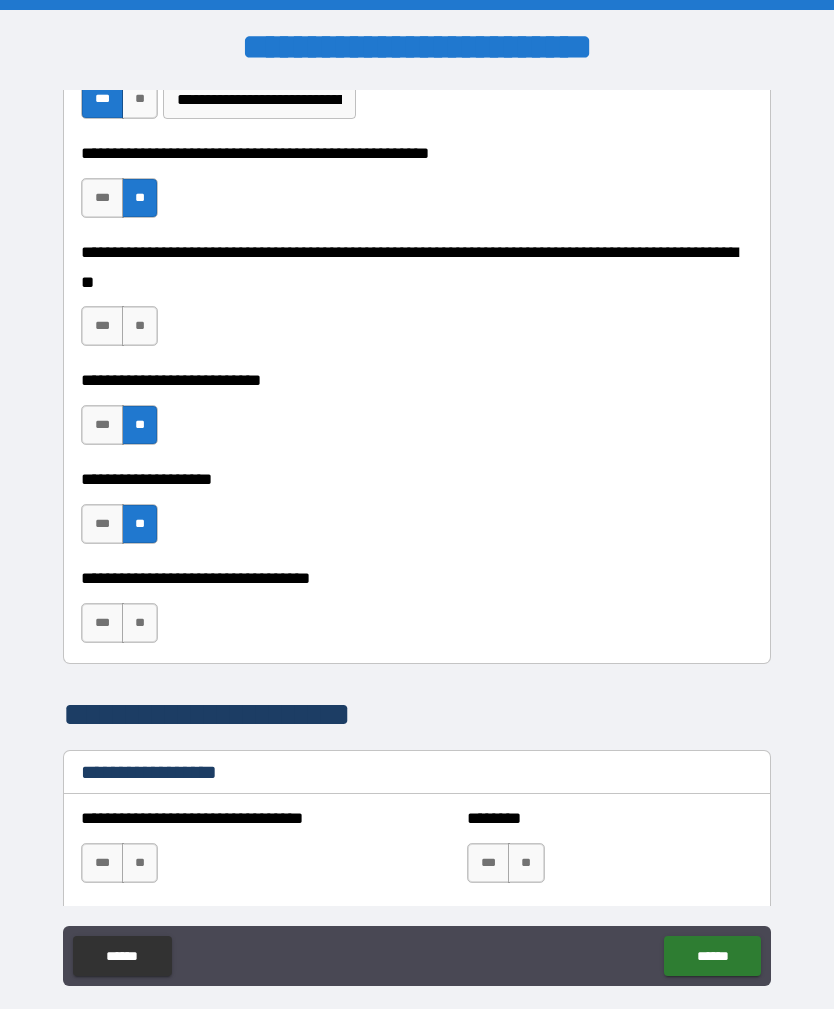 click on "**" at bounding box center [140, 623] 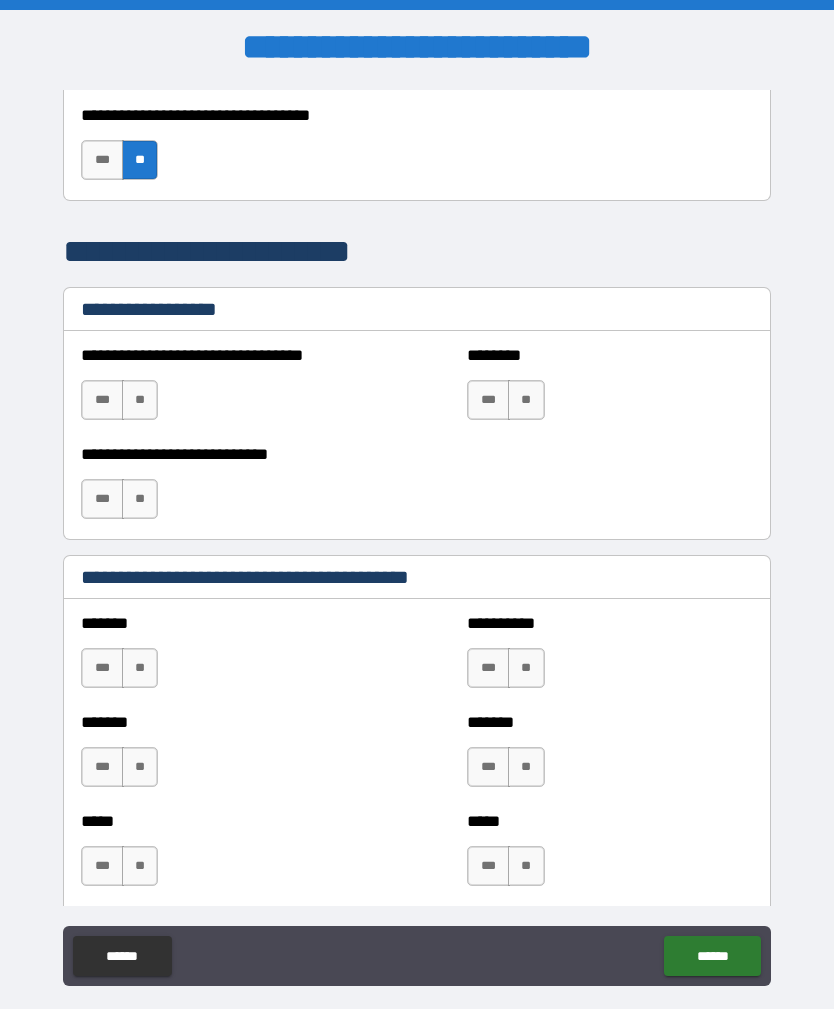 scroll, scrollTop: 1297, scrollLeft: 0, axis: vertical 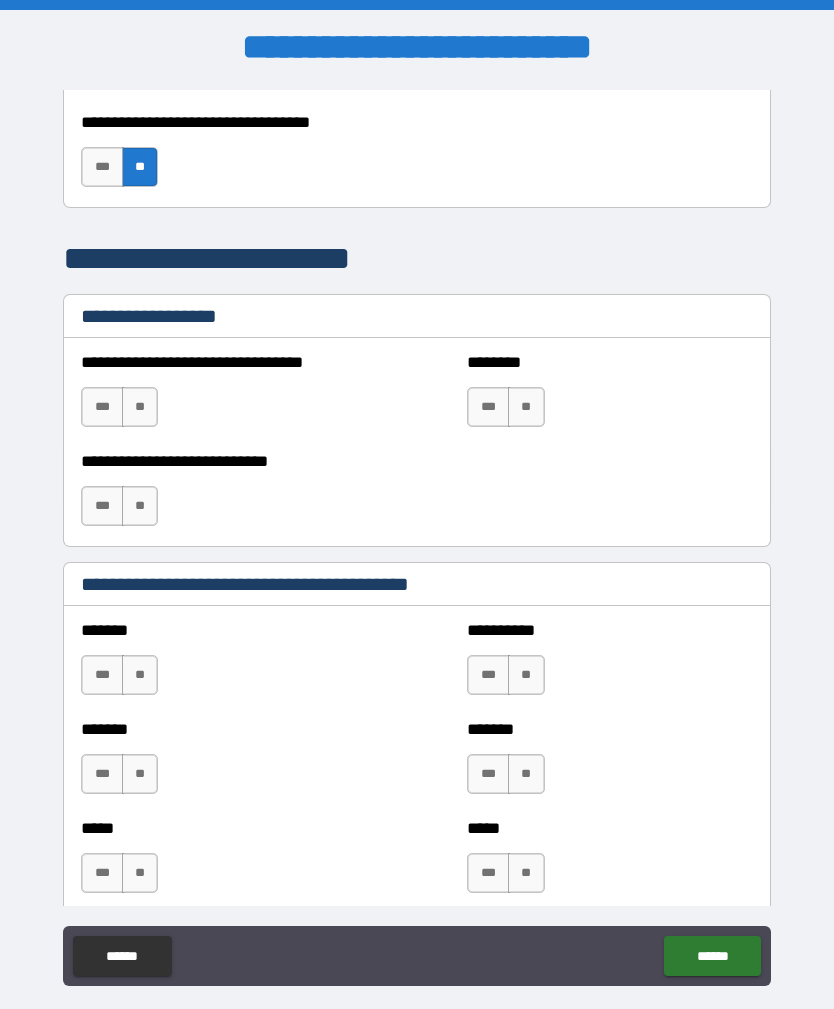 click on "**" at bounding box center (140, 407) 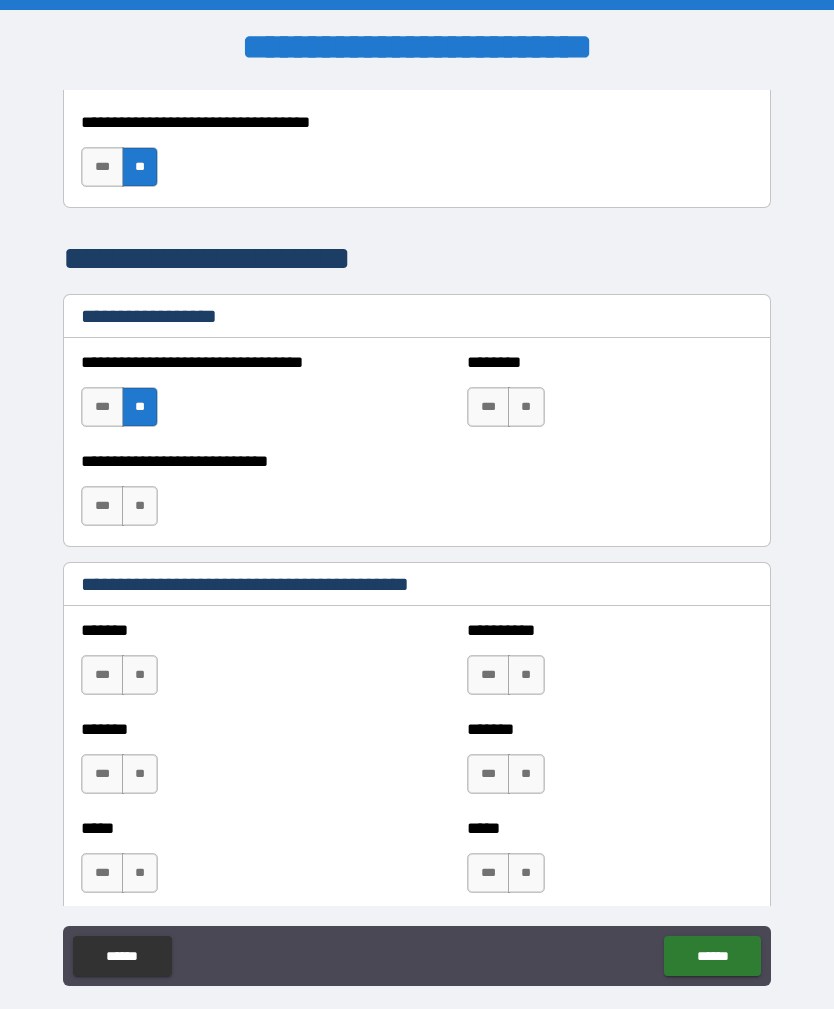 click on "**" at bounding box center [140, 506] 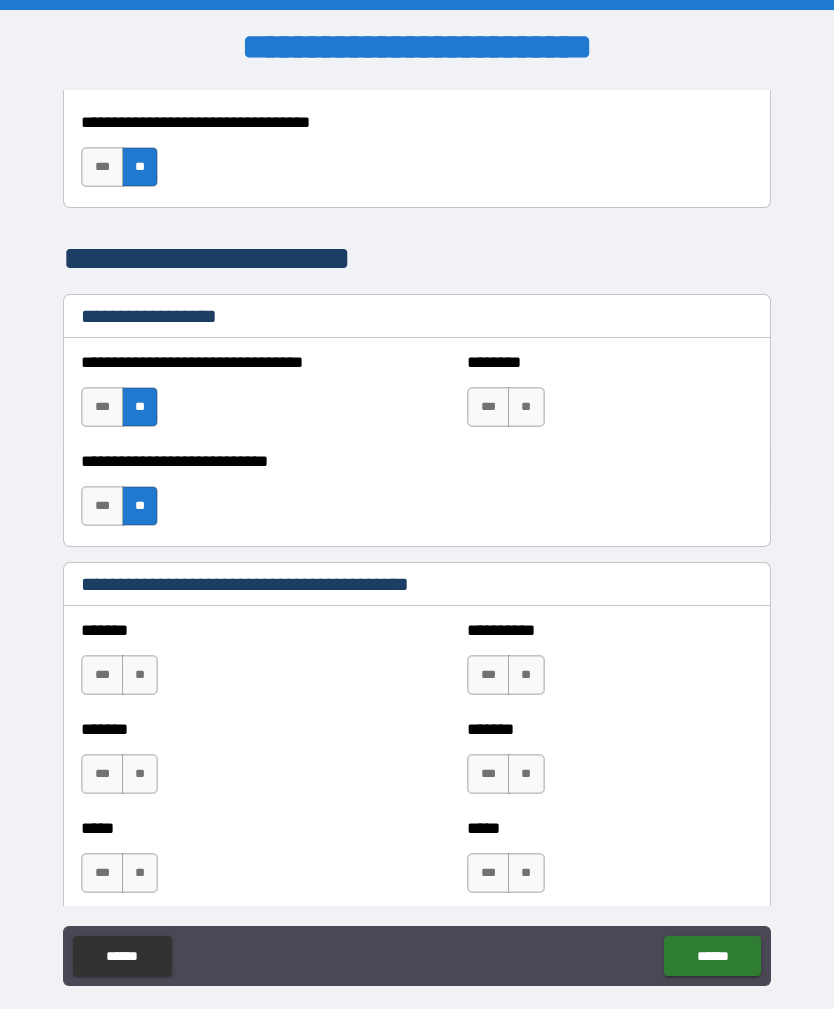 click on "**" at bounding box center (526, 407) 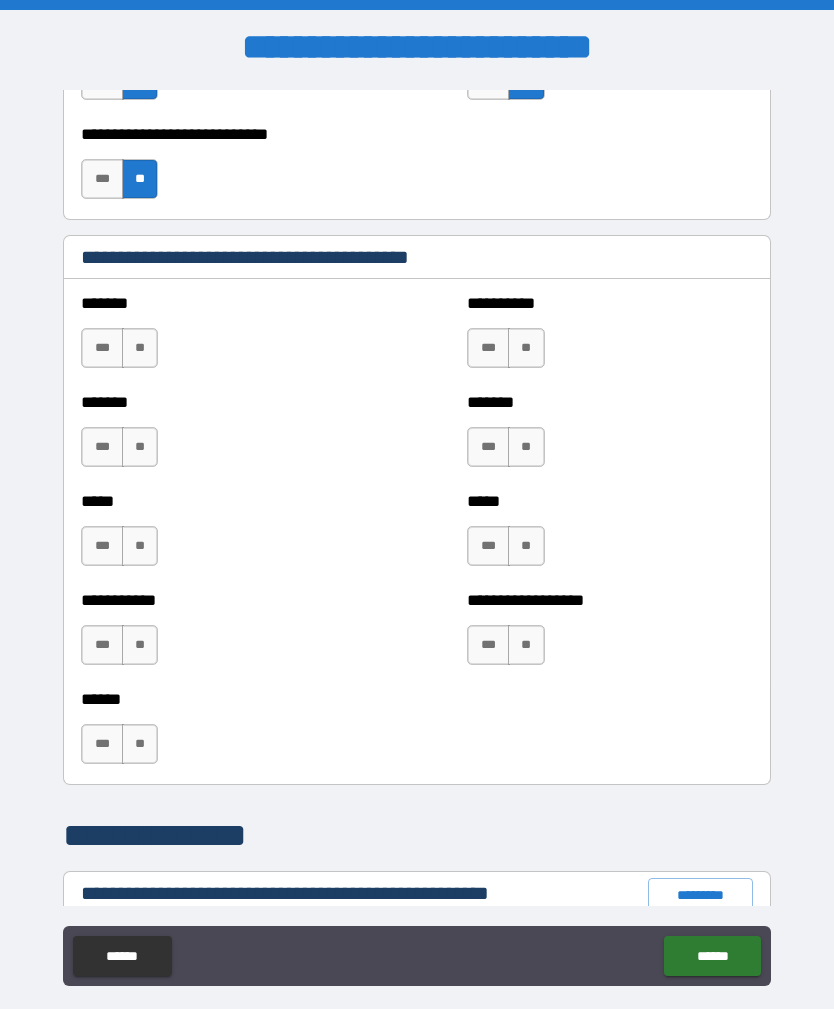 scroll, scrollTop: 1630, scrollLeft: 0, axis: vertical 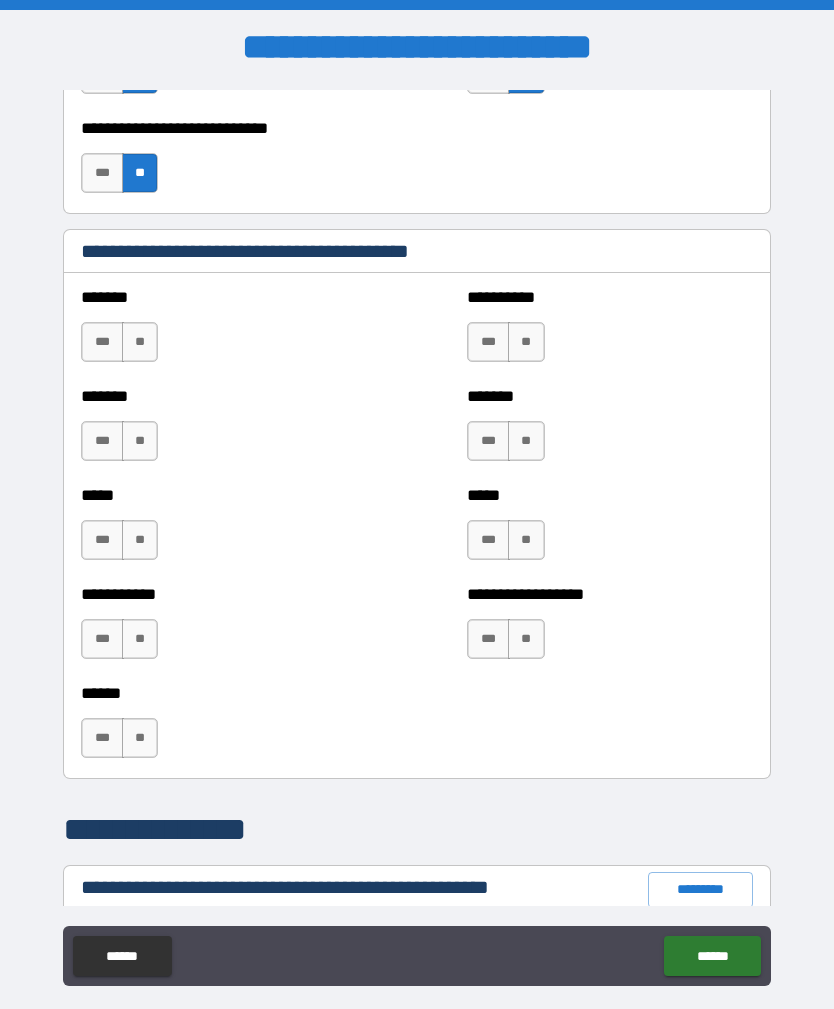 click on "**" at bounding box center (140, 342) 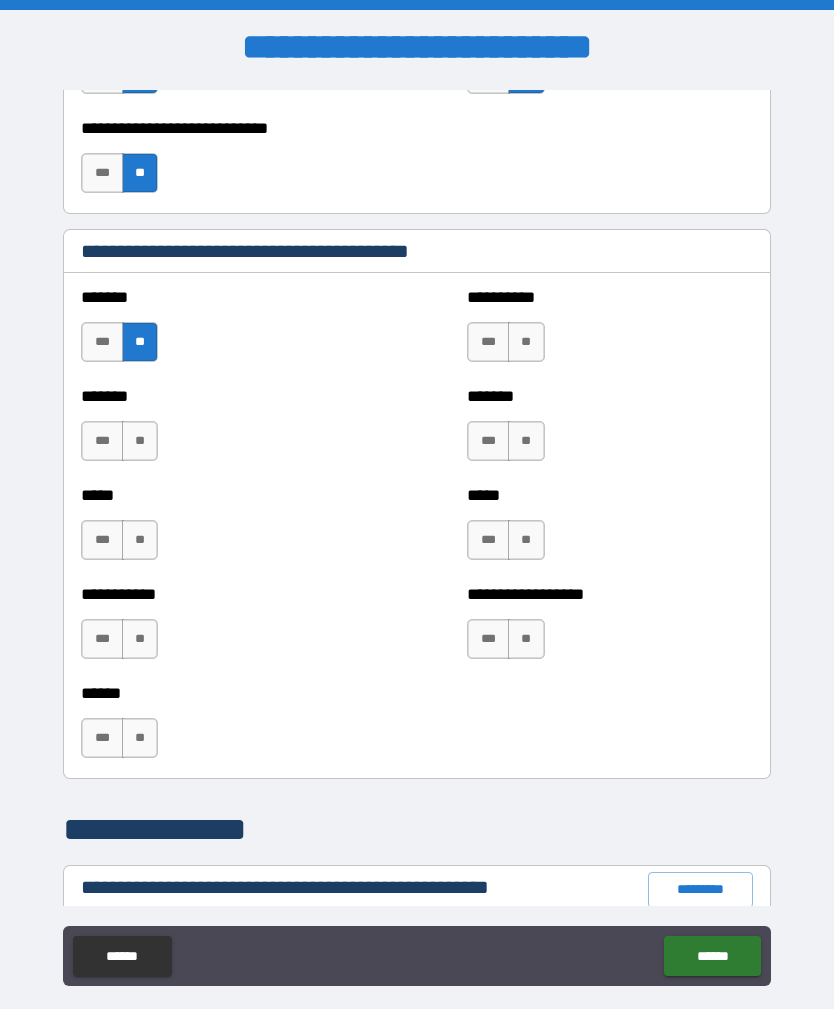 click on "**" at bounding box center (140, 441) 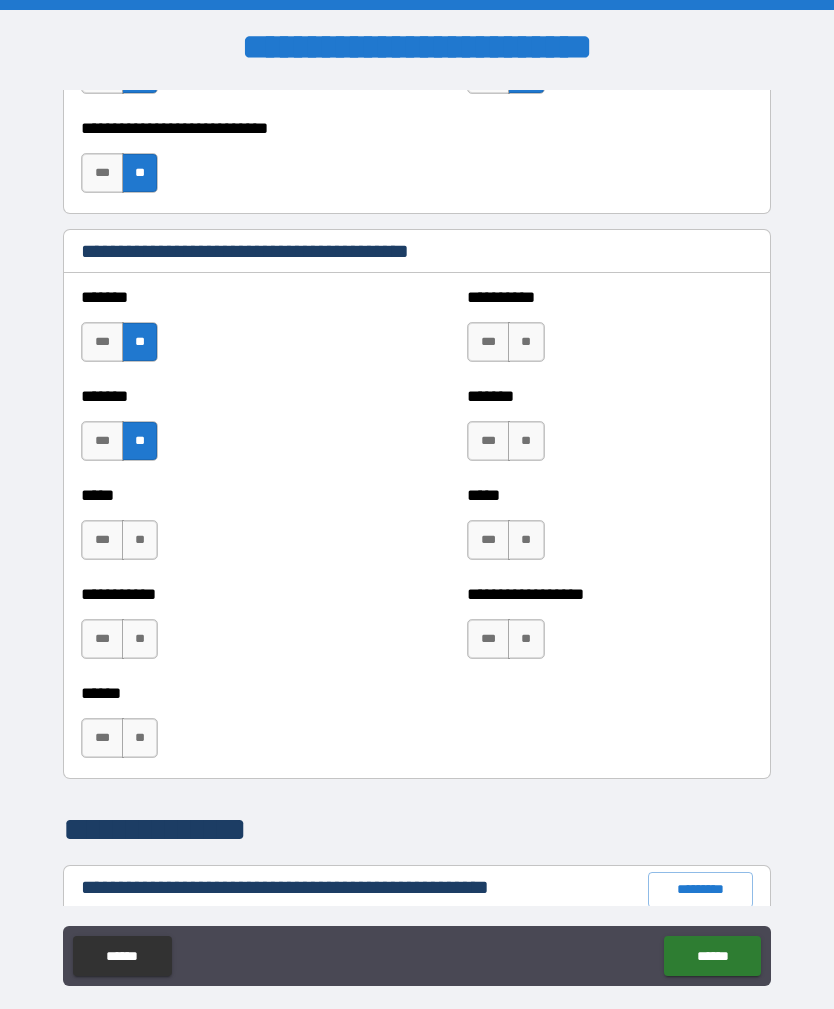 click on "**" at bounding box center (140, 540) 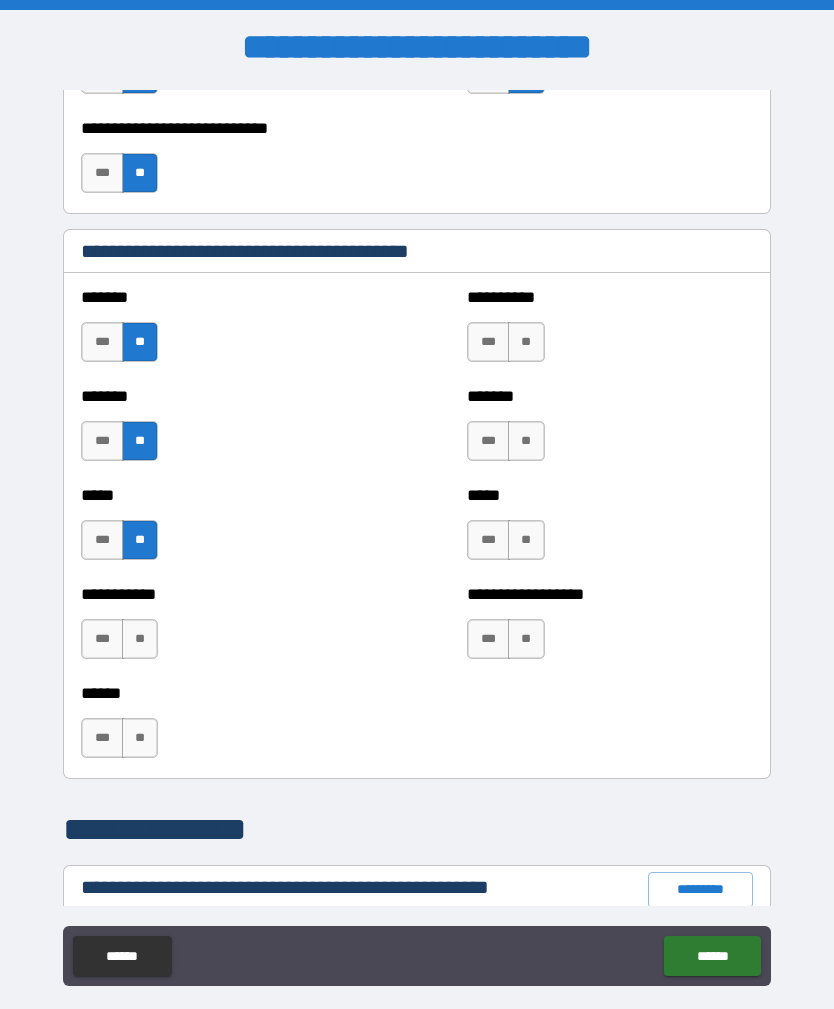 click on "**" at bounding box center (140, 639) 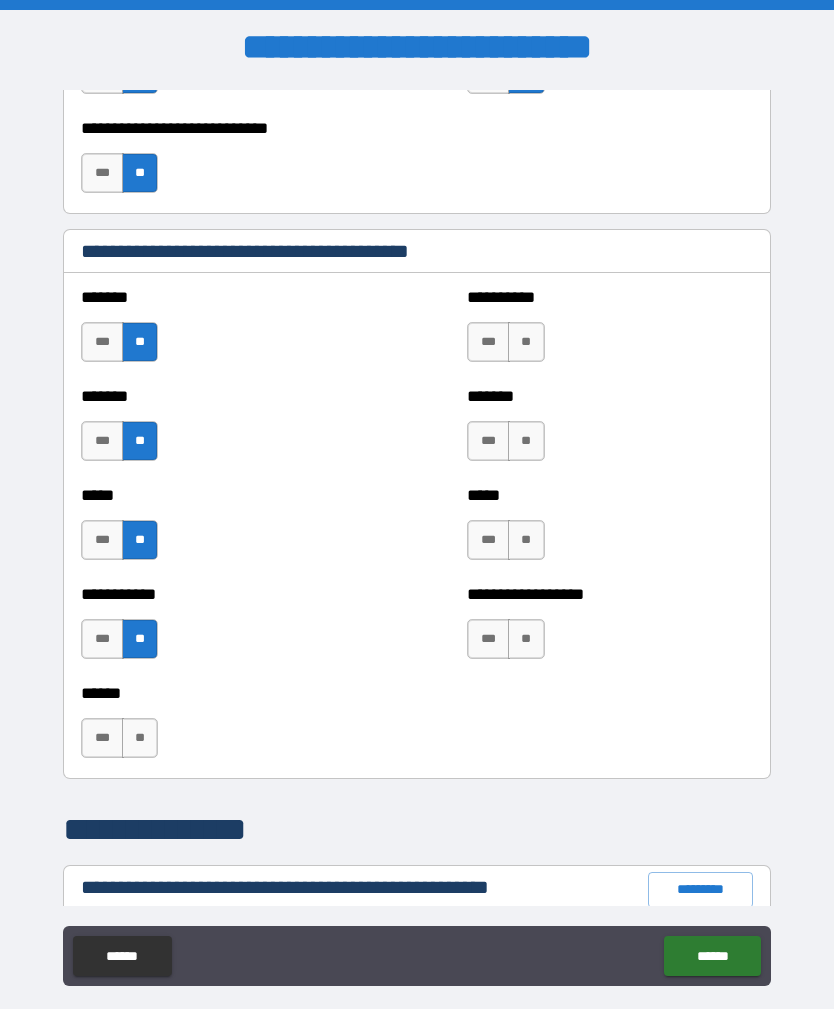 click on "**" at bounding box center (140, 738) 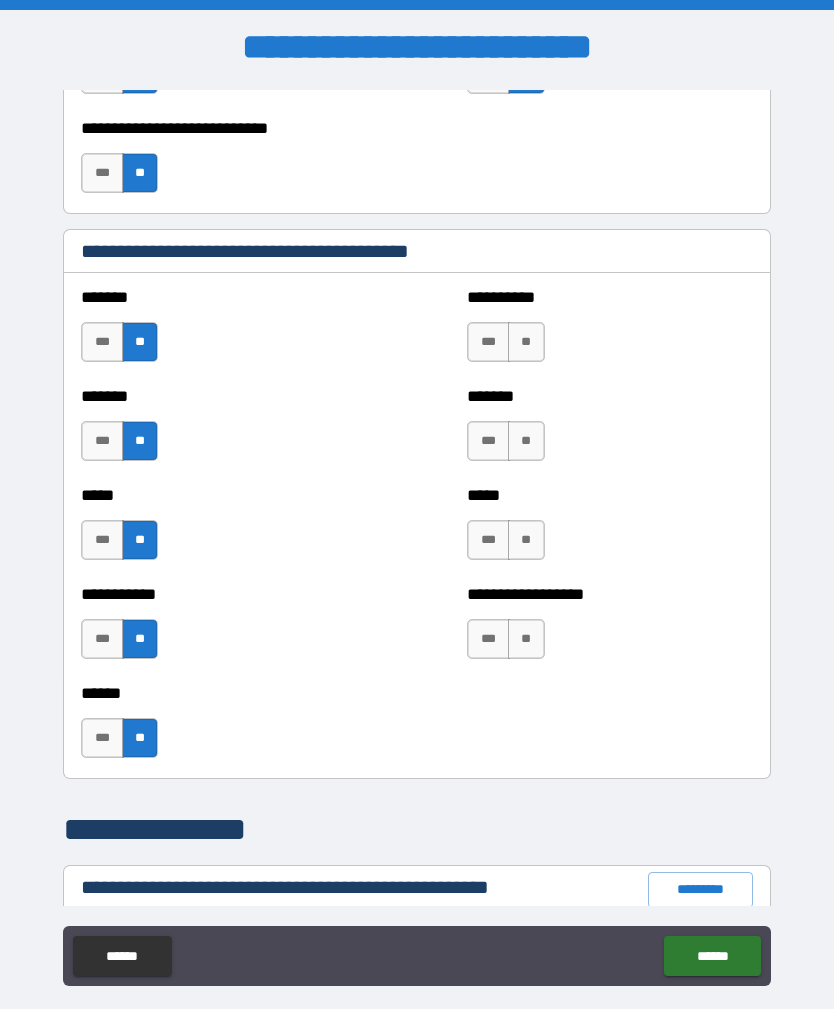 click on "**" at bounding box center (526, 639) 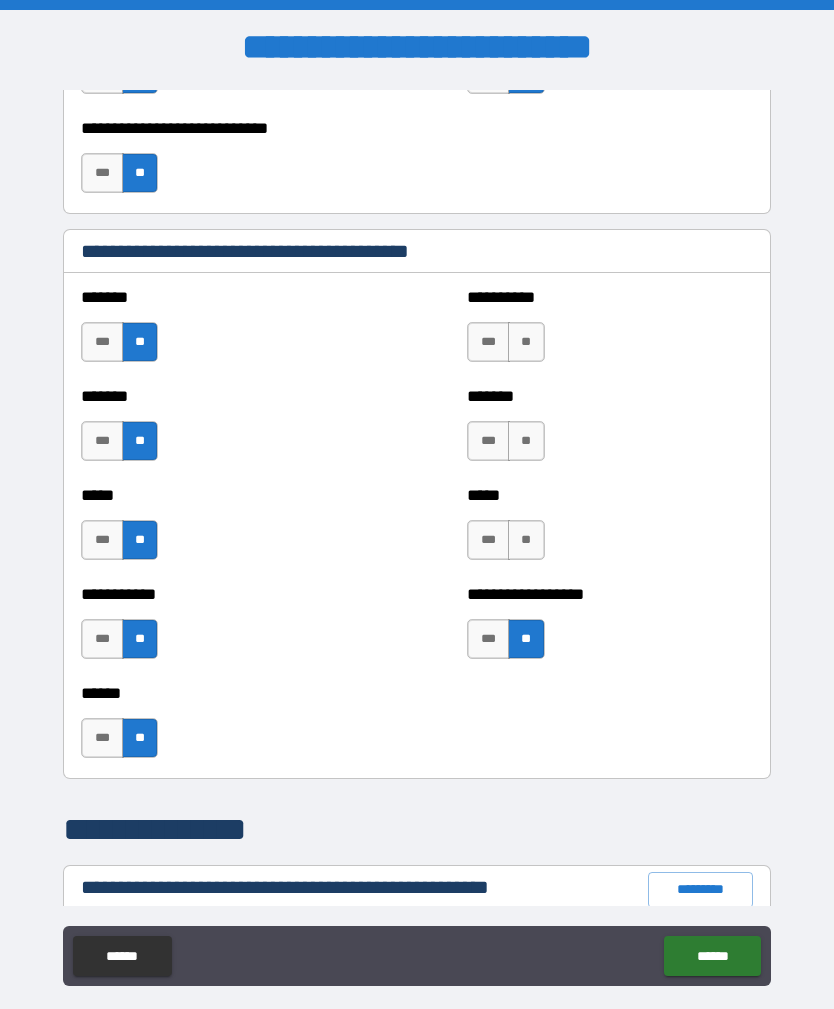 click on "**" at bounding box center [526, 540] 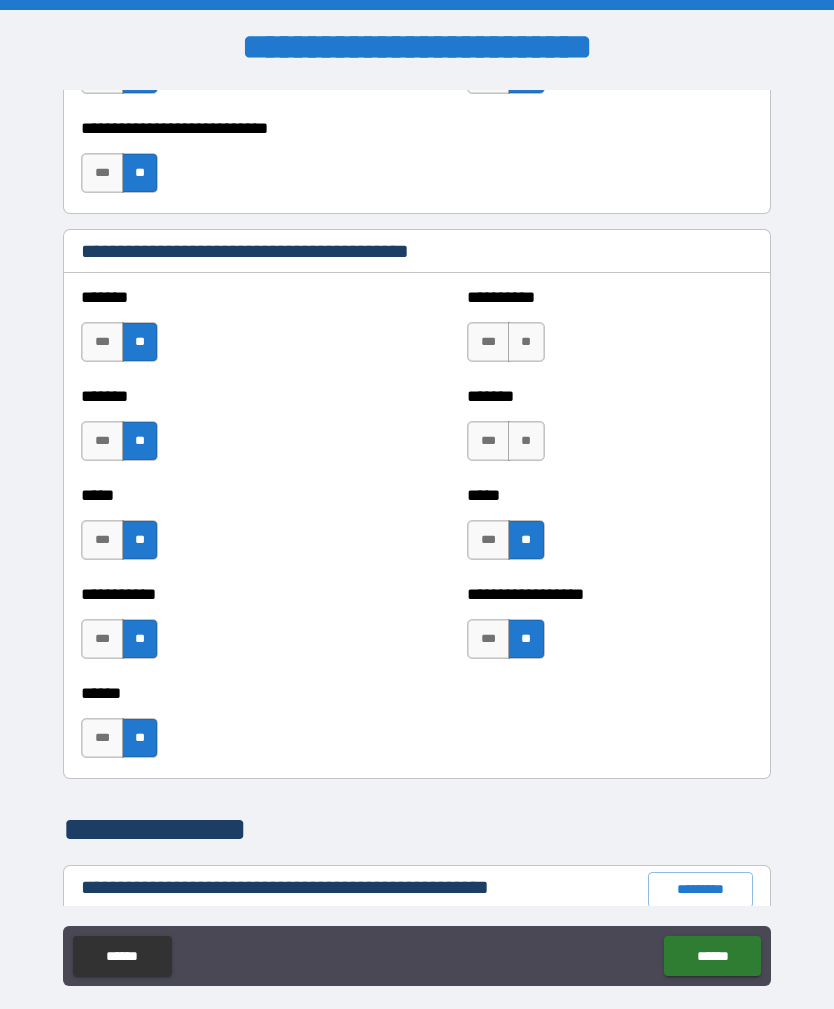 click on "******* *** **" at bounding box center (609, 431) 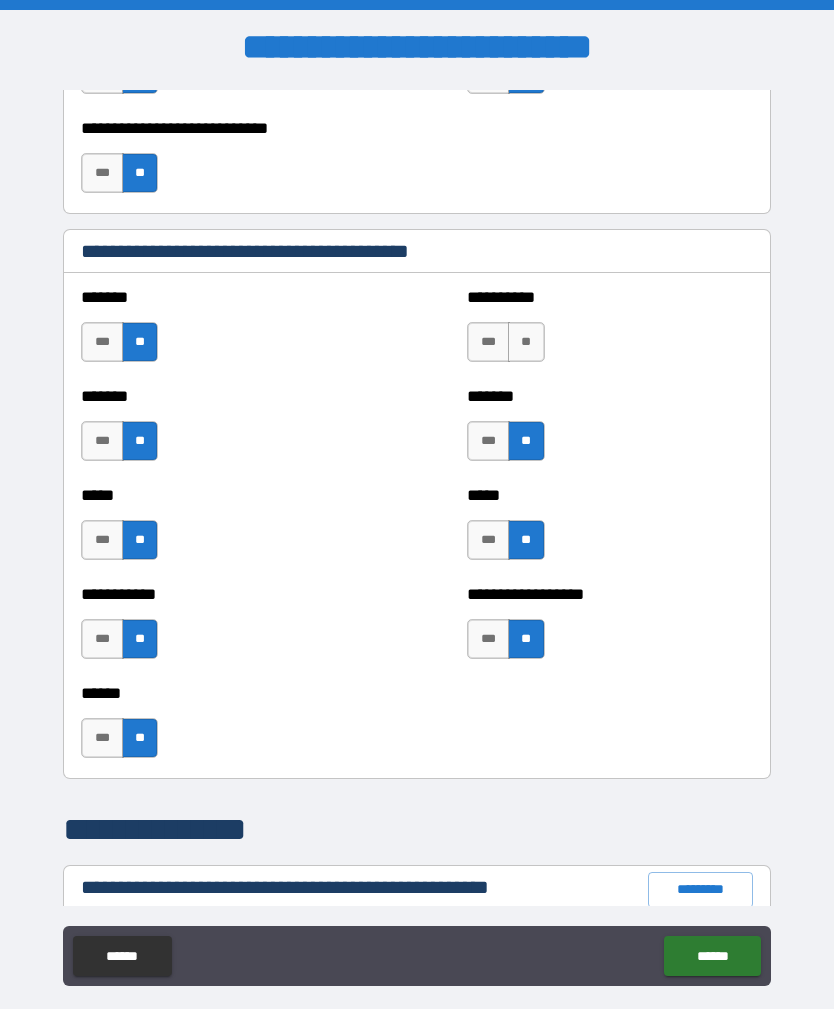 click on "**" at bounding box center (526, 342) 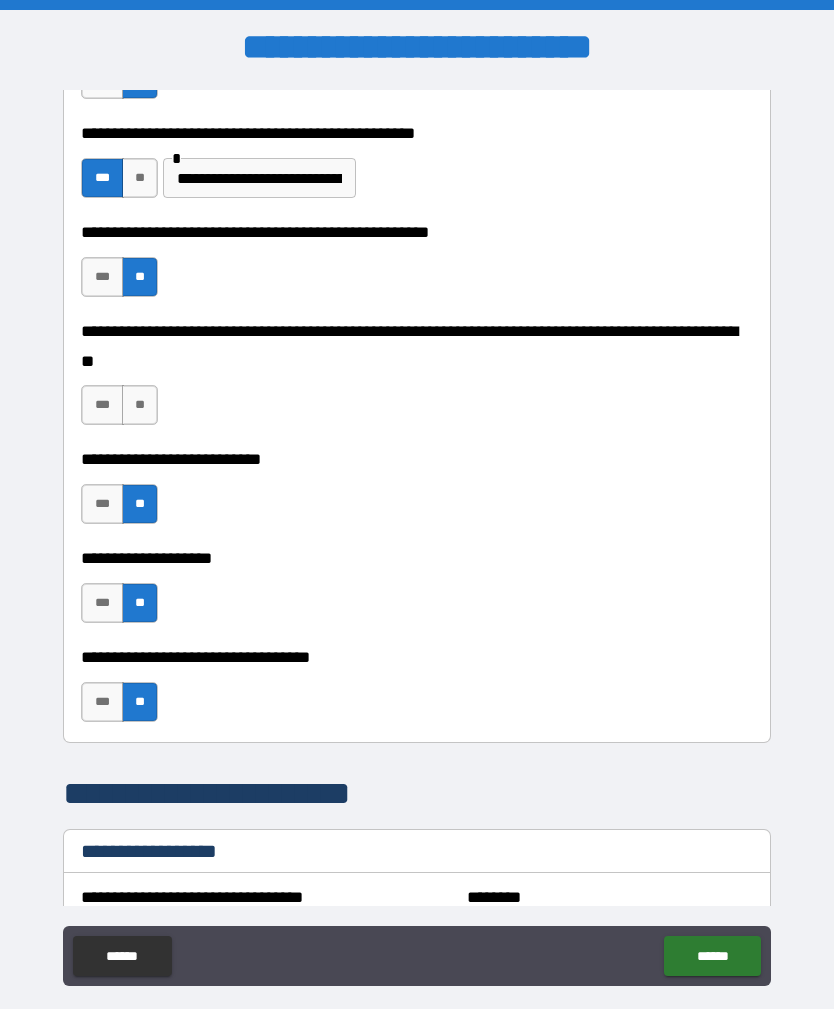 scroll, scrollTop: 763, scrollLeft: 0, axis: vertical 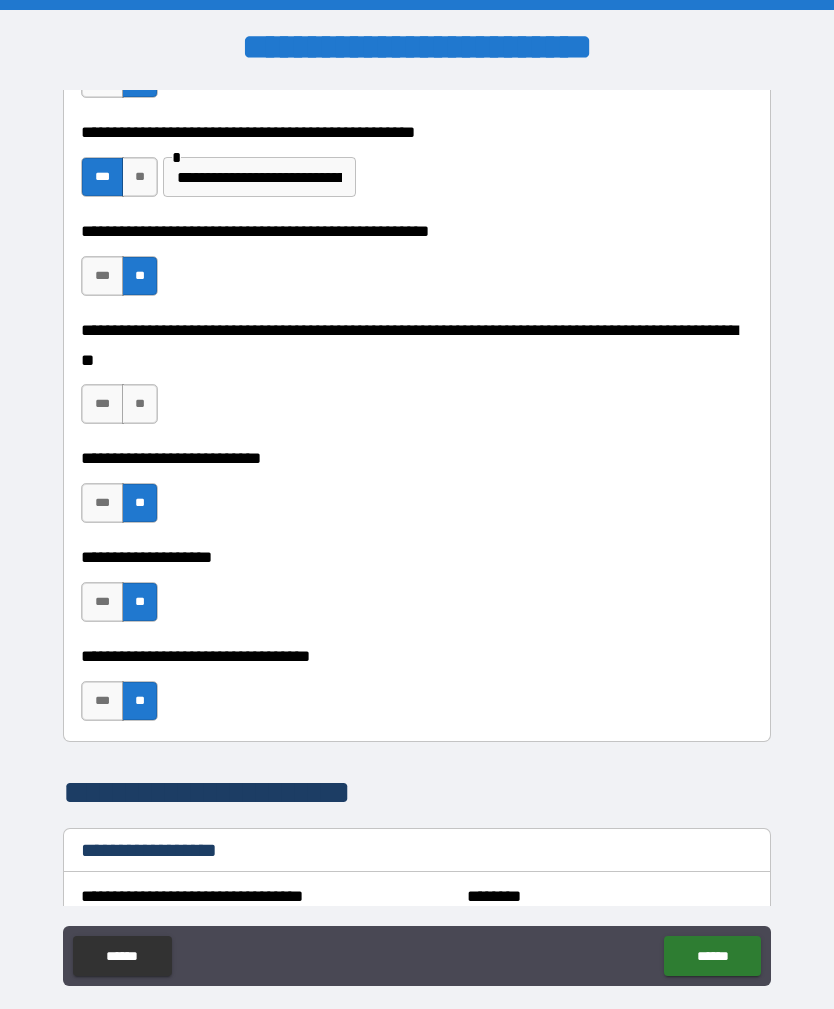 click on "**" at bounding box center [140, 404] 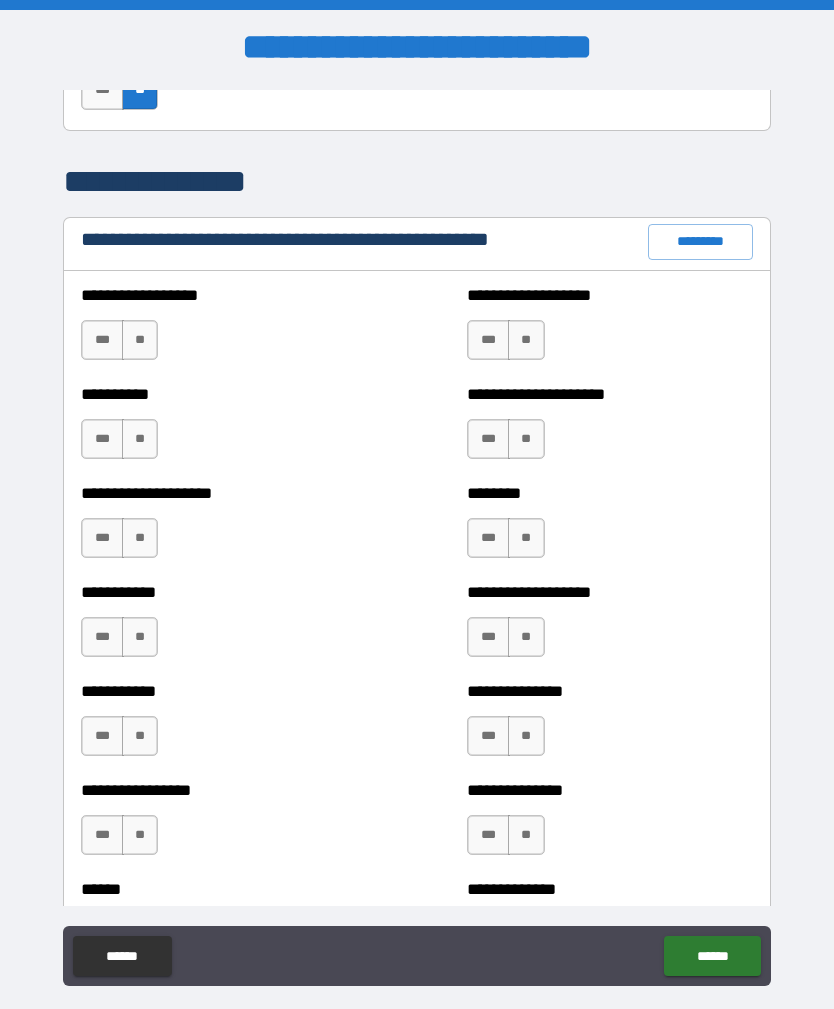 scroll, scrollTop: 2284, scrollLeft: 0, axis: vertical 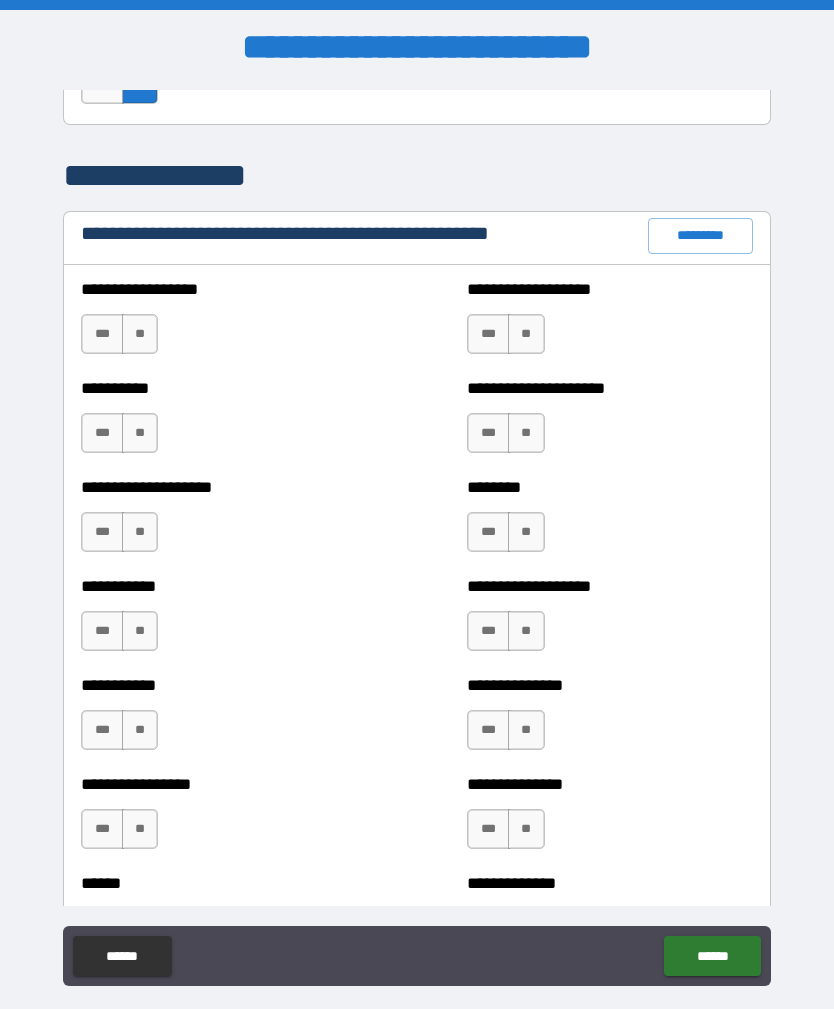 click on "**" at bounding box center [140, 334] 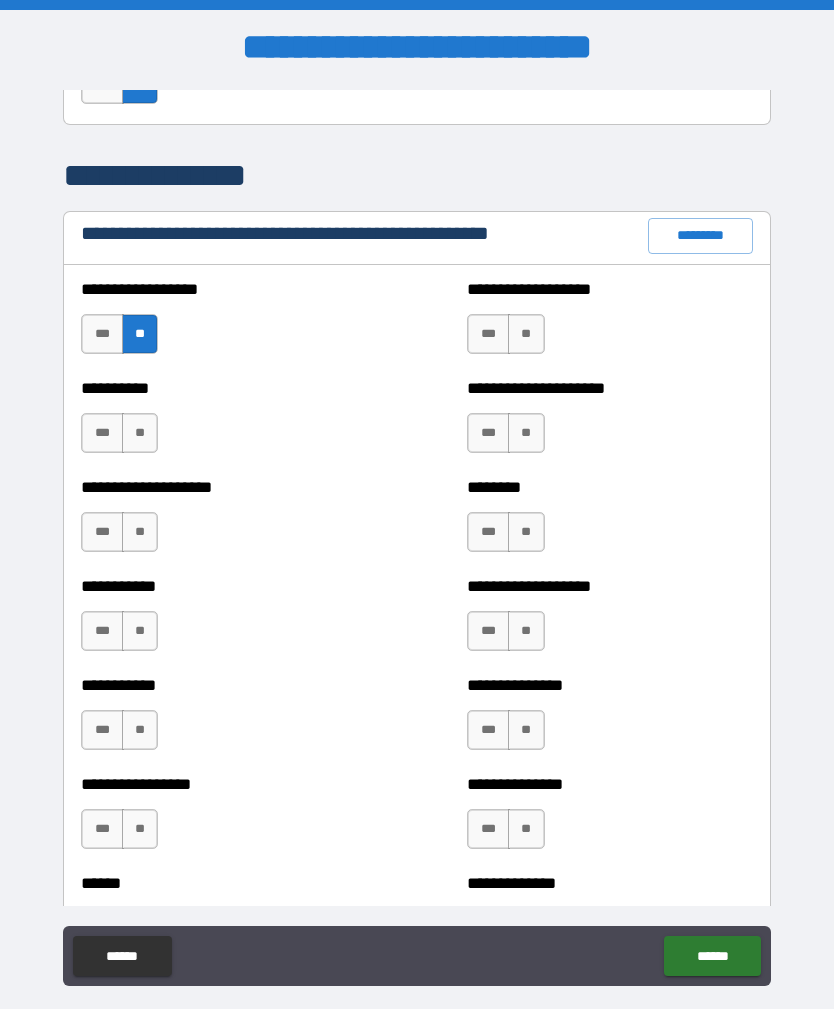 click on "**" at bounding box center [140, 433] 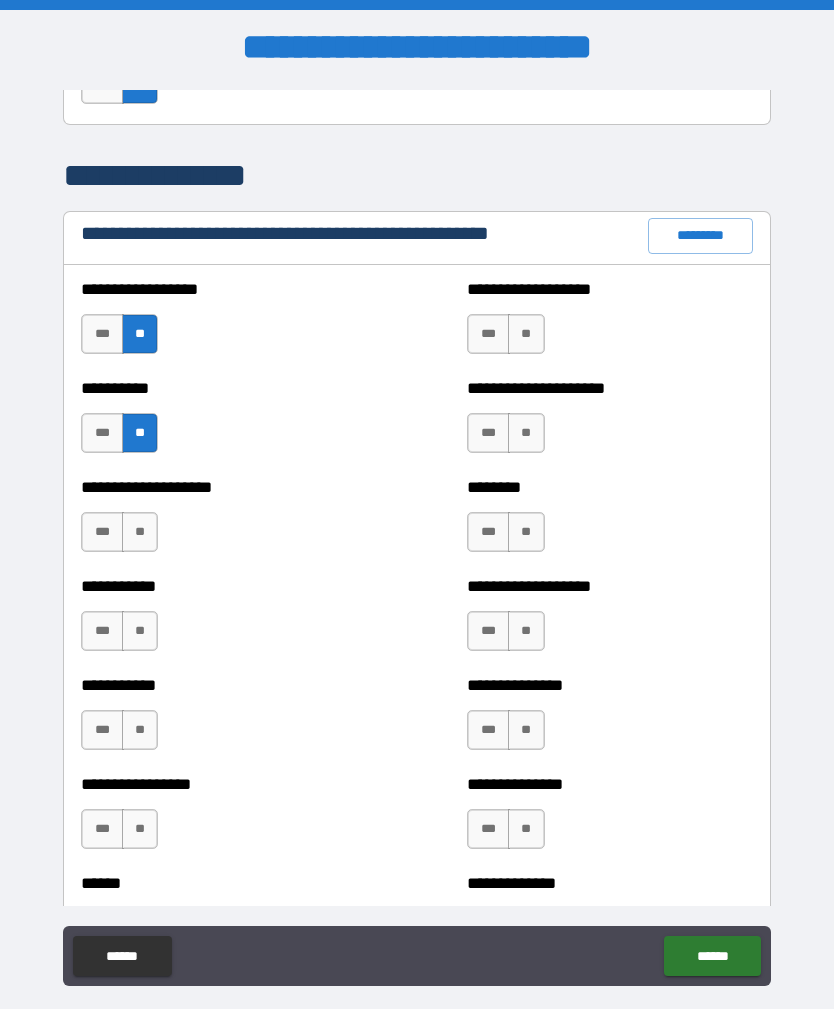 click on "**" at bounding box center (140, 532) 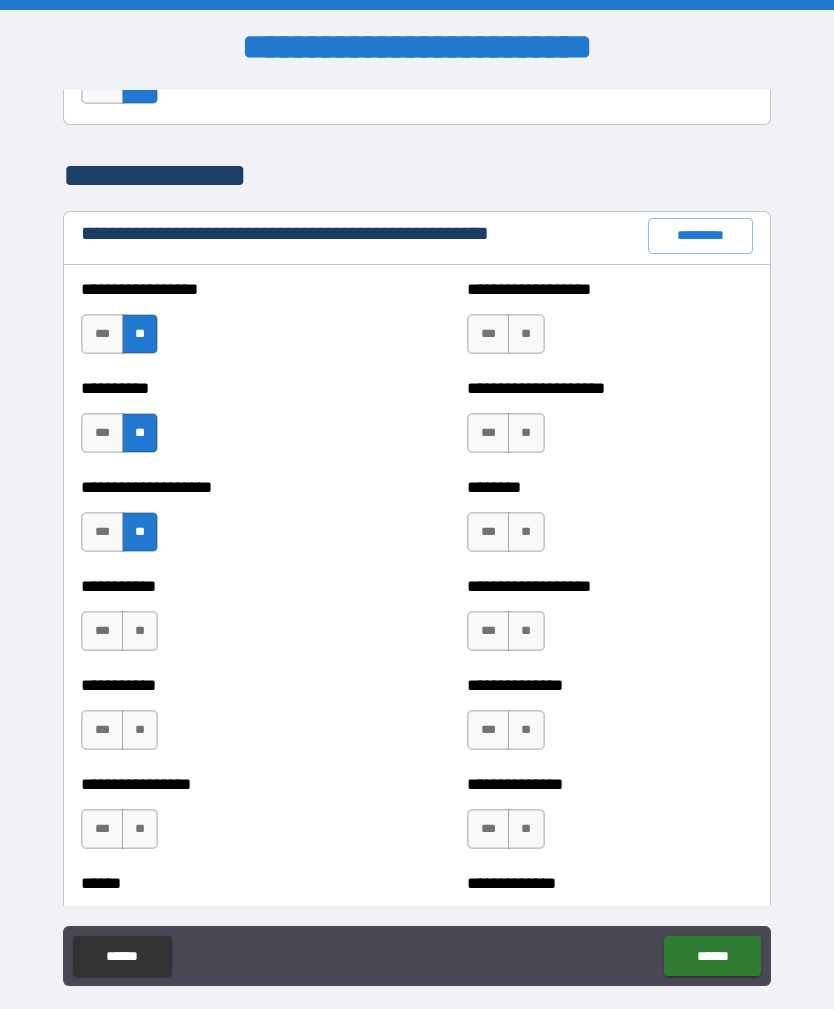 click on "**" at bounding box center [140, 631] 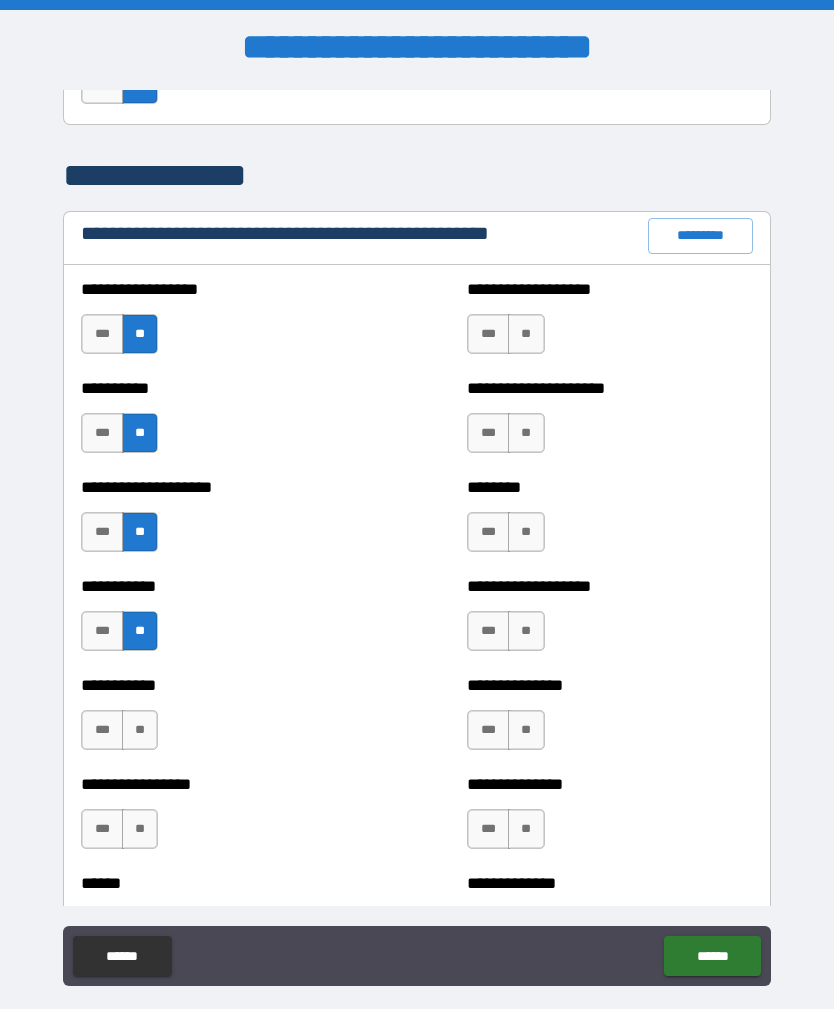 click on "**" at bounding box center (140, 730) 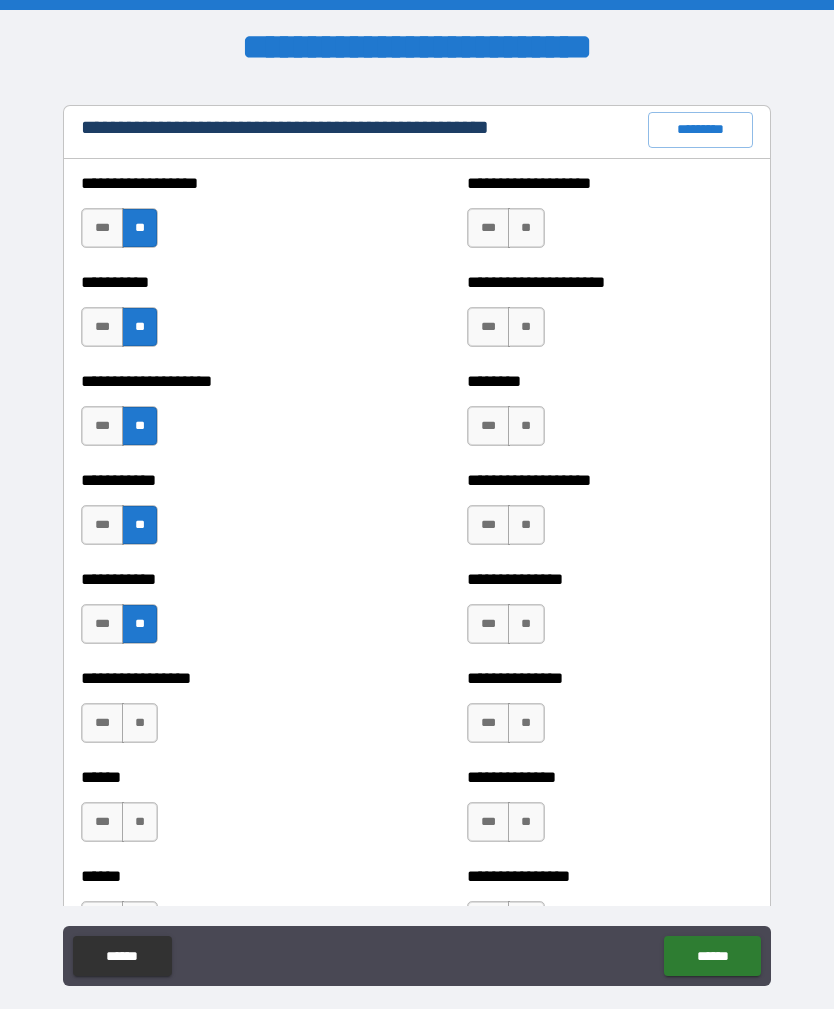 scroll, scrollTop: 2393, scrollLeft: 0, axis: vertical 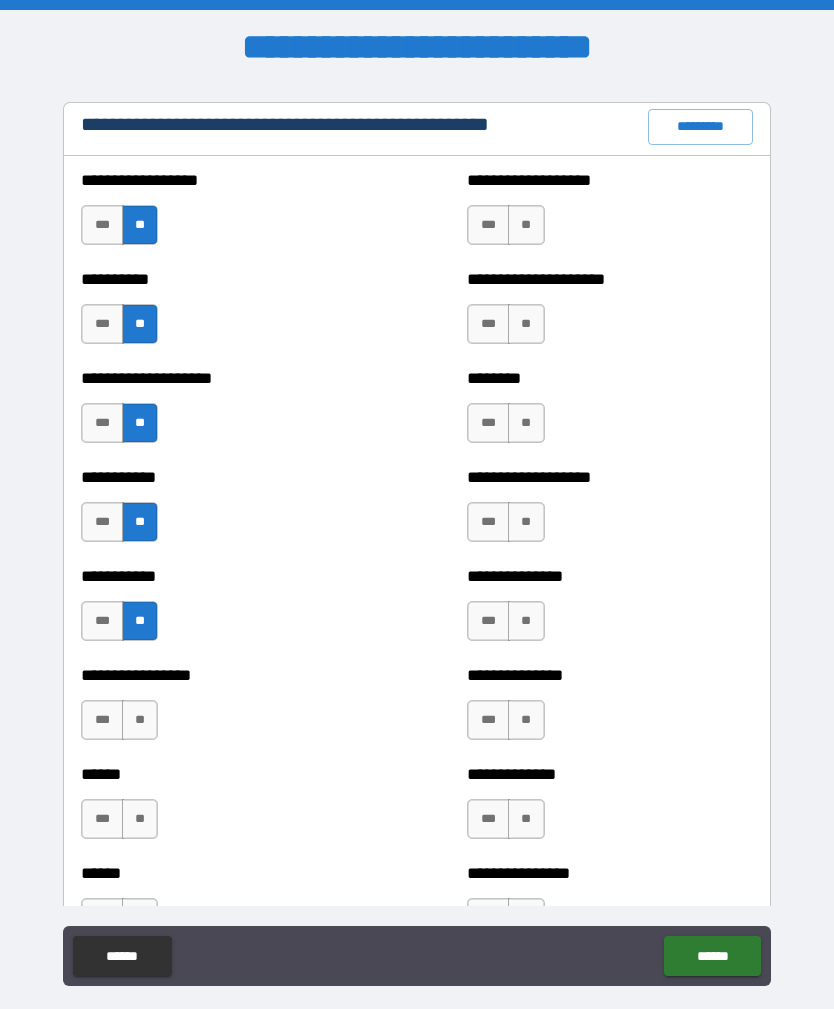 click on "**" at bounding box center (526, 225) 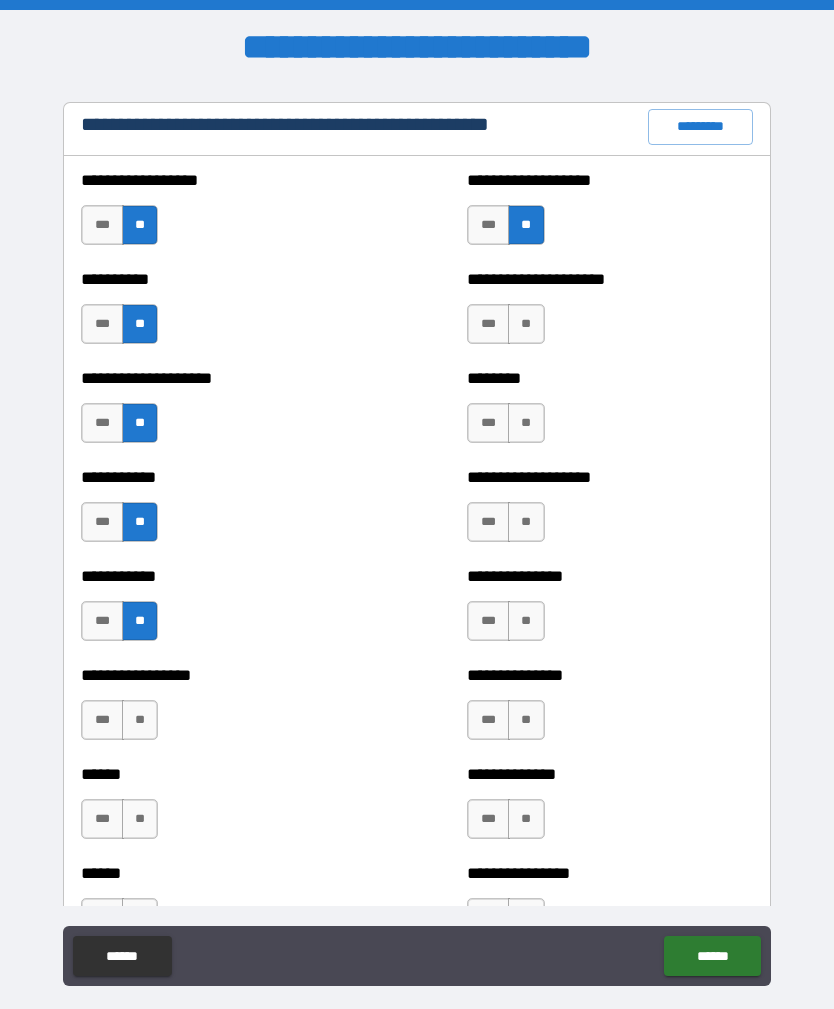 click on "**" at bounding box center [526, 324] 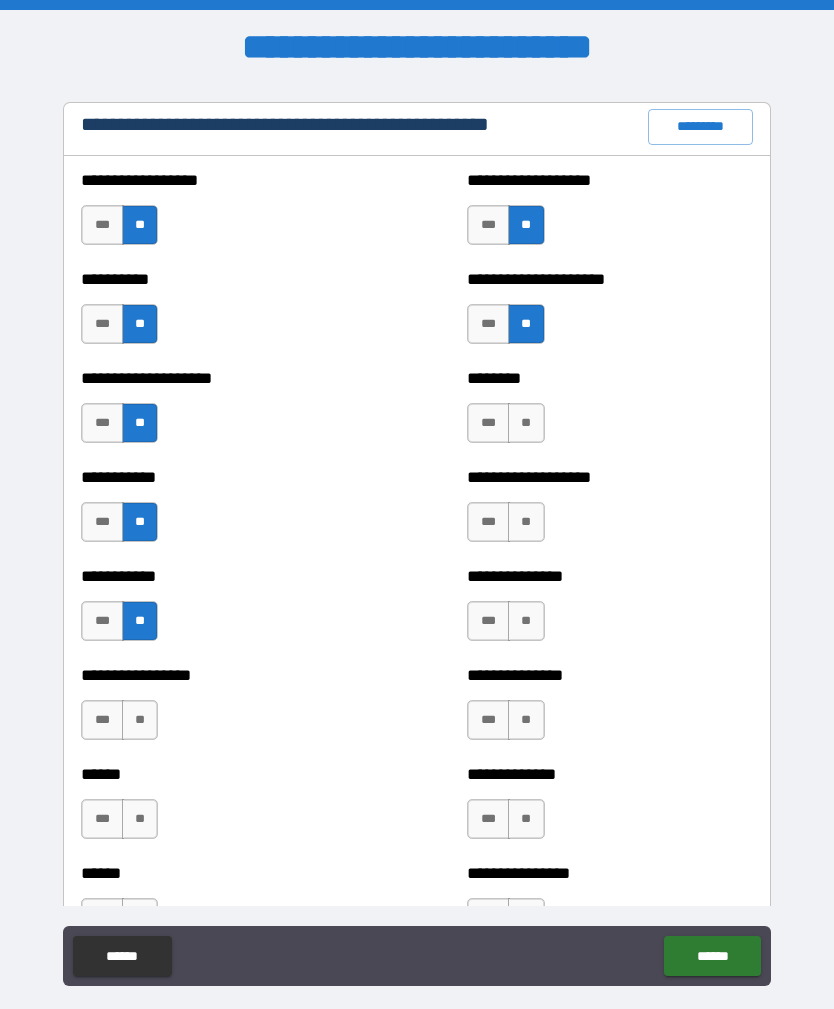 click on "**" at bounding box center (526, 423) 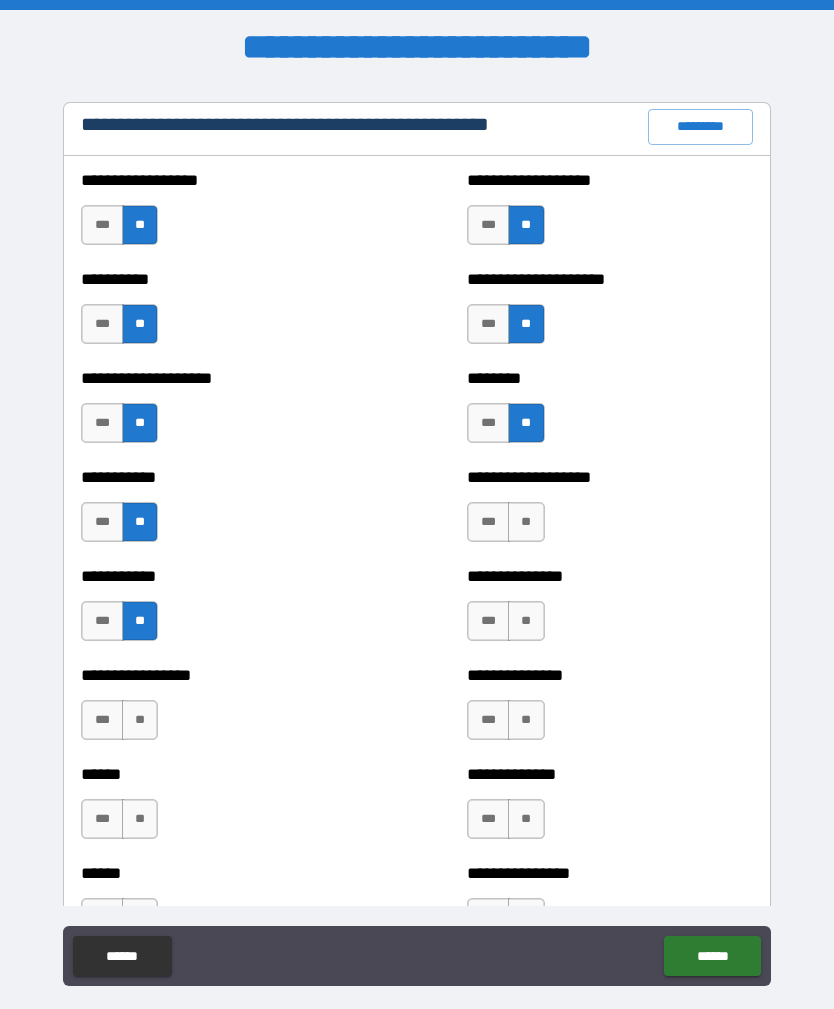 click on "**" at bounding box center (526, 522) 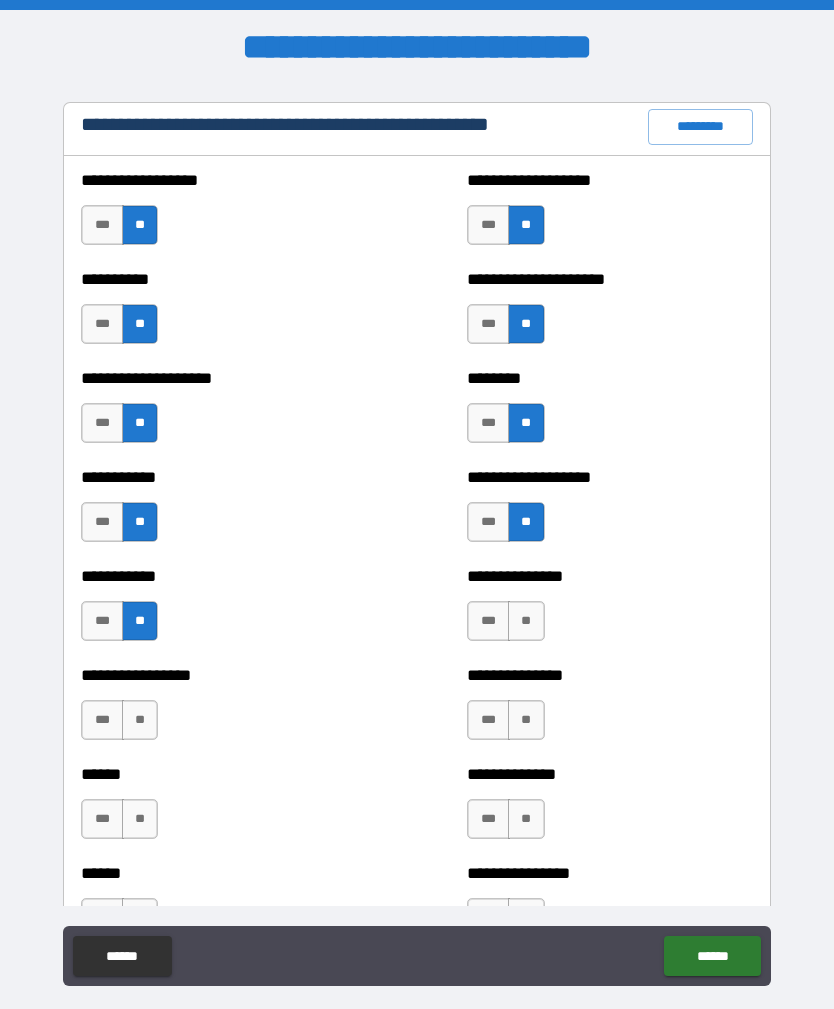 click on "**" at bounding box center (526, 621) 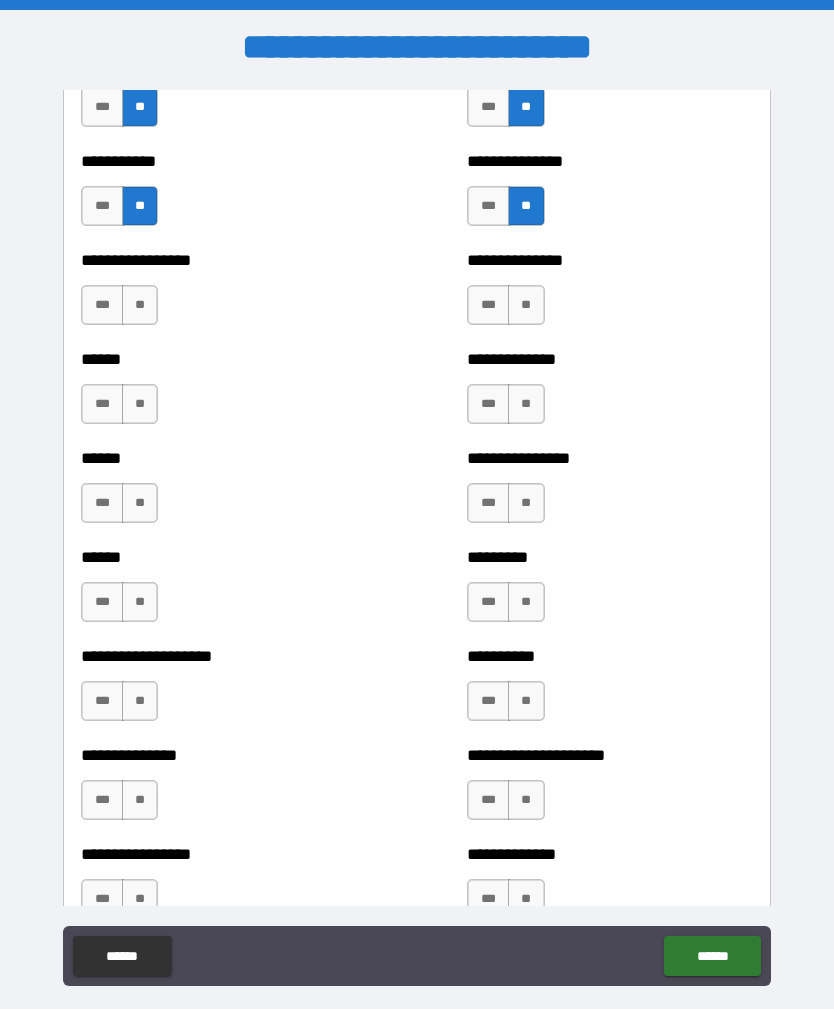 scroll, scrollTop: 2807, scrollLeft: 0, axis: vertical 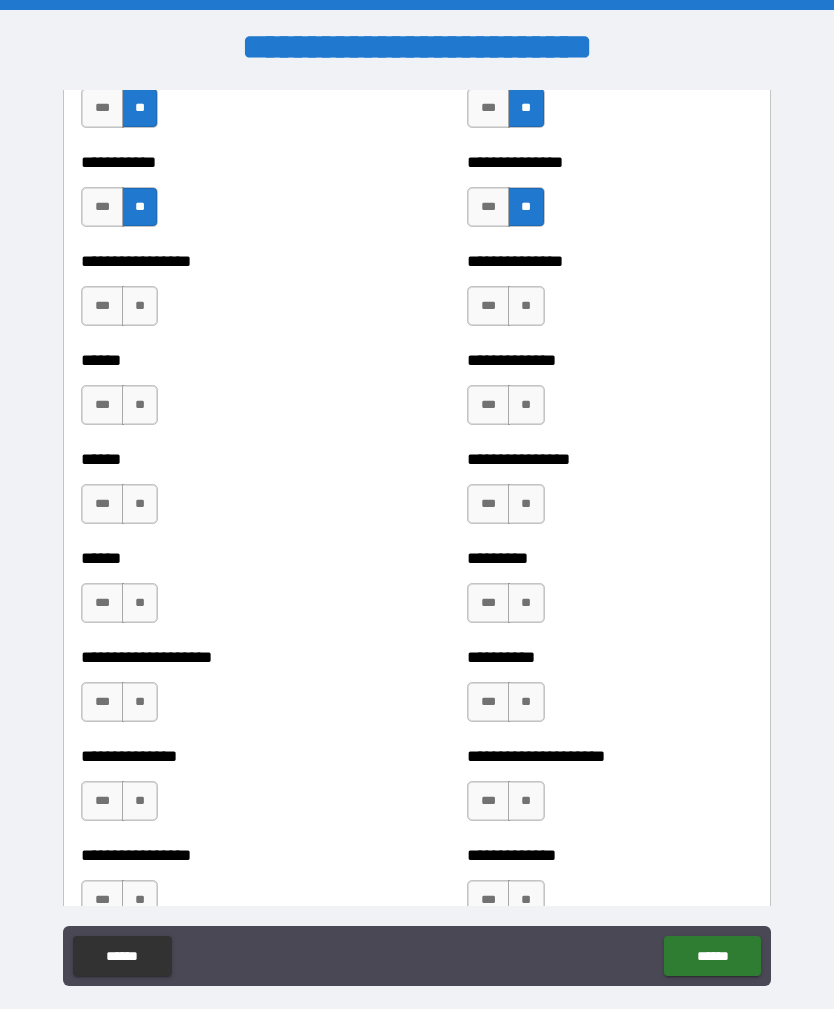 click on "**" at bounding box center (140, 306) 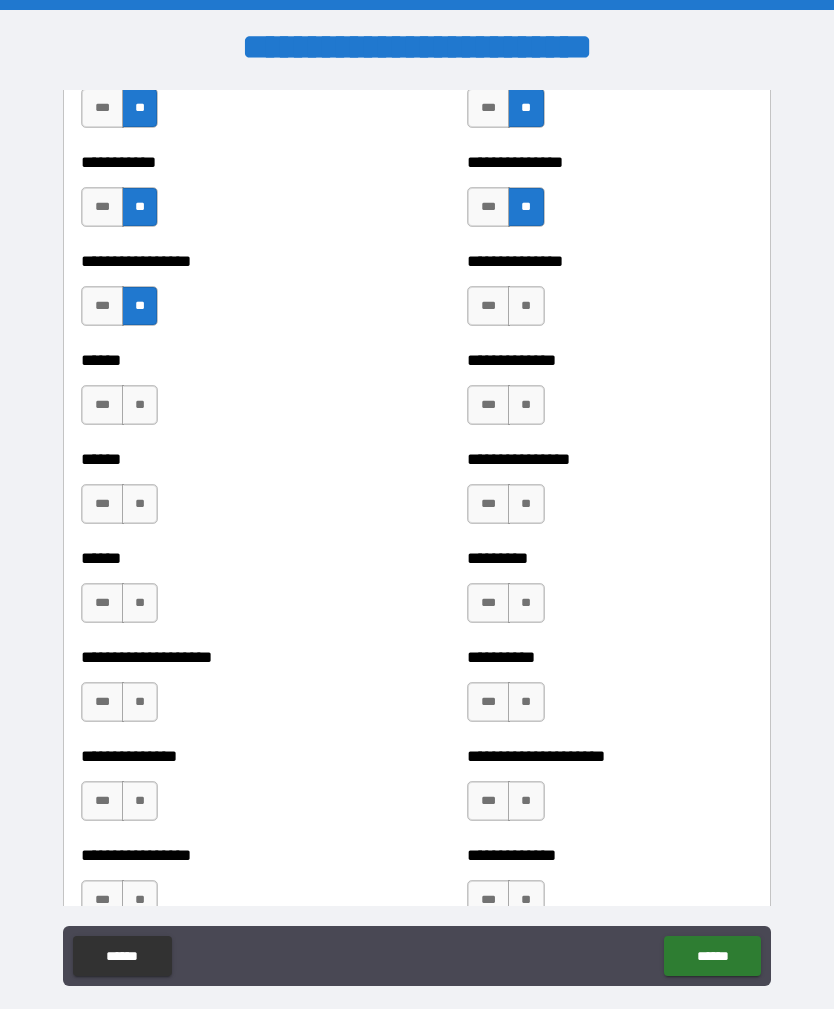 click on "**" at bounding box center (140, 405) 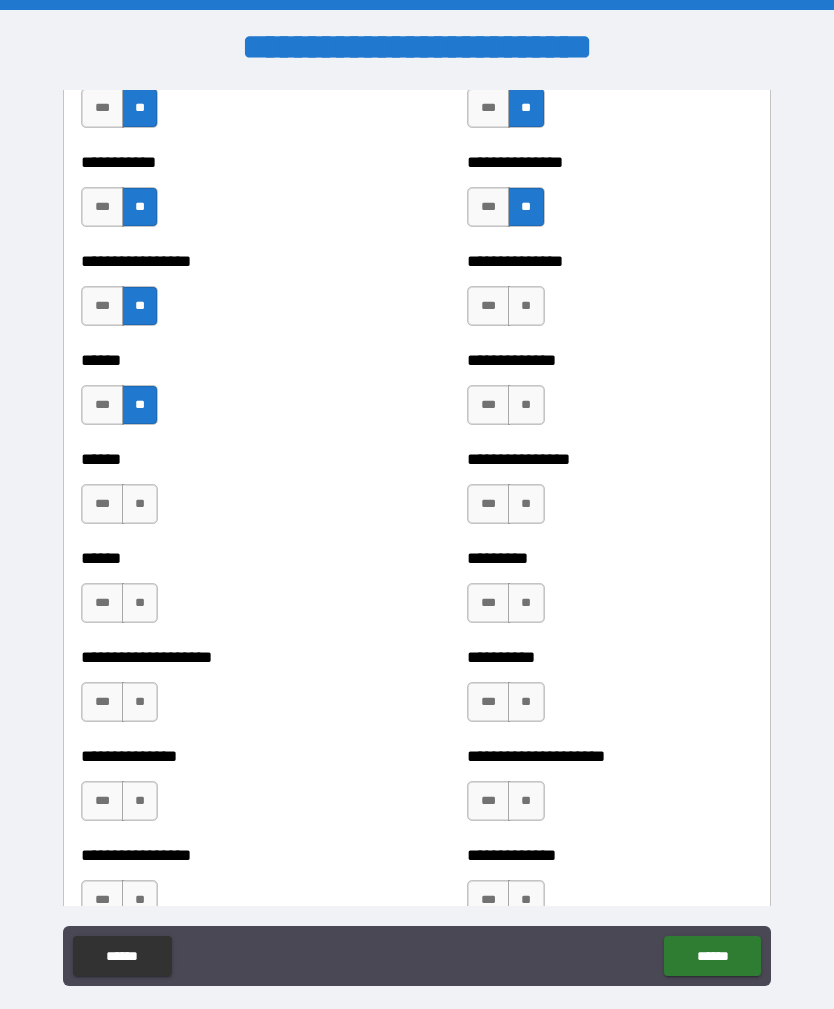 click on "**" at bounding box center [140, 504] 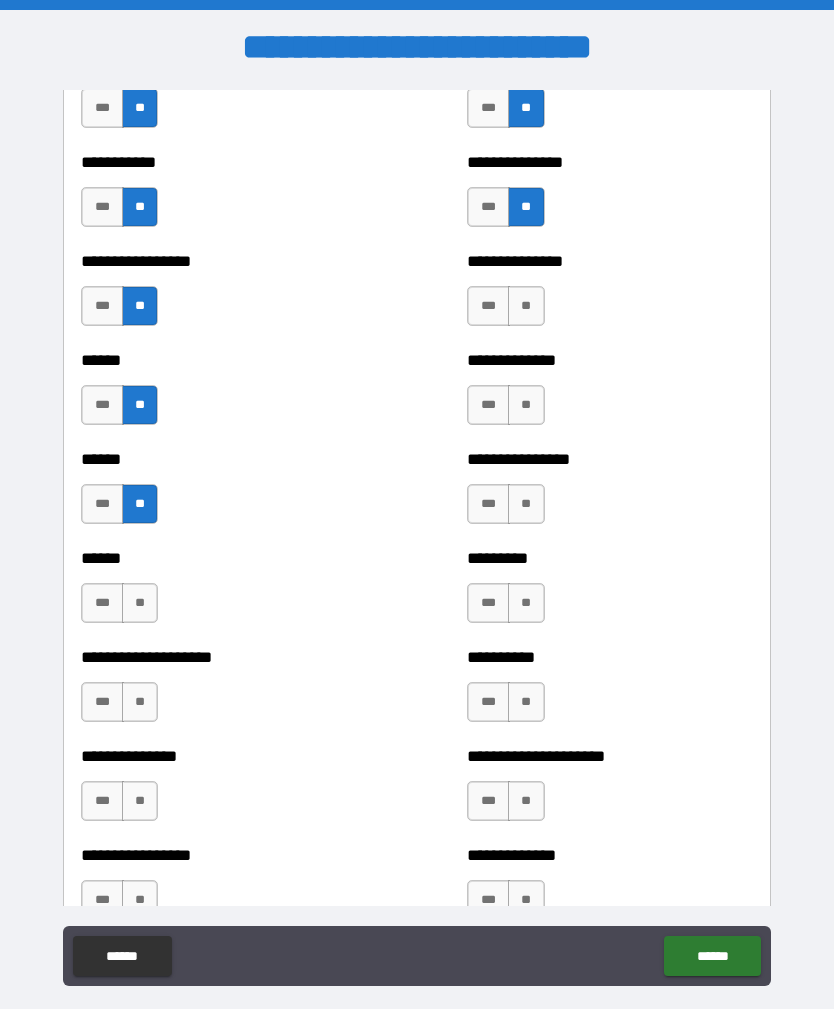 click on "**" at bounding box center [140, 603] 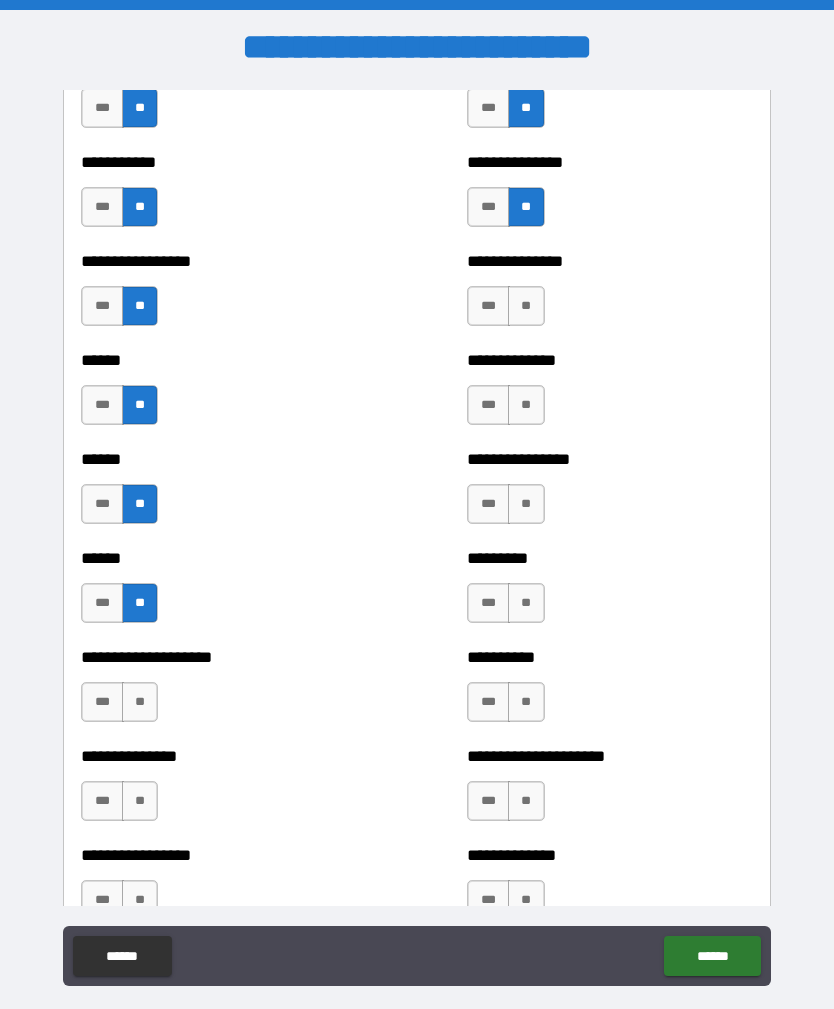 click on "**" at bounding box center (140, 702) 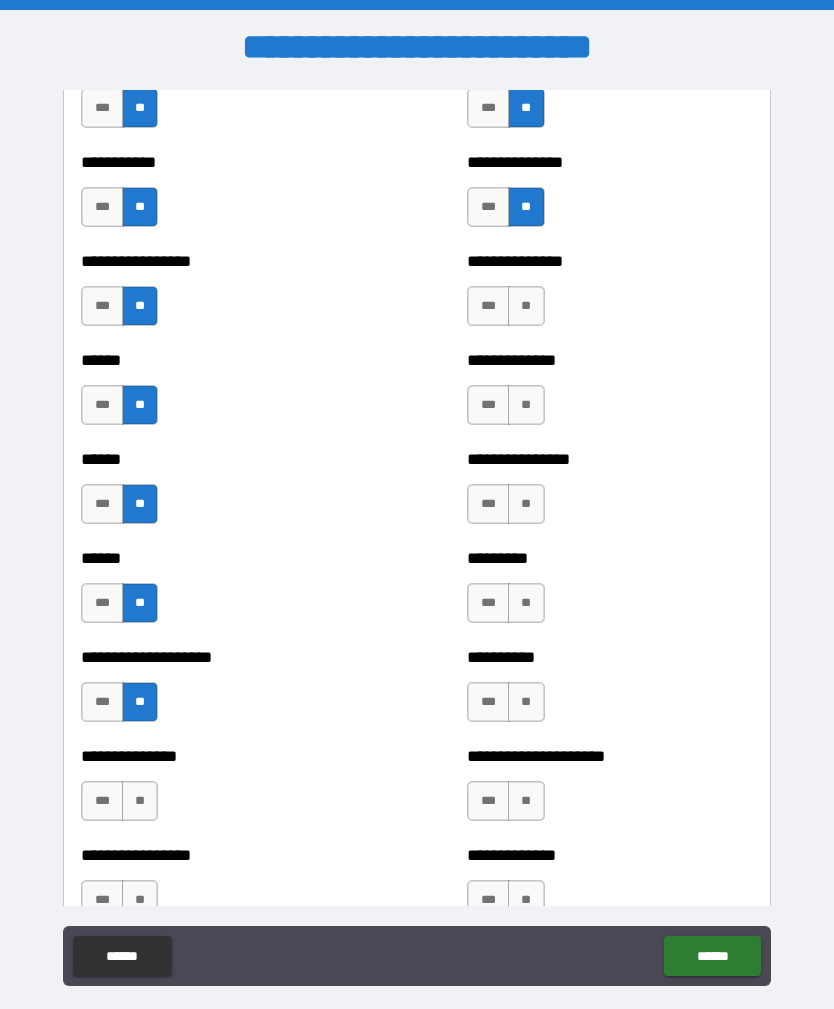 click on "**" at bounding box center [140, 801] 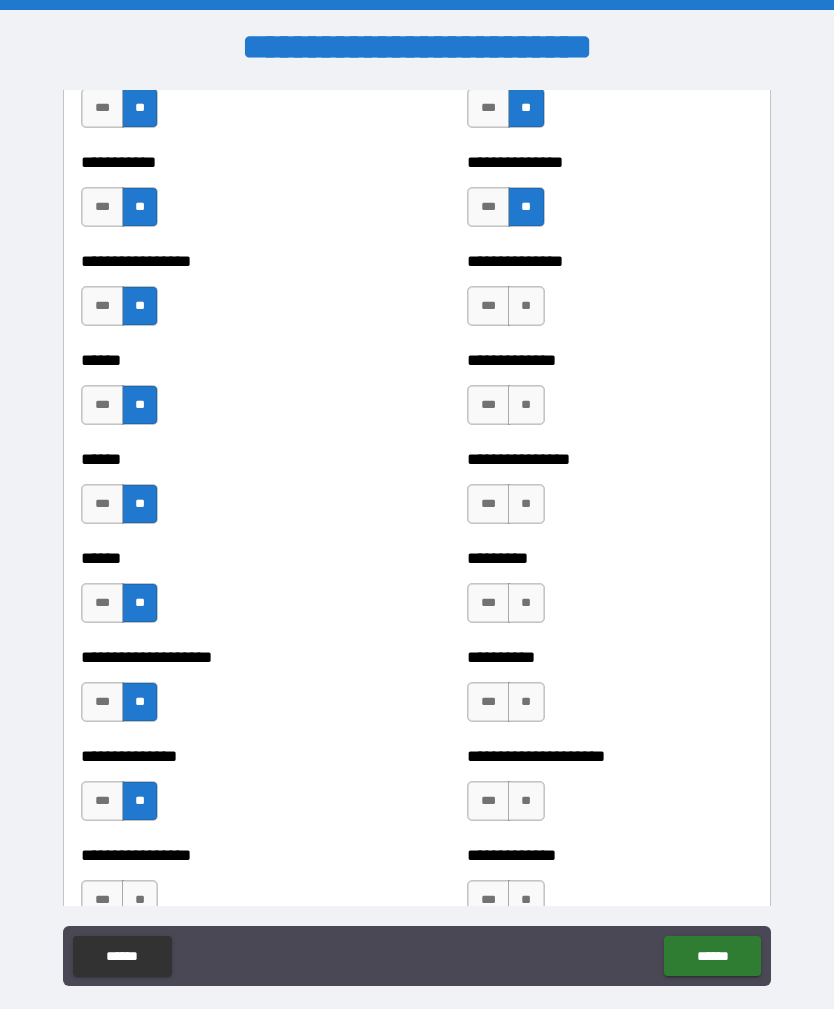 click on "**" at bounding box center [526, 306] 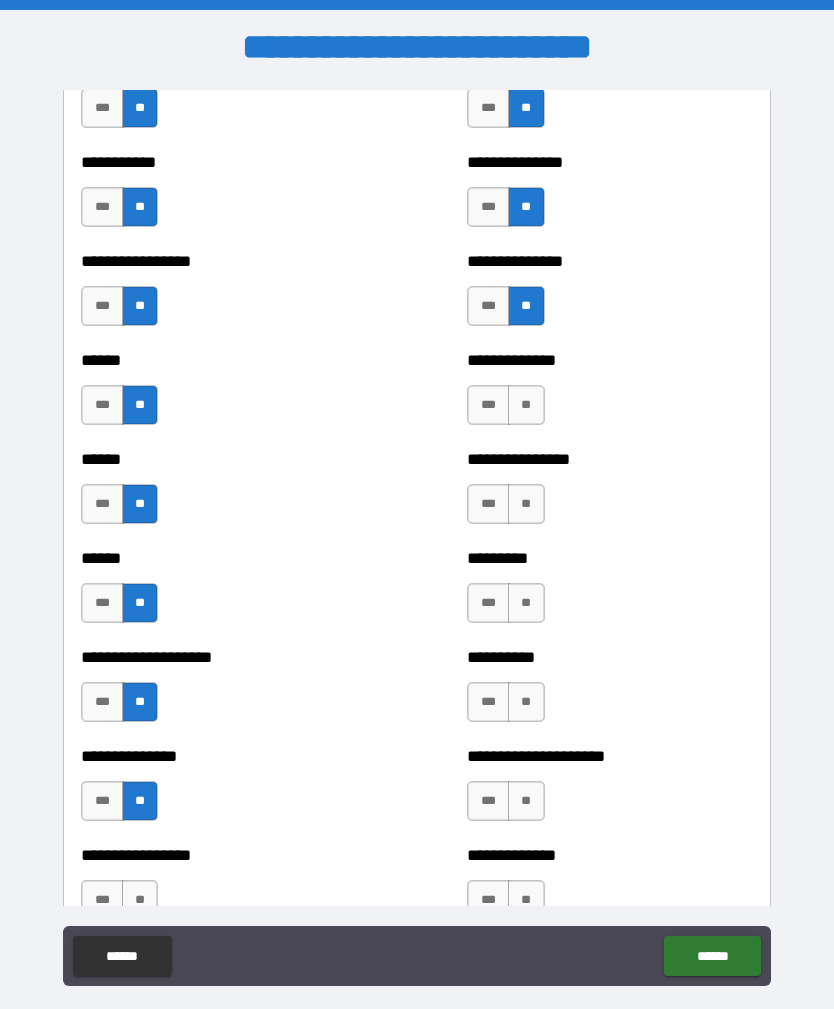 click on "**" at bounding box center [526, 405] 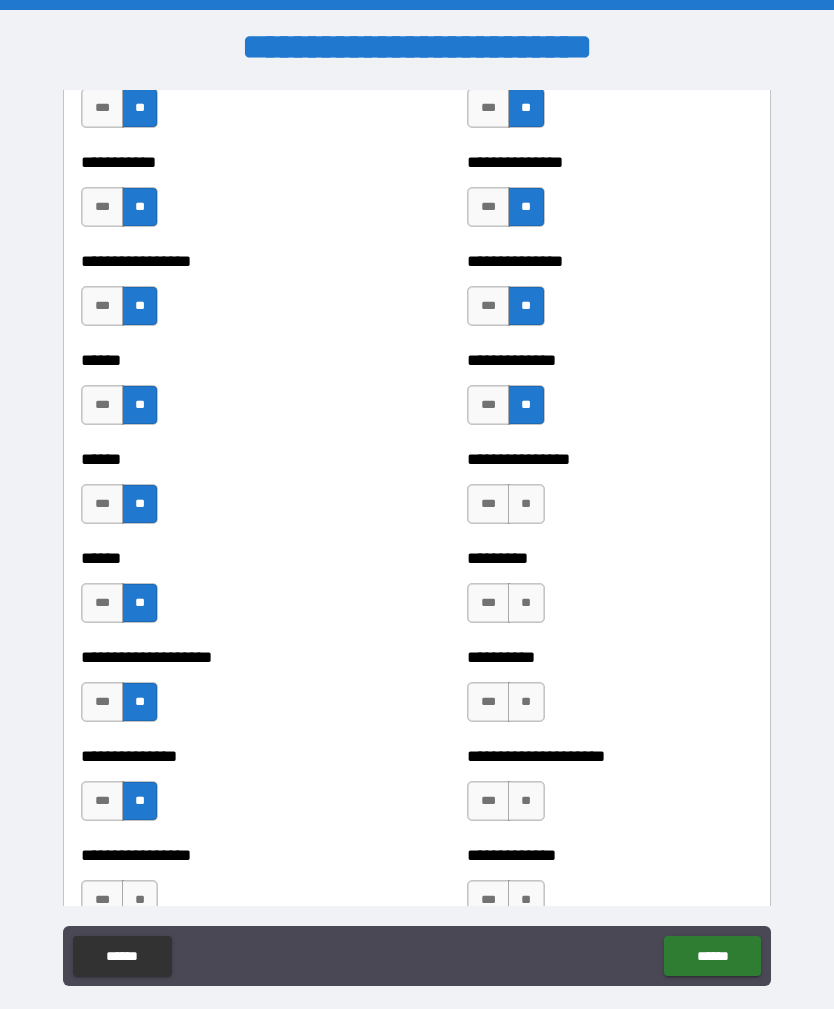 click on "**" at bounding box center (526, 504) 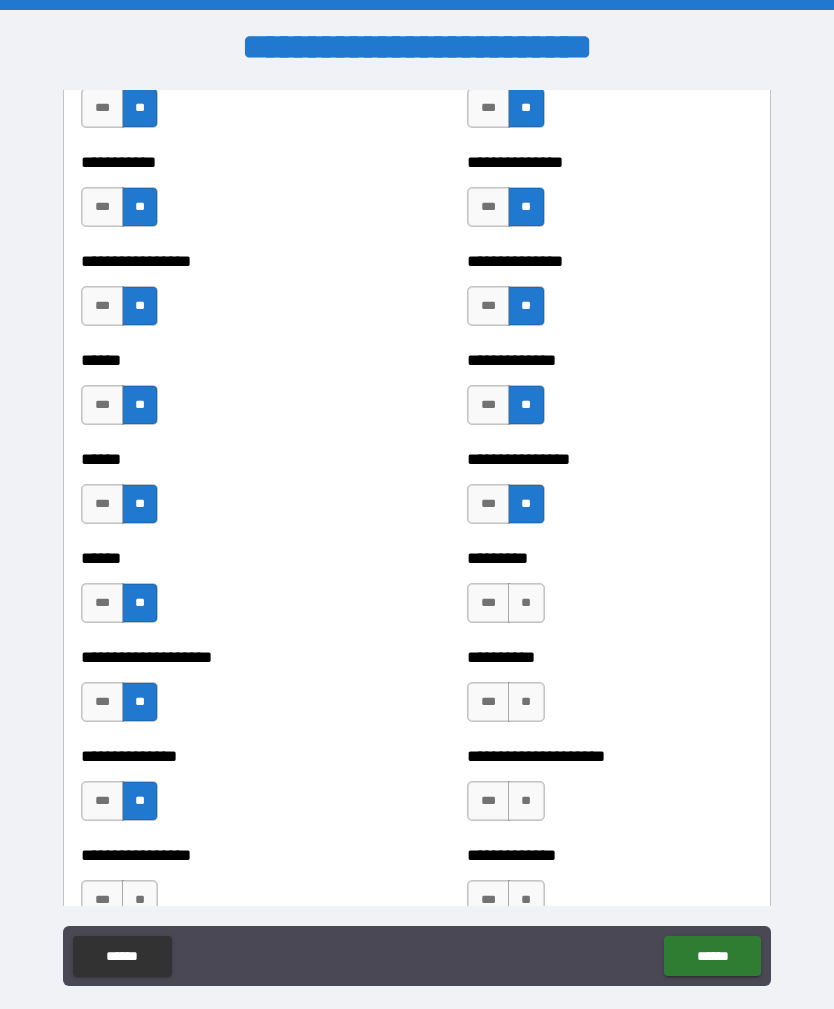 click on "********* *** **" at bounding box center (609, 593) 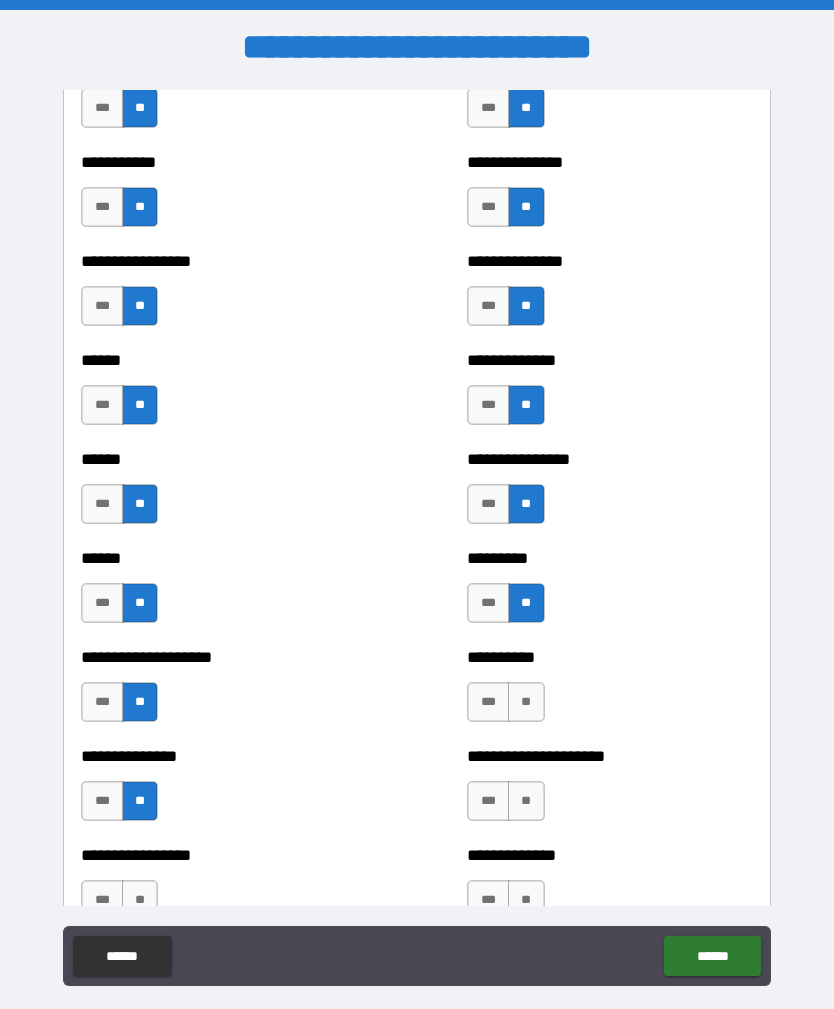 click on "**" at bounding box center [526, 702] 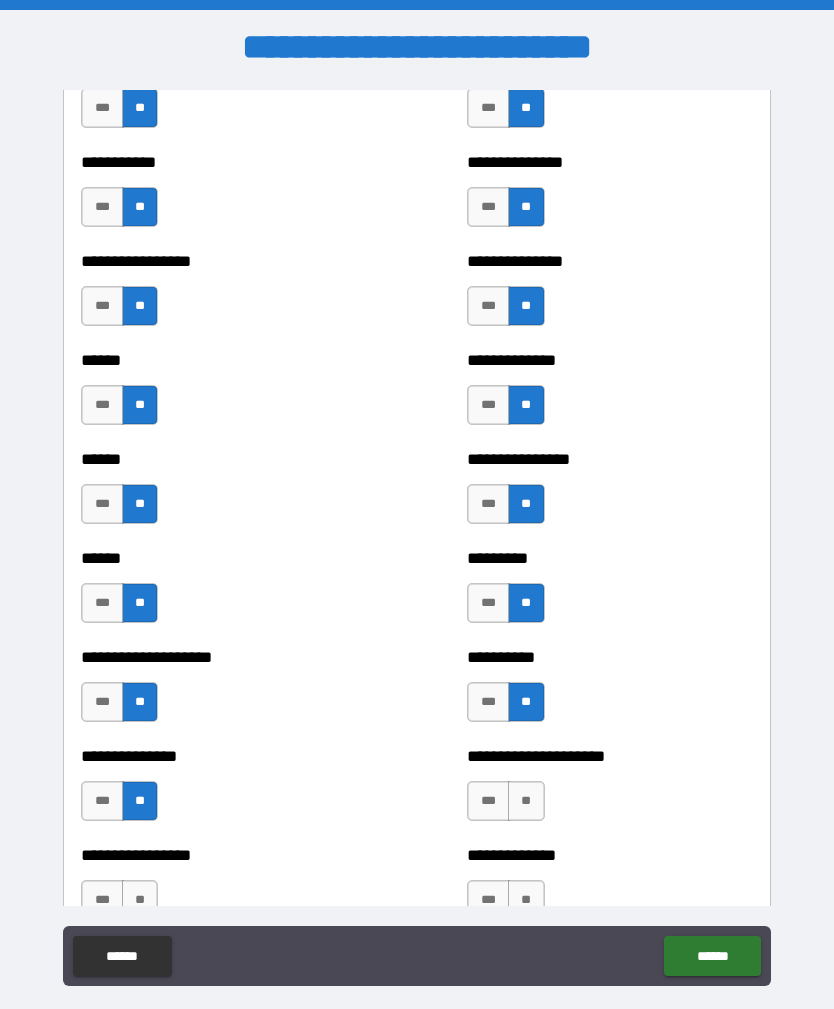 click on "**" at bounding box center (526, 801) 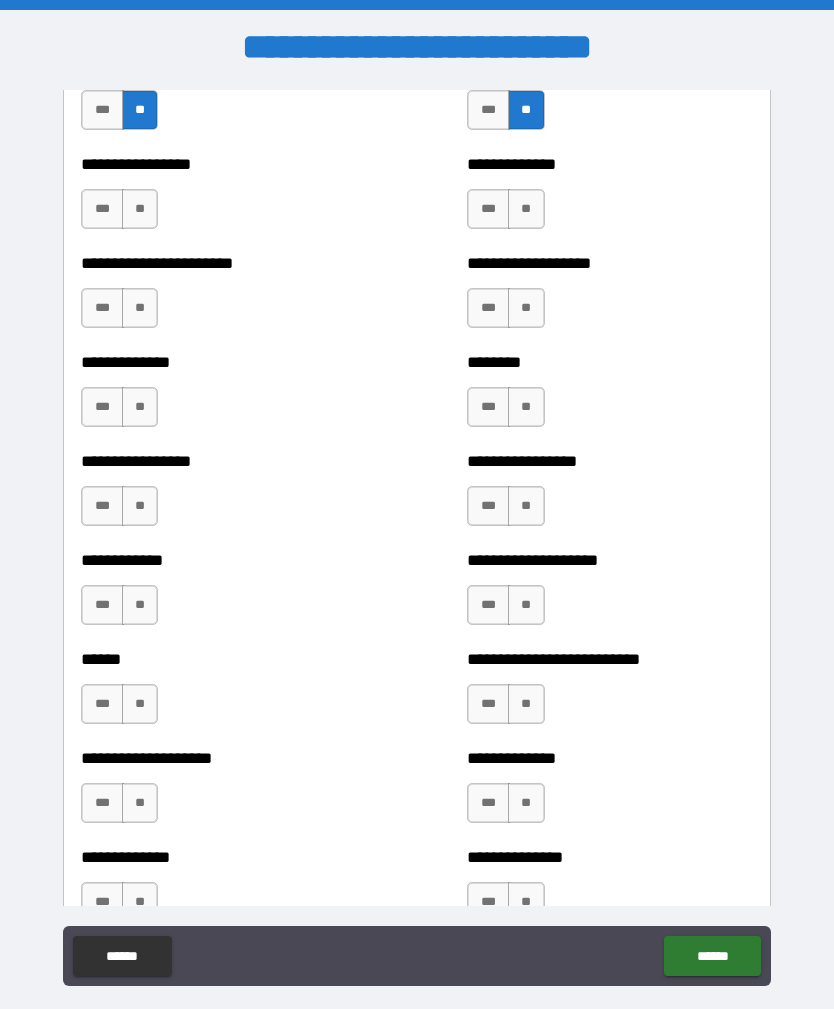 scroll, scrollTop: 3540, scrollLeft: 0, axis: vertical 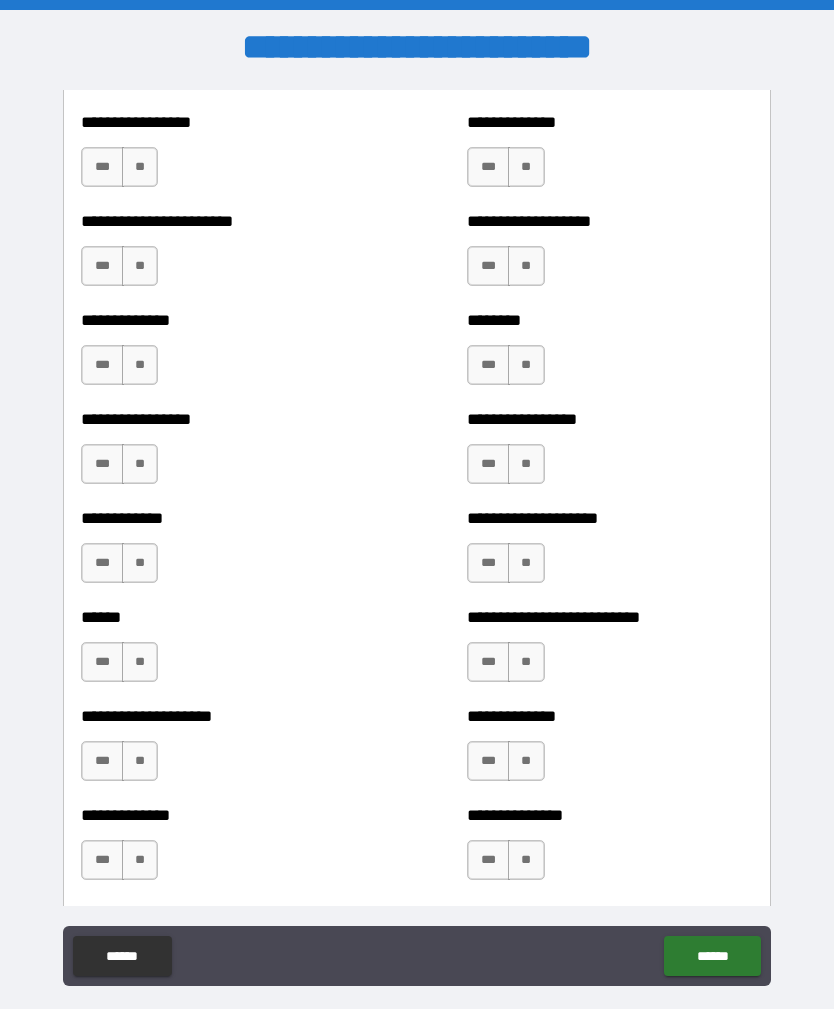 click on "**" at bounding box center (140, 167) 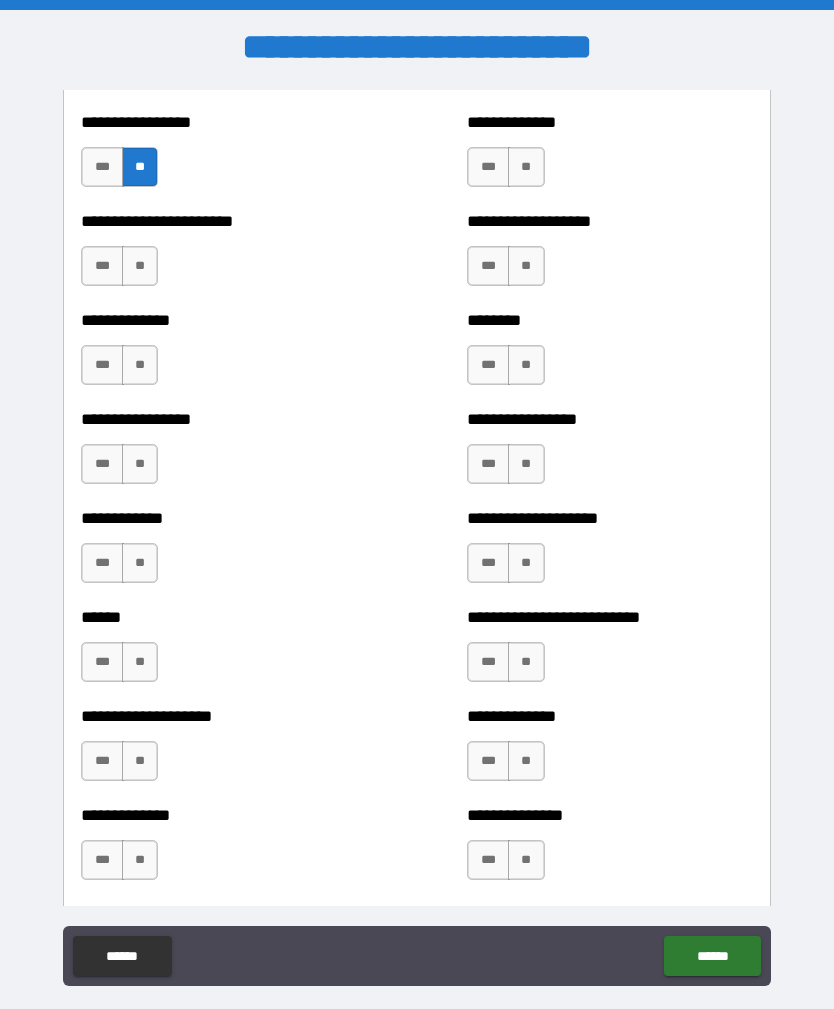 click on "**" at bounding box center (140, 266) 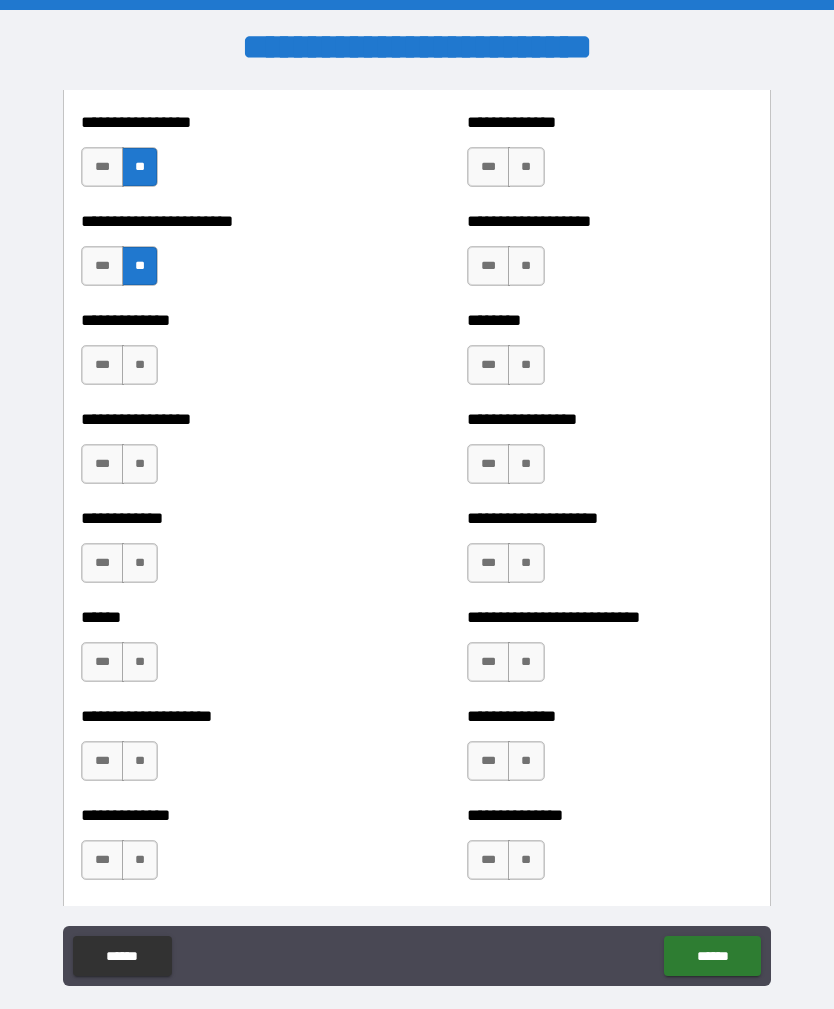 click on "**" at bounding box center (140, 365) 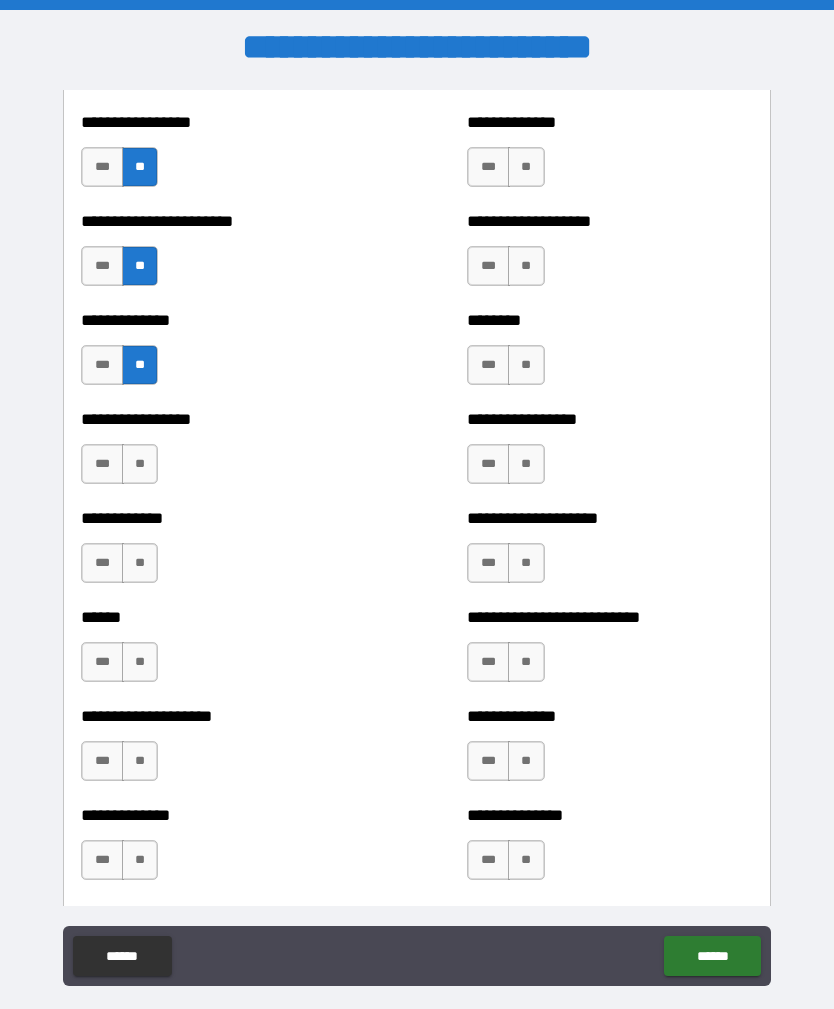 click on "**" at bounding box center [140, 464] 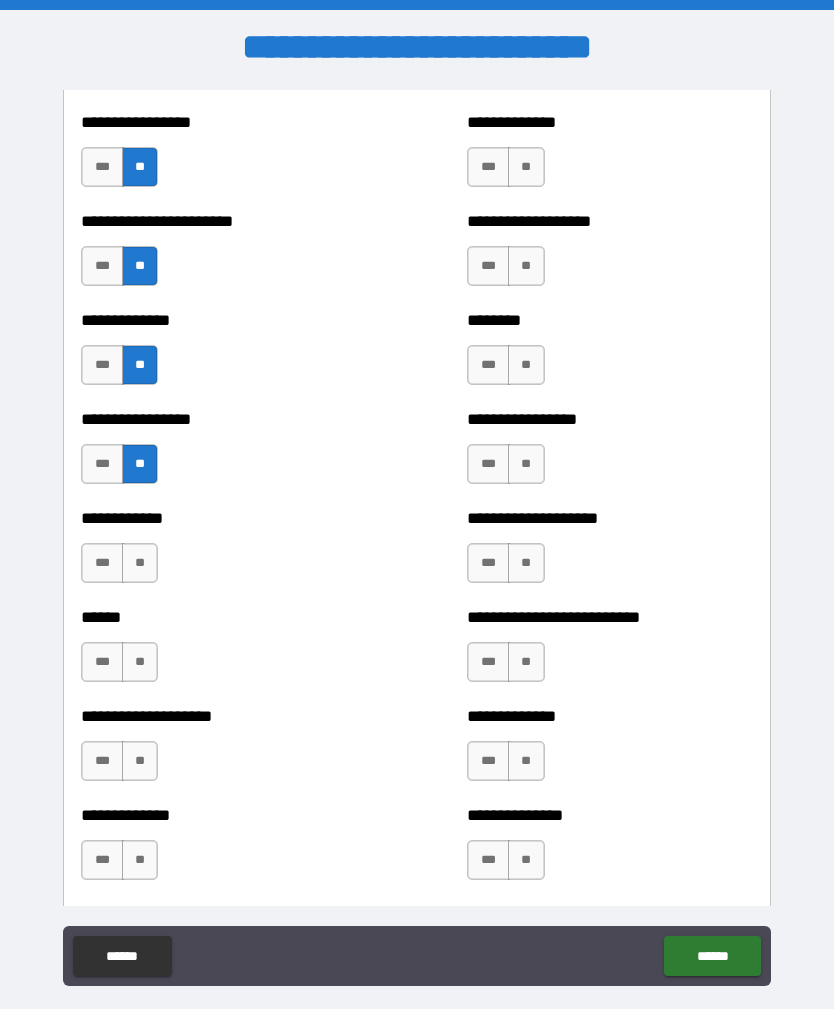 click on "**" at bounding box center [140, 563] 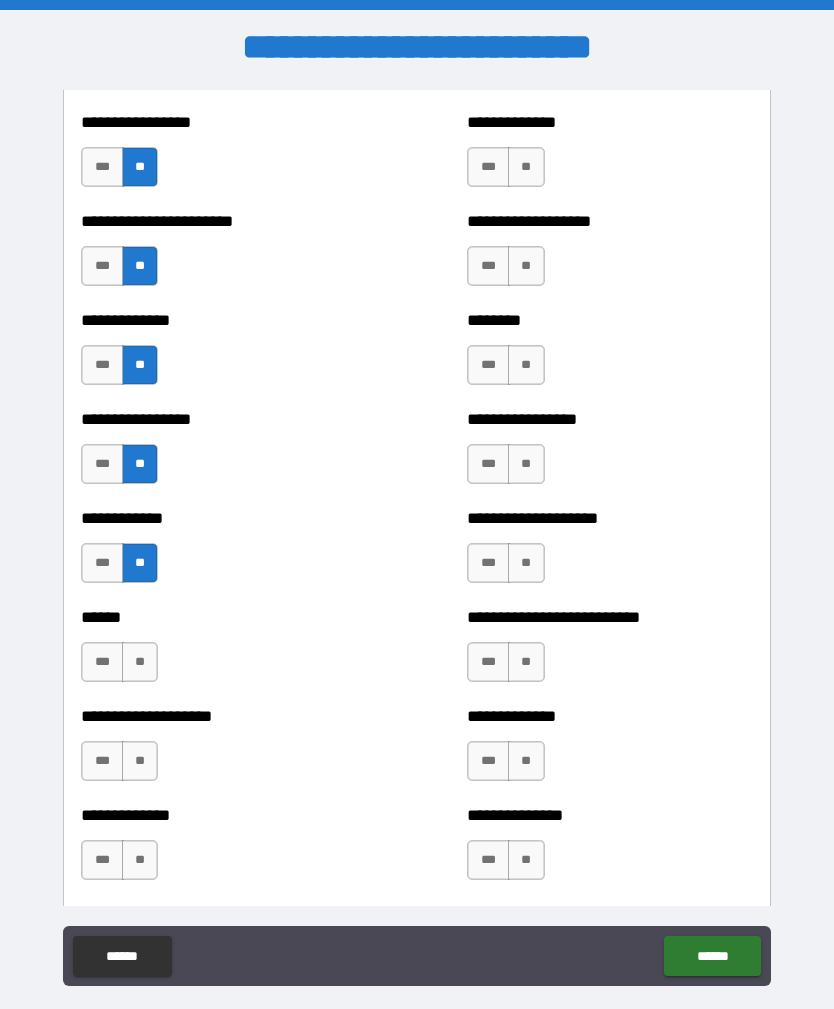 click on "**" at bounding box center (140, 662) 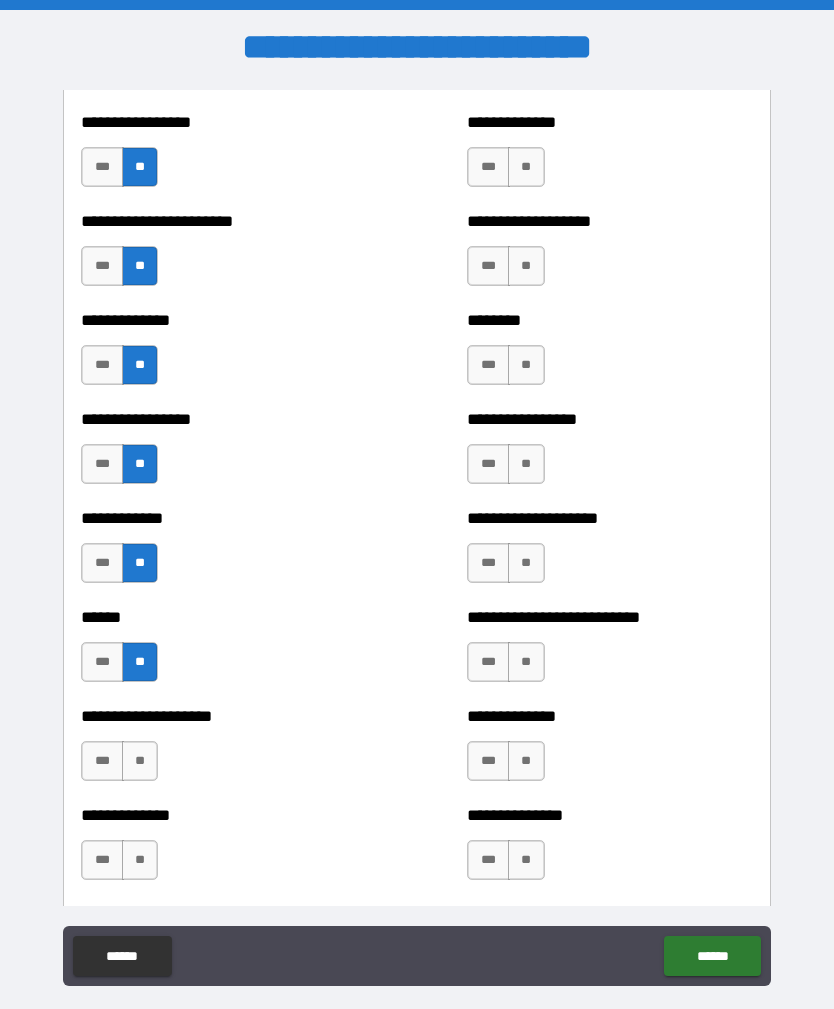 click on "**" at bounding box center (140, 761) 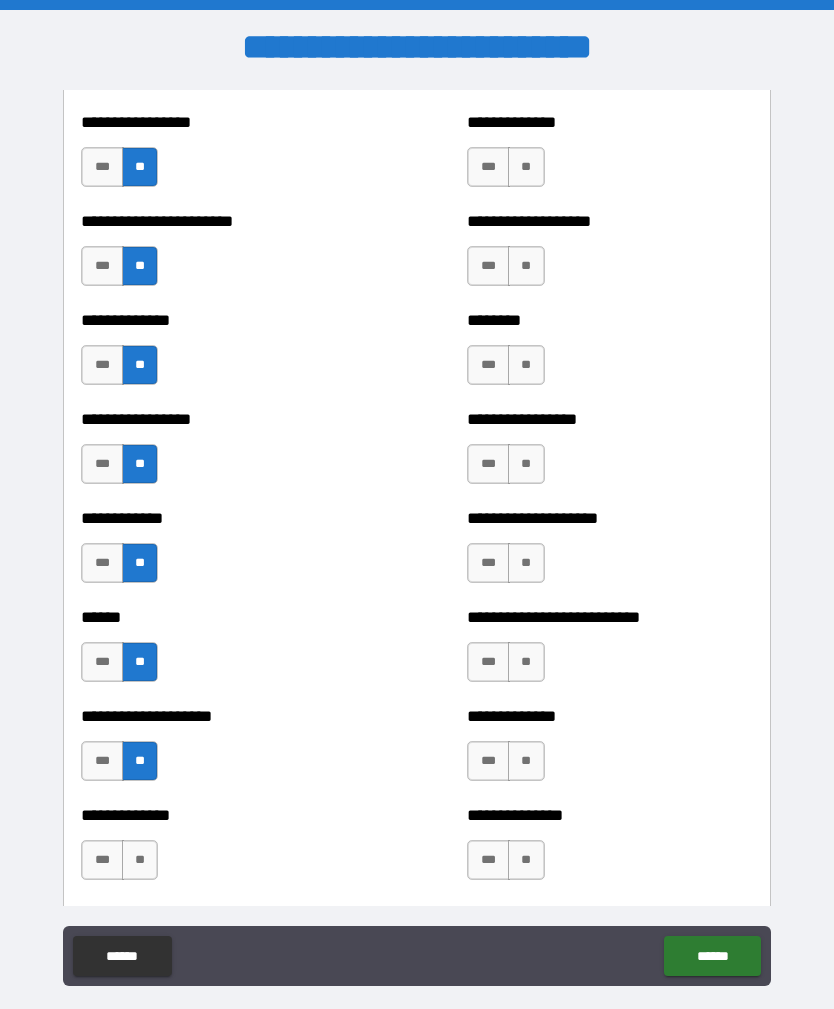 click on "**" at bounding box center (140, 860) 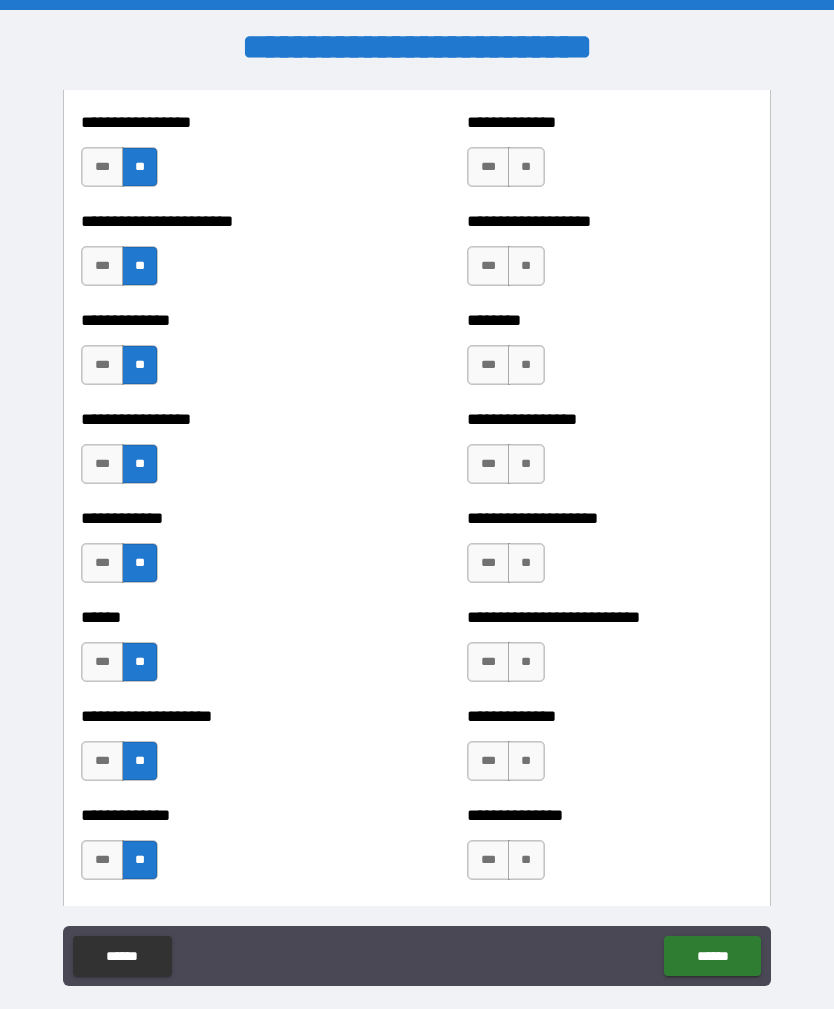 click on "**" at bounding box center [526, 860] 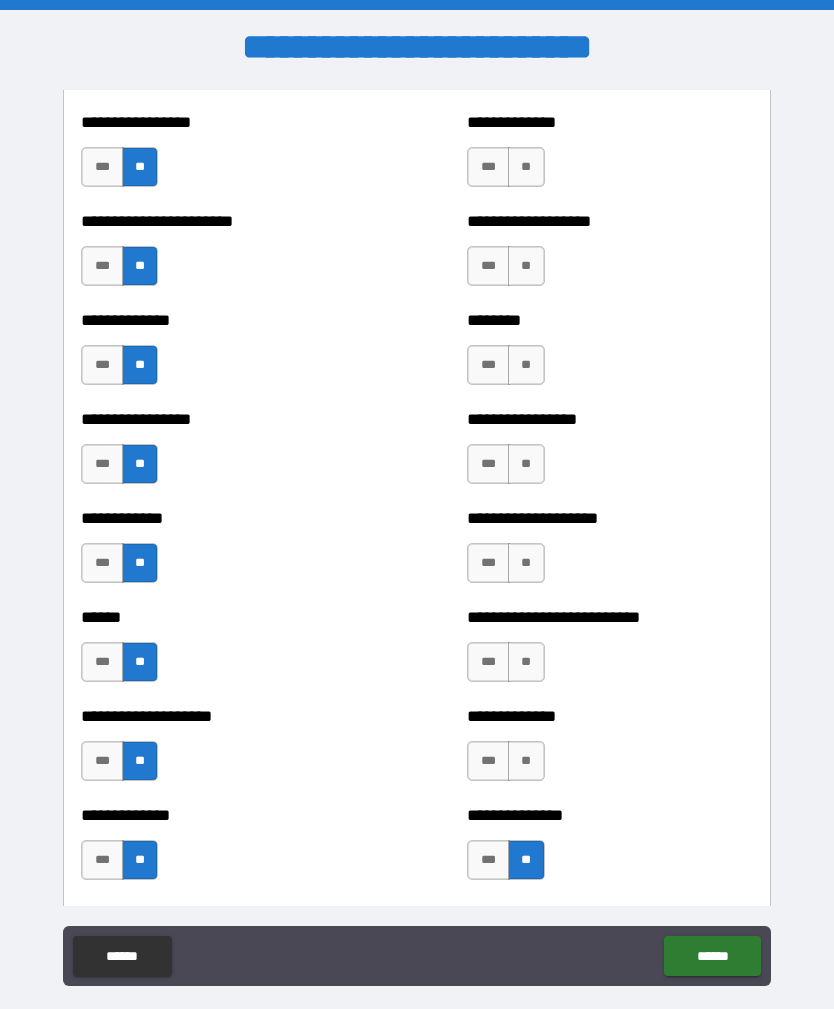 click on "**" at bounding box center [526, 761] 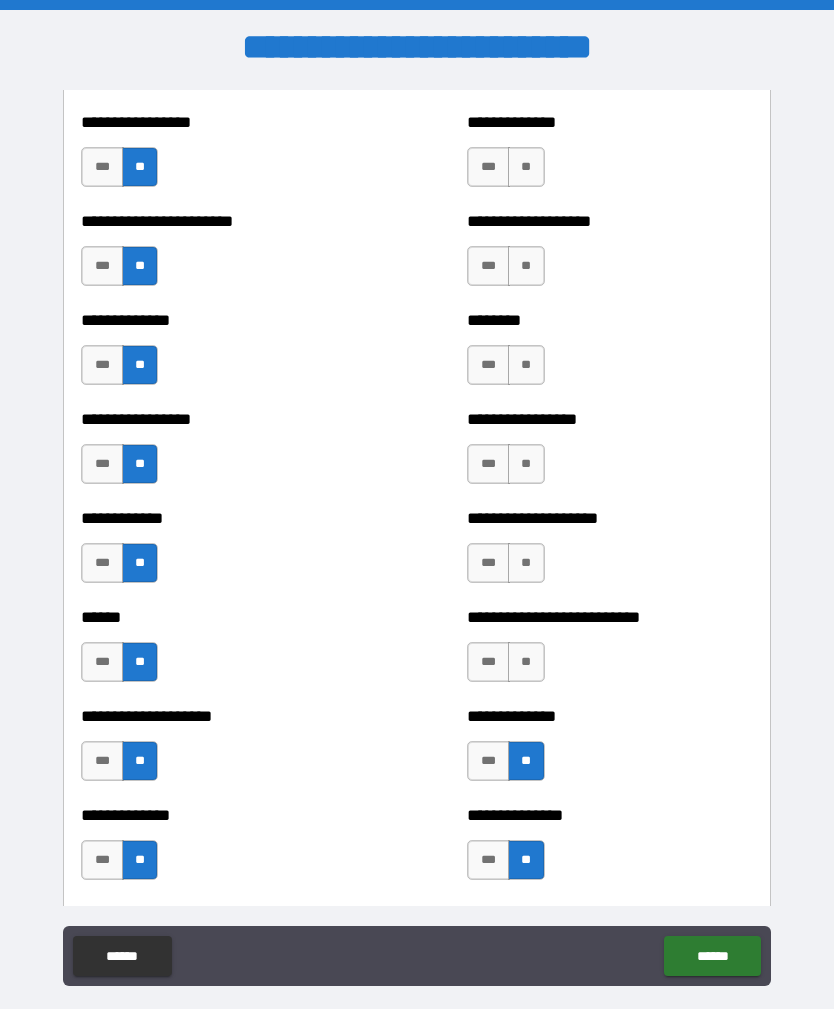 click on "**" at bounding box center [526, 662] 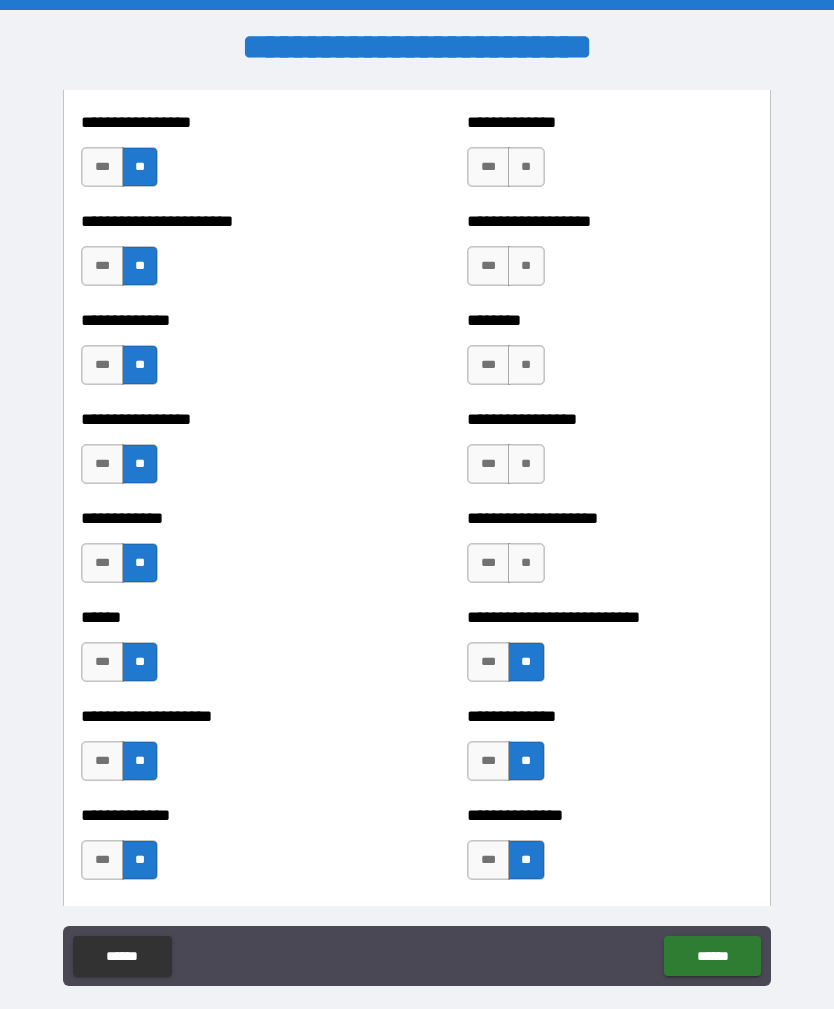 click on "***" at bounding box center [488, 761] 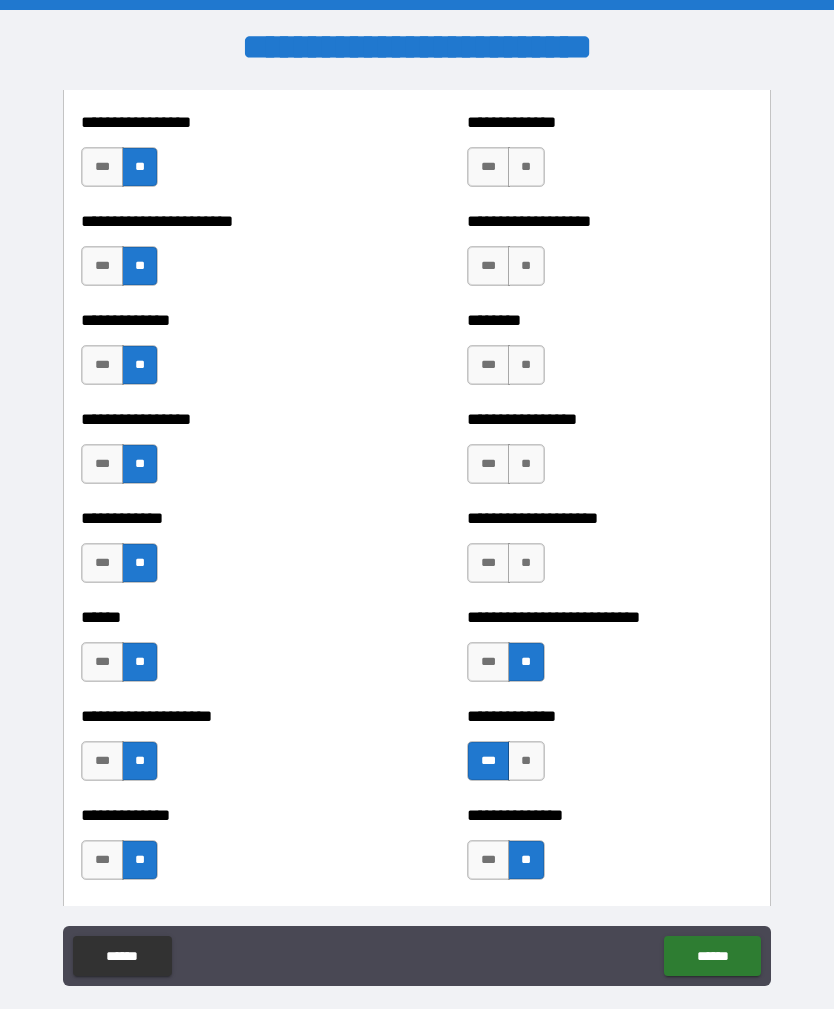 click on "**" at bounding box center (526, 563) 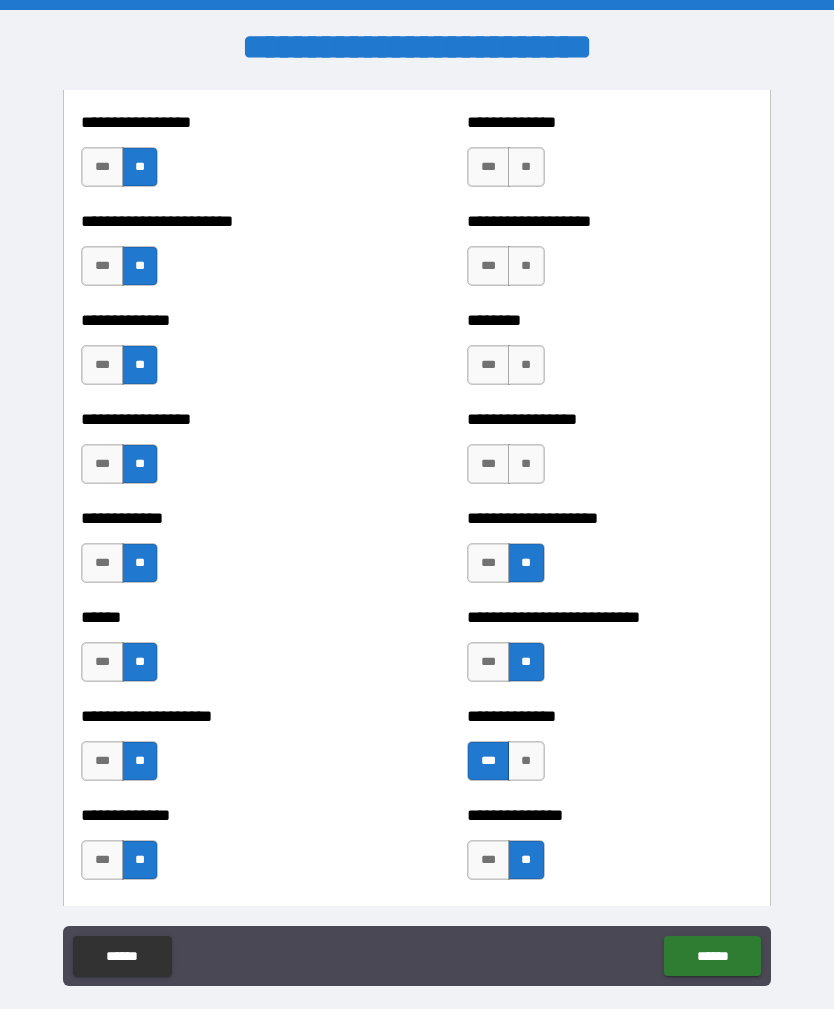 click on "**" at bounding box center (526, 464) 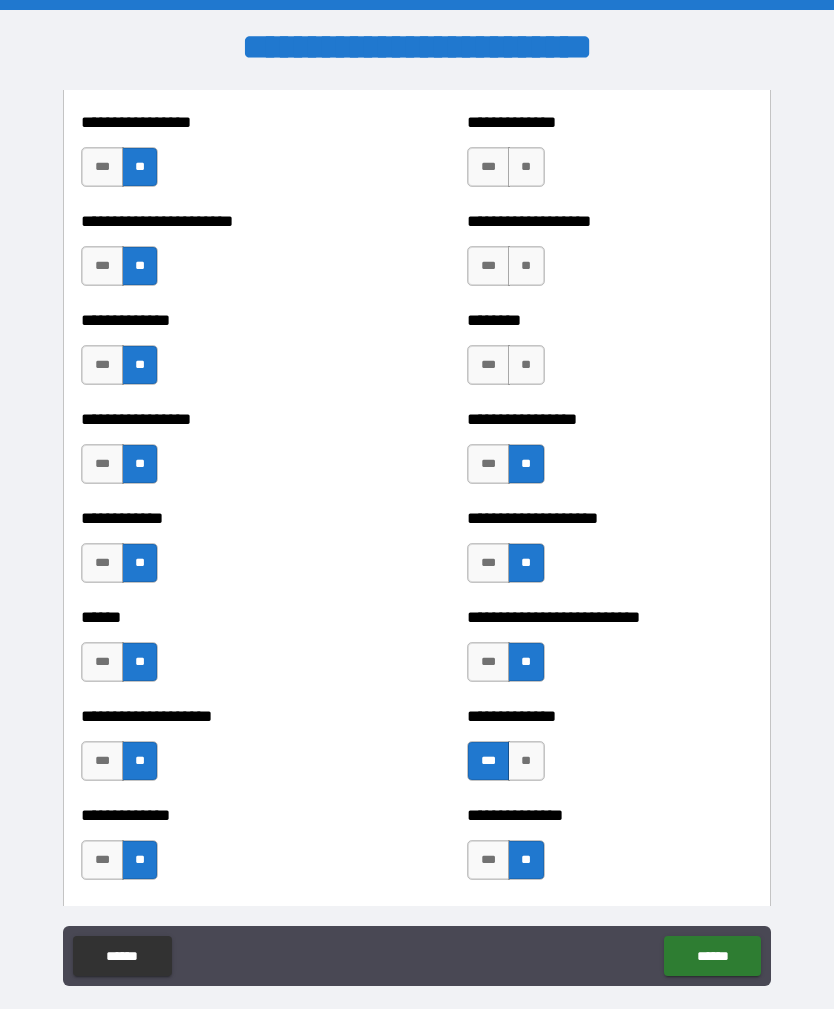 click on "**" at bounding box center [526, 365] 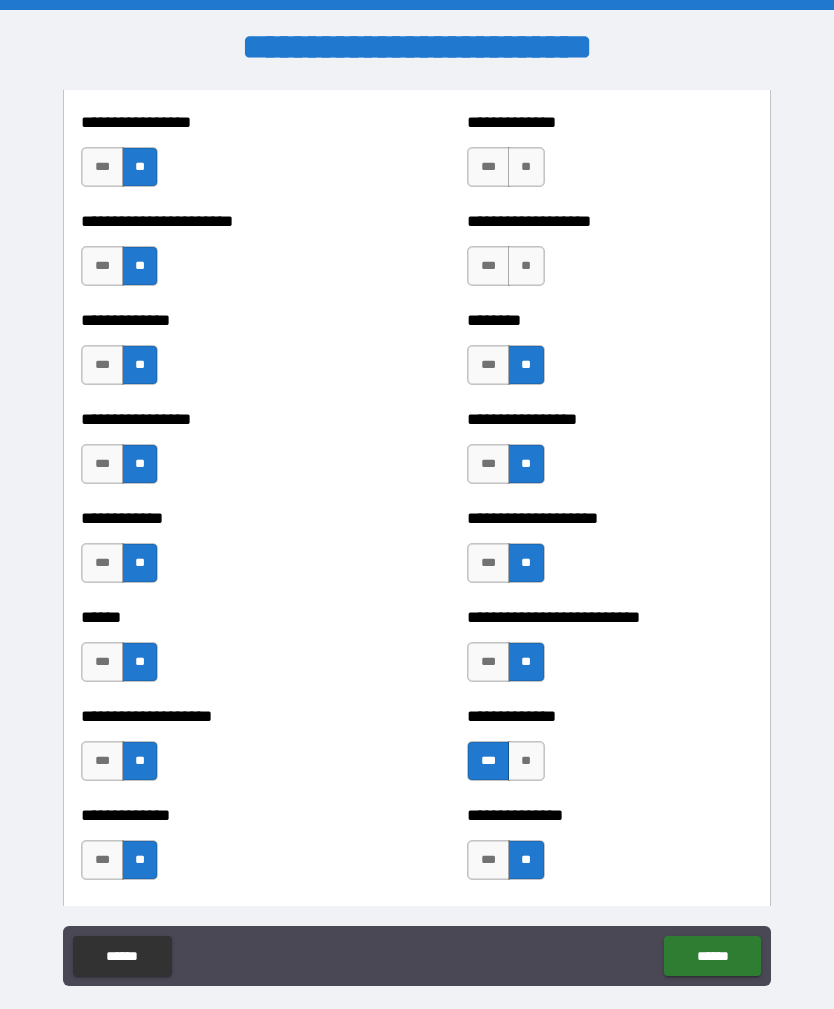 click on "**" at bounding box center (526, 266) 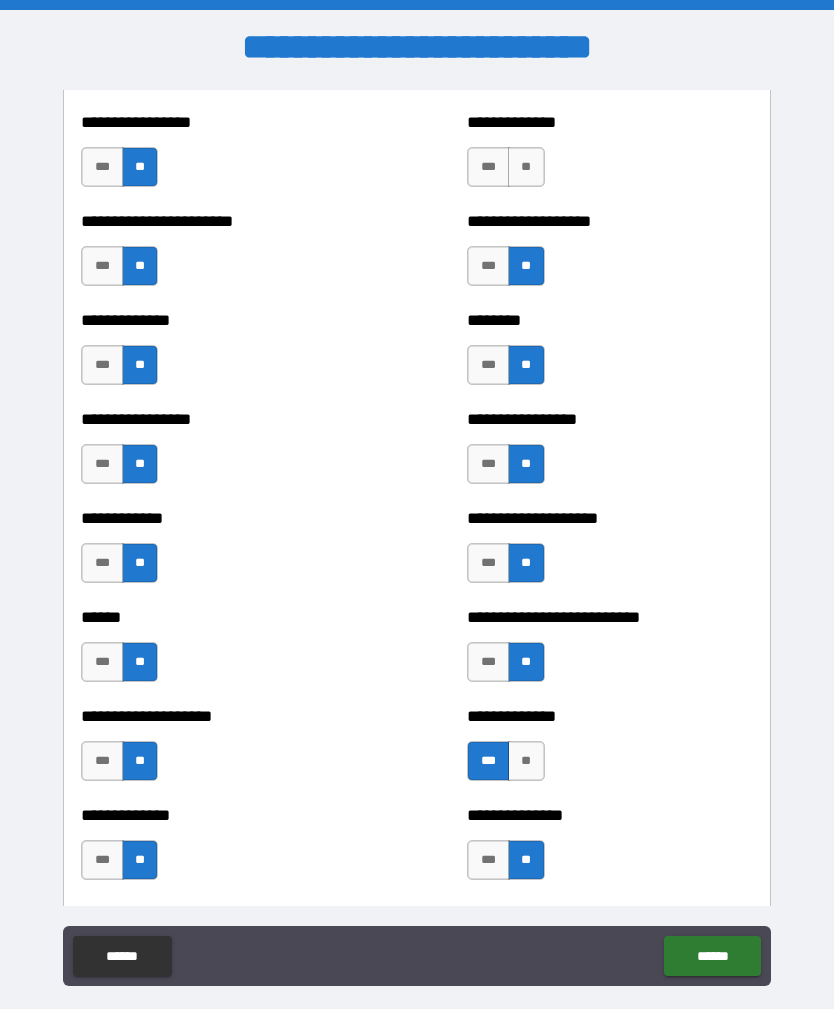 click on "**" at bounding box center [526, 167] 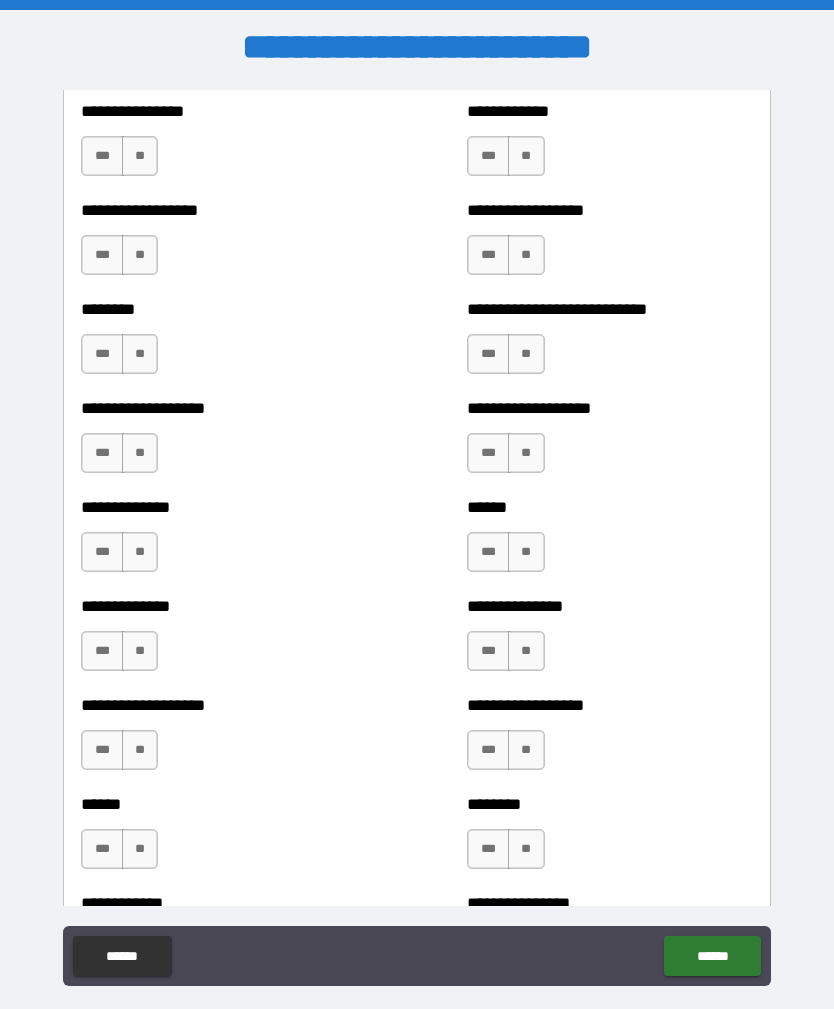 scroll, scrollTop: 4339, scrollLeft: 0, axis: vertical 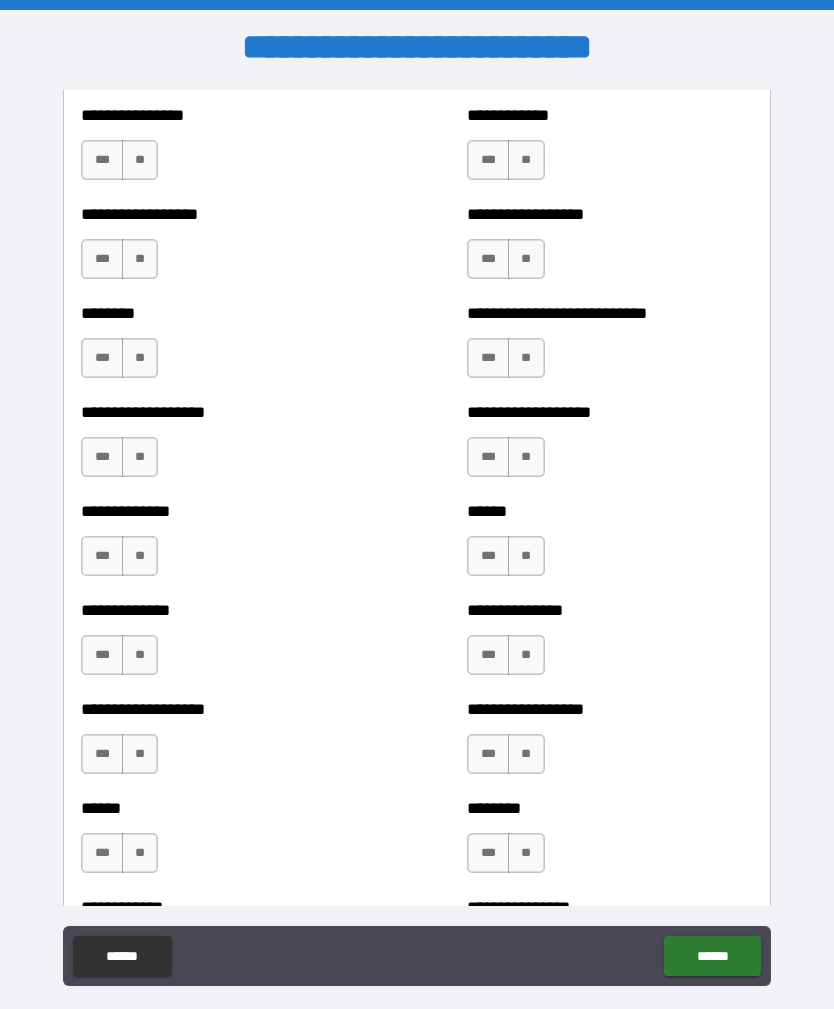 click on "**" at bounding box center (140, 160) 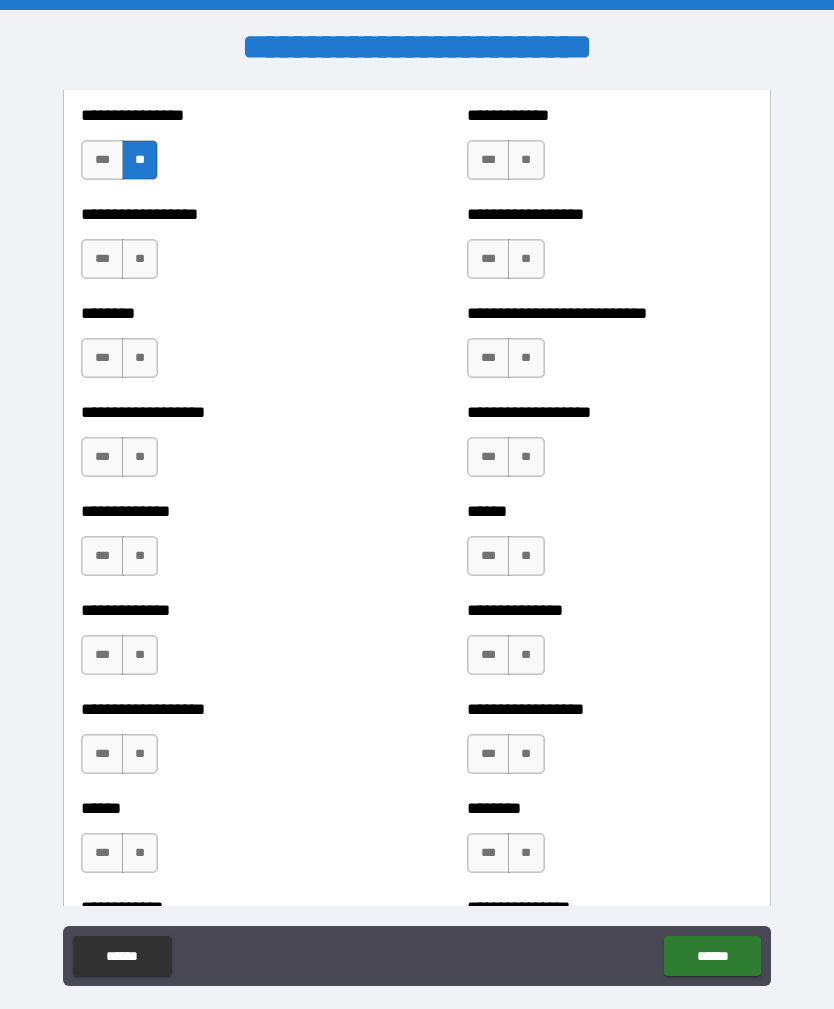 click on "**" at bounding box center (140, 259) 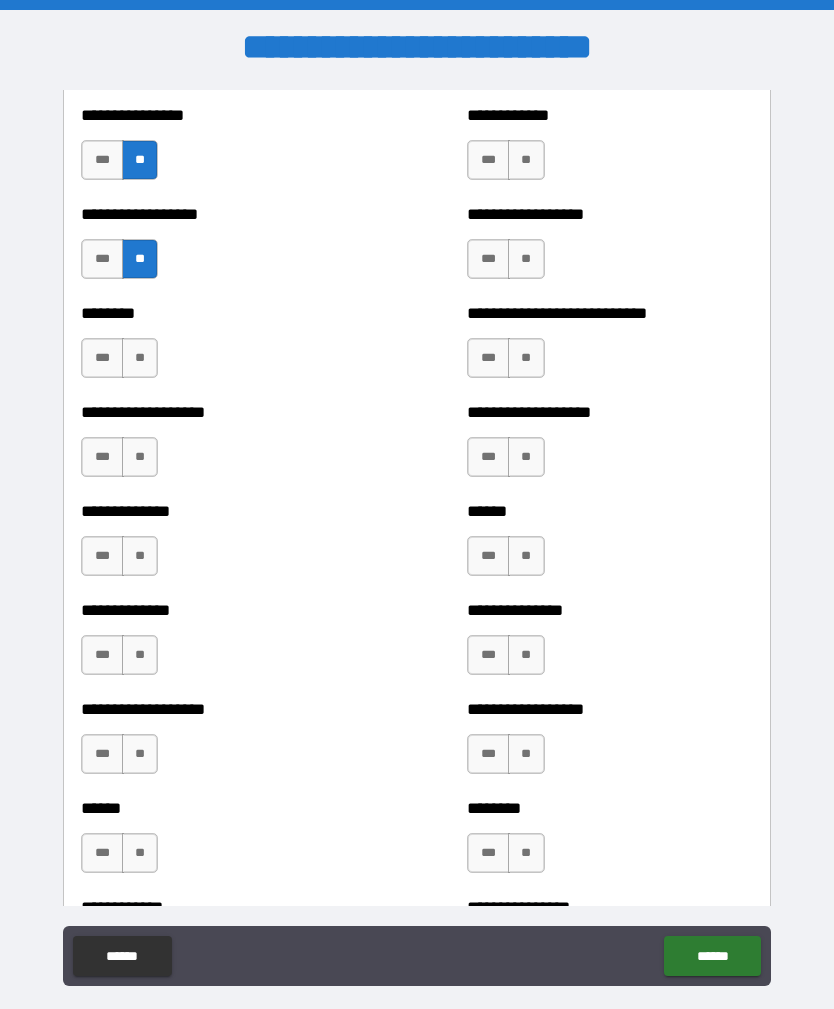 click on "**" at bounding box center (526, 160) 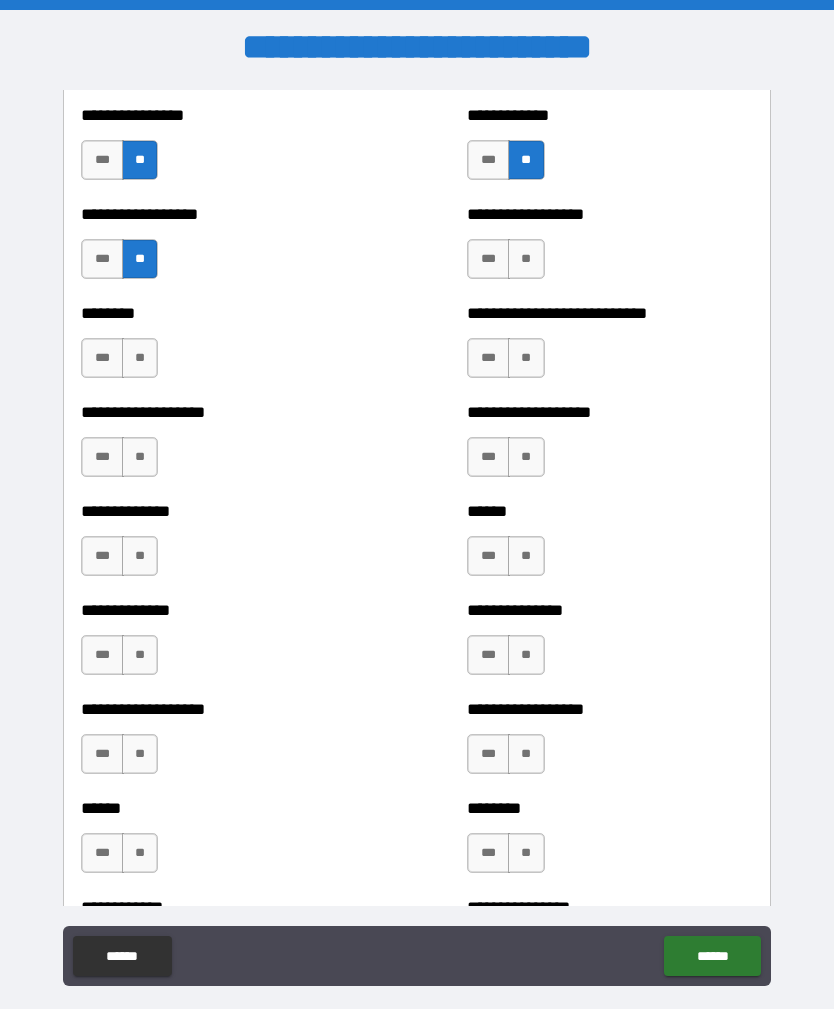 click on "**" at bounding box center (526, 259) 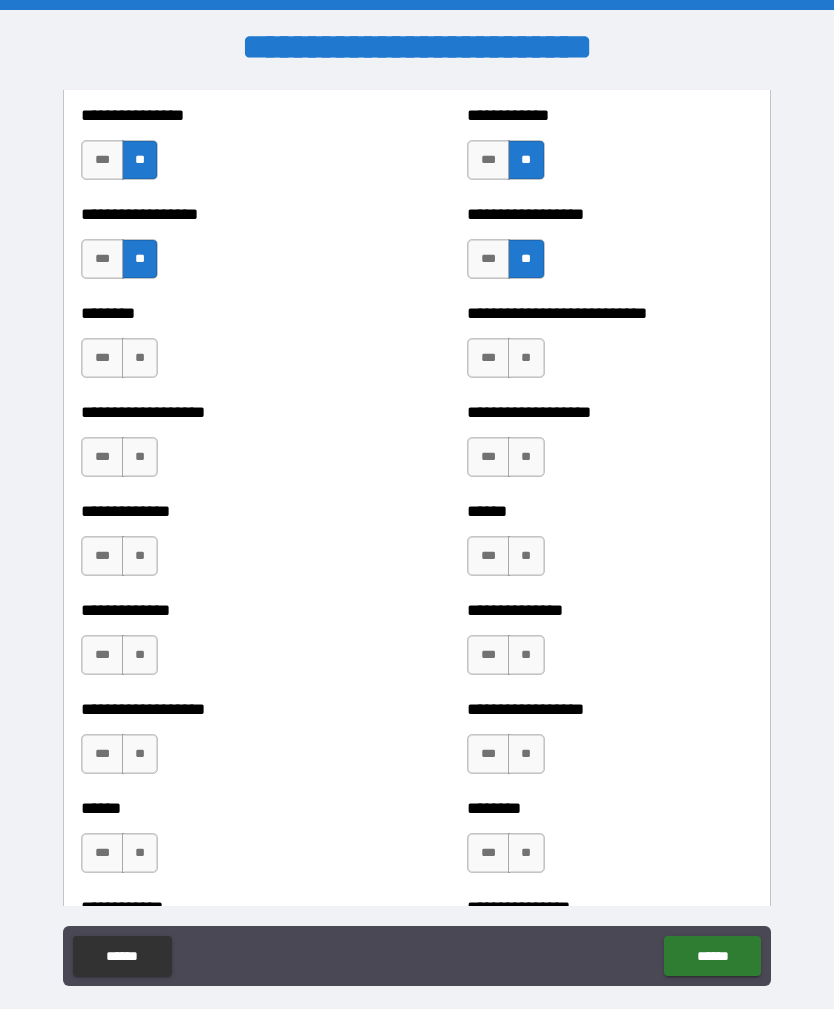 click on "**" at bounding box center (140, 358) 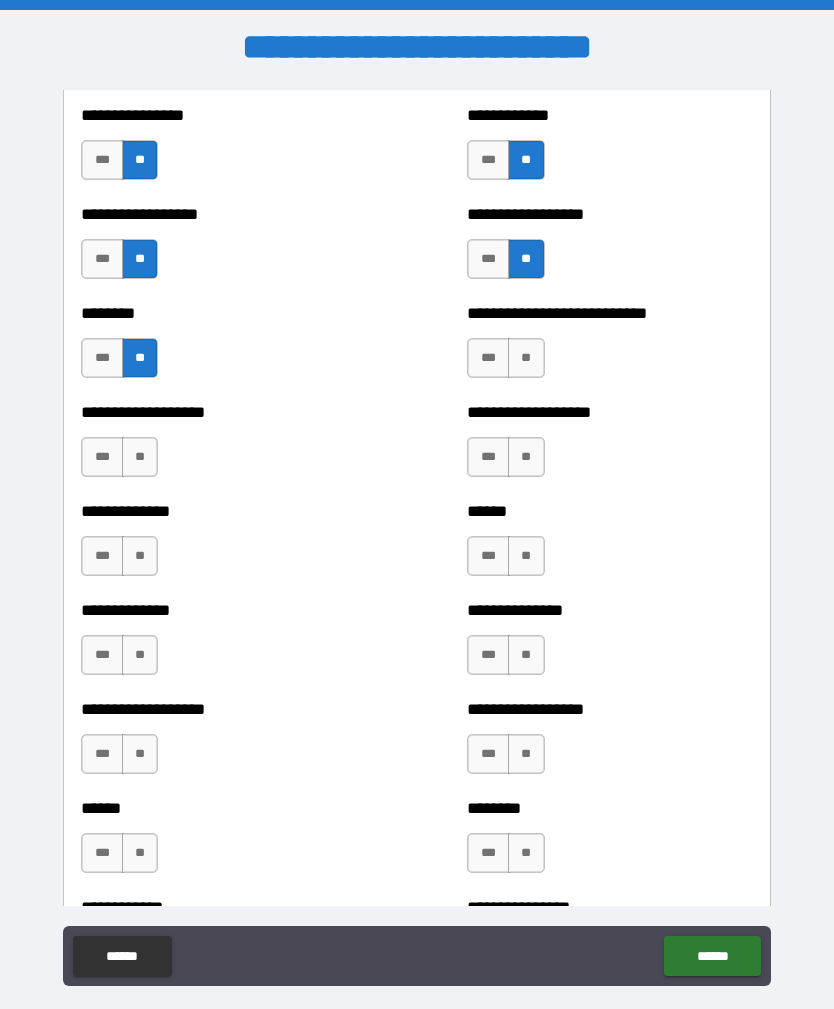 click on "**" at bounding box center [140, 457] 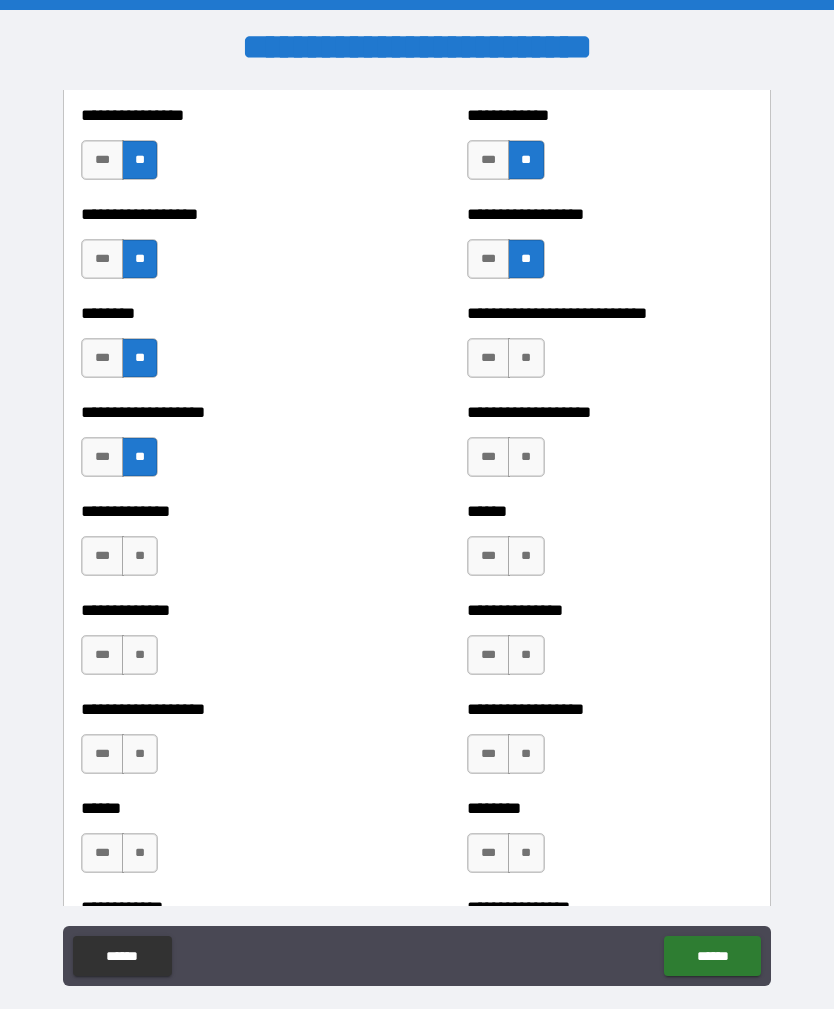 click on "**" at bounding box center [526, 358] 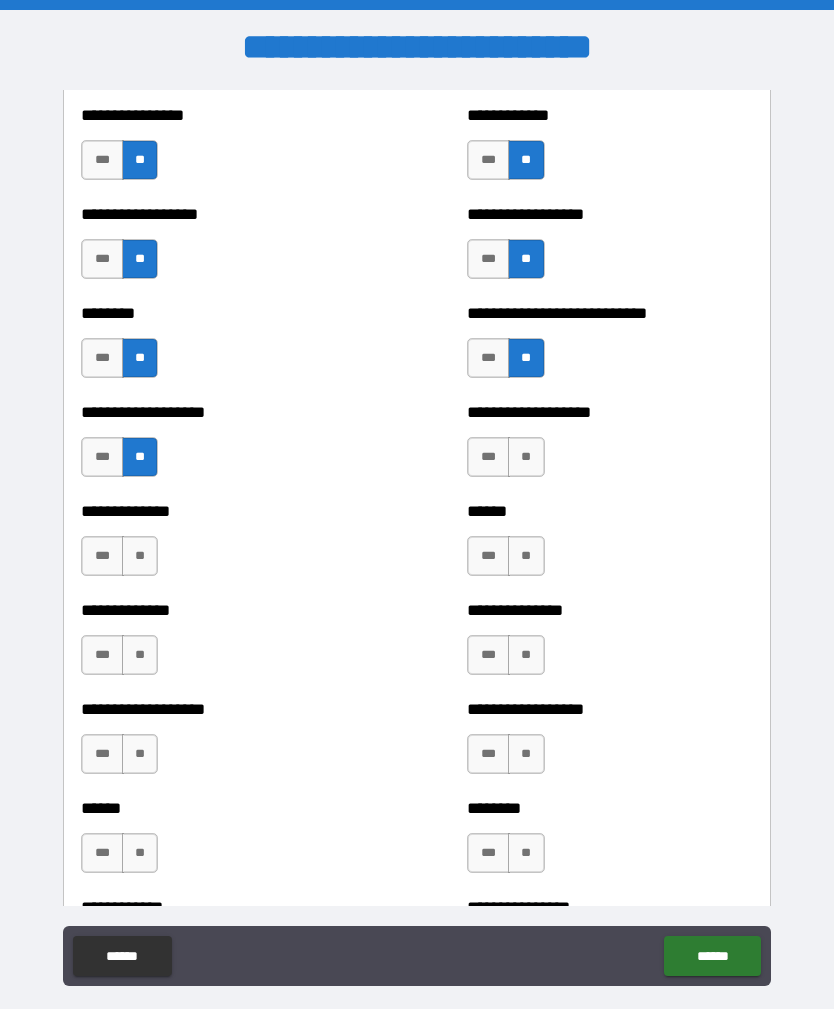 click on "**" at bounding box center (526, 457) 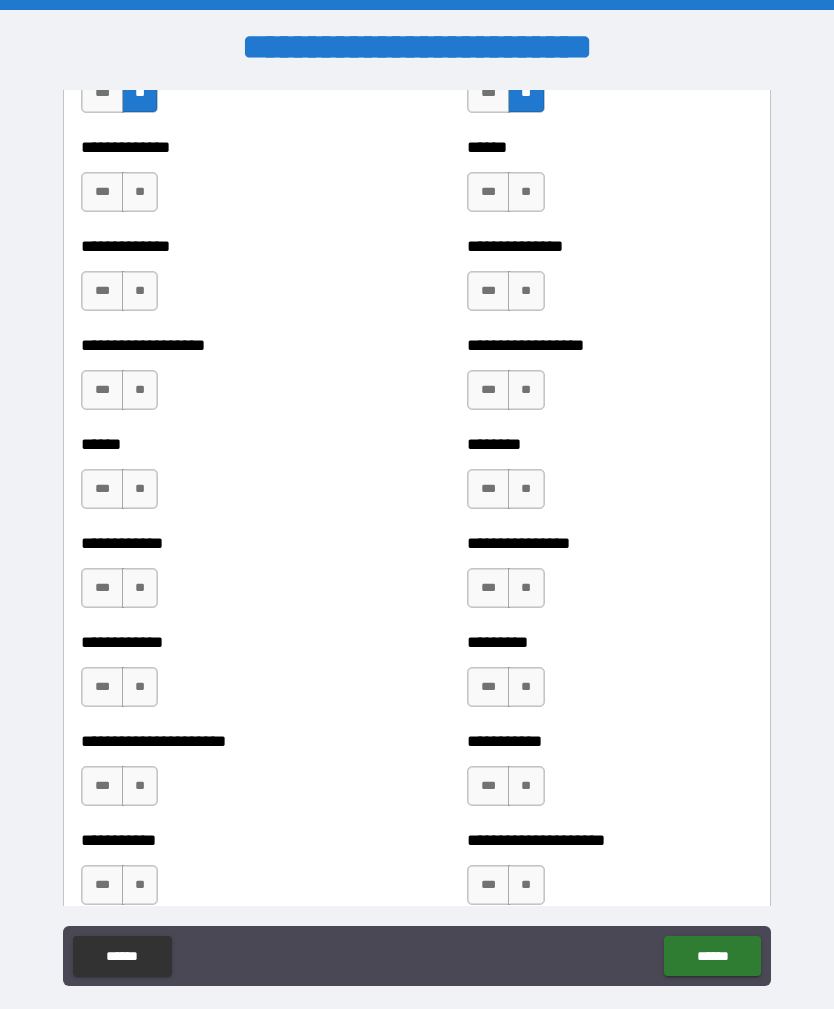 scroll, scrollTop: 4704, scrollLeft: 0, axis: vertical 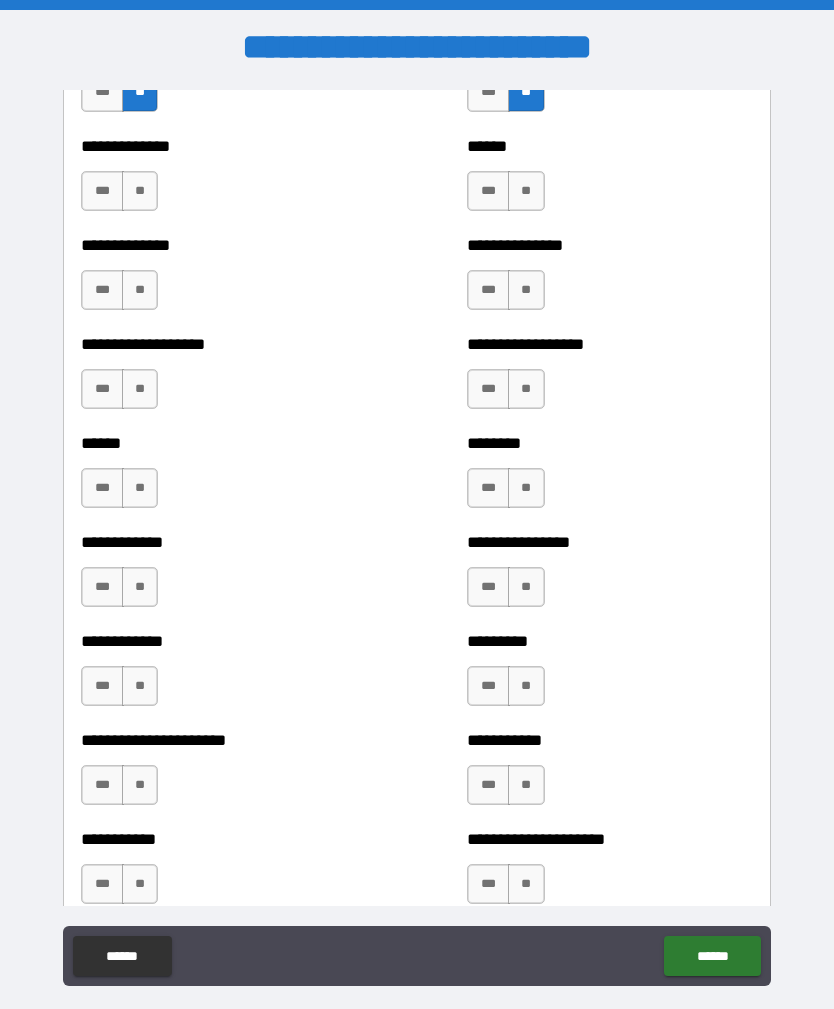 click on "**" at bounding box center (140, 191) 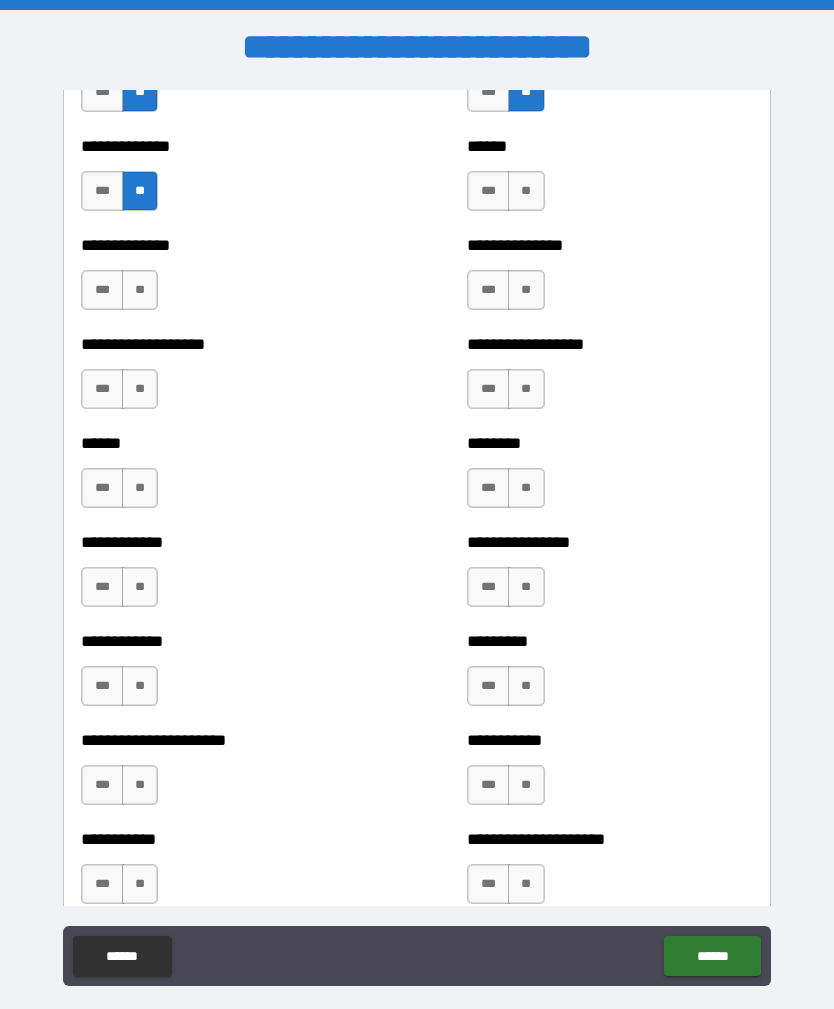 click on "**" at bounding box center (140, 290) 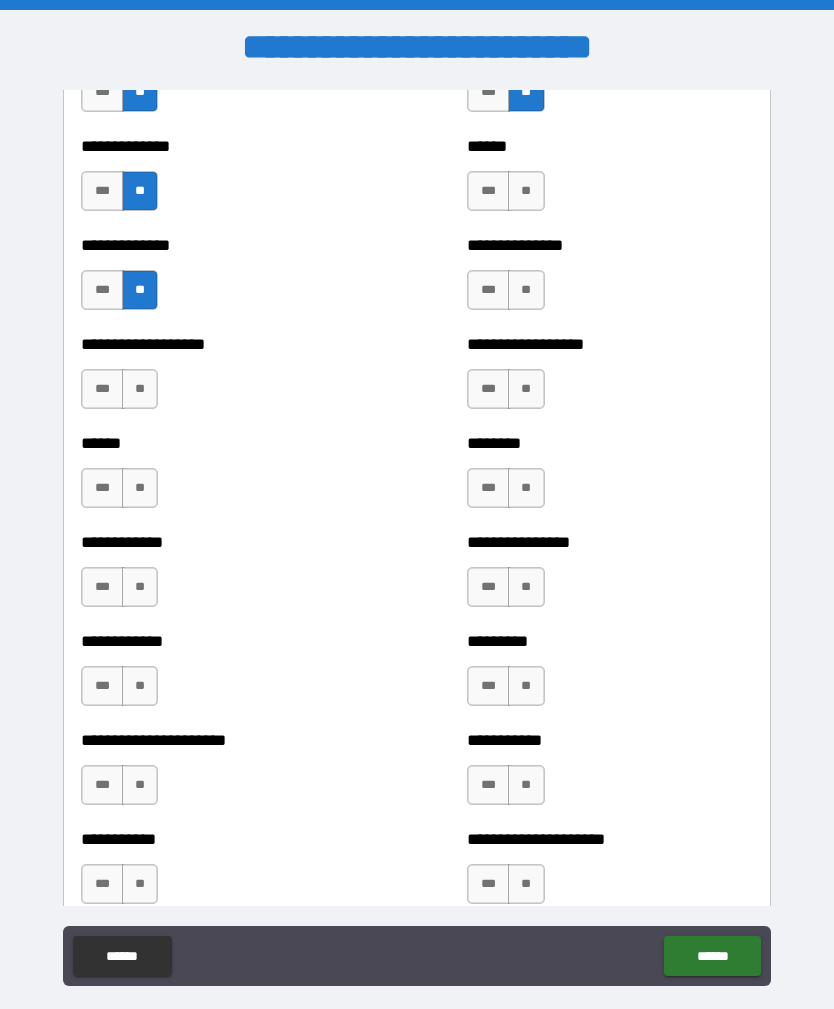 click on "**" at bounding box center [140, 389] 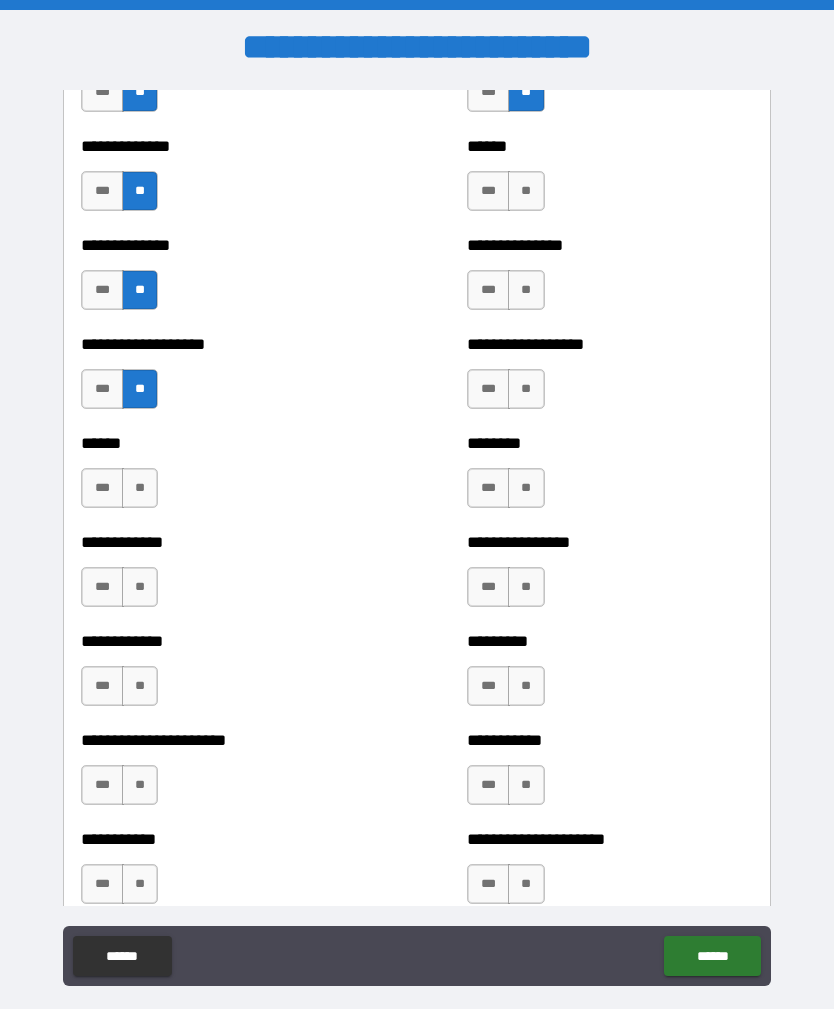 click on "**" at bounding box center (140, 488) 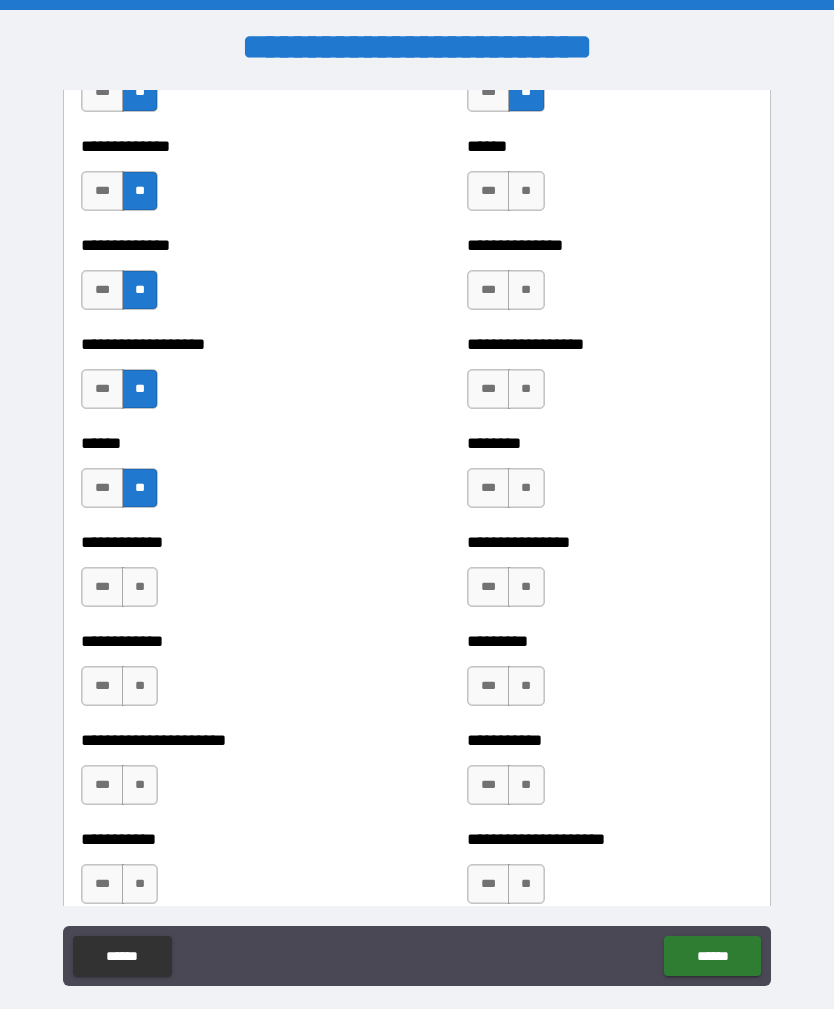 click on "**" at bounding box center [140, 587] 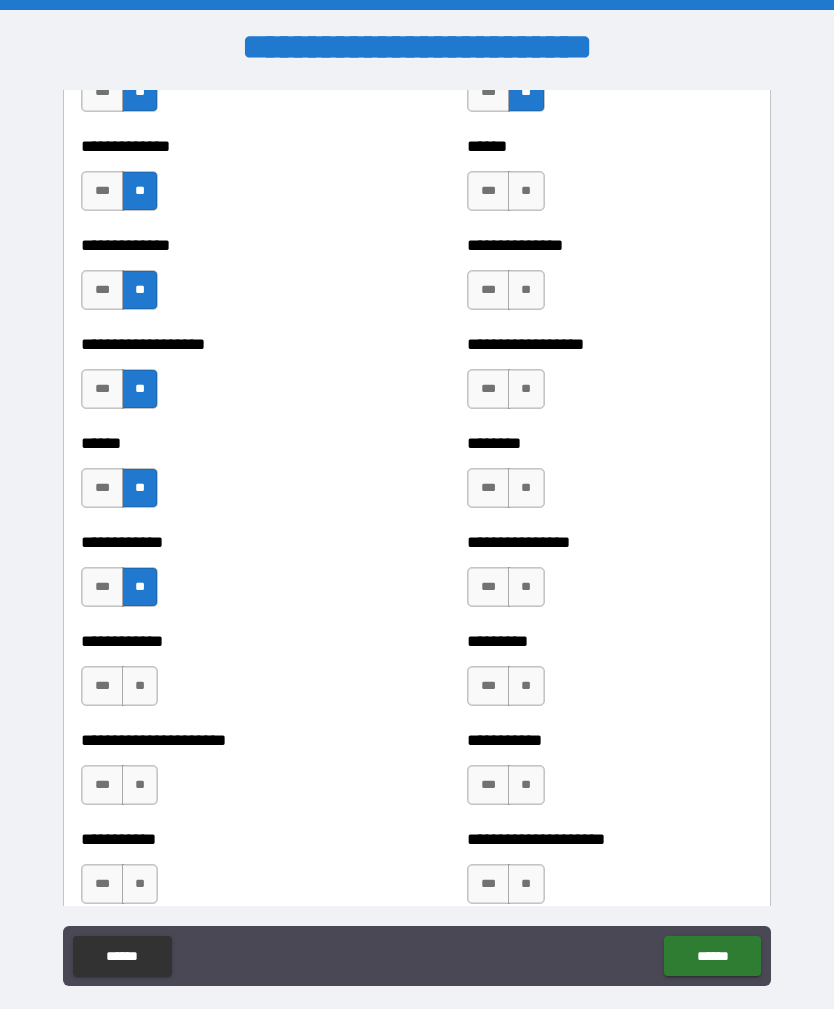 click on "**" at bounding box center (140, 686) 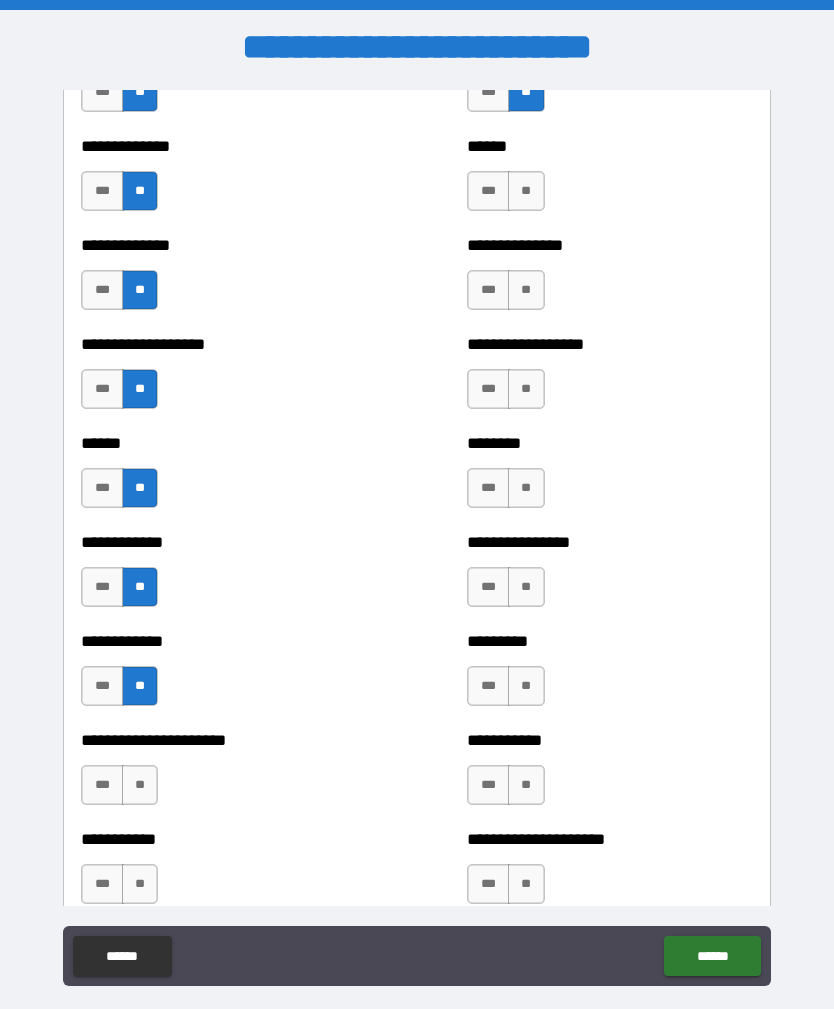 click on "*** **" at bounding box center [119, 785] 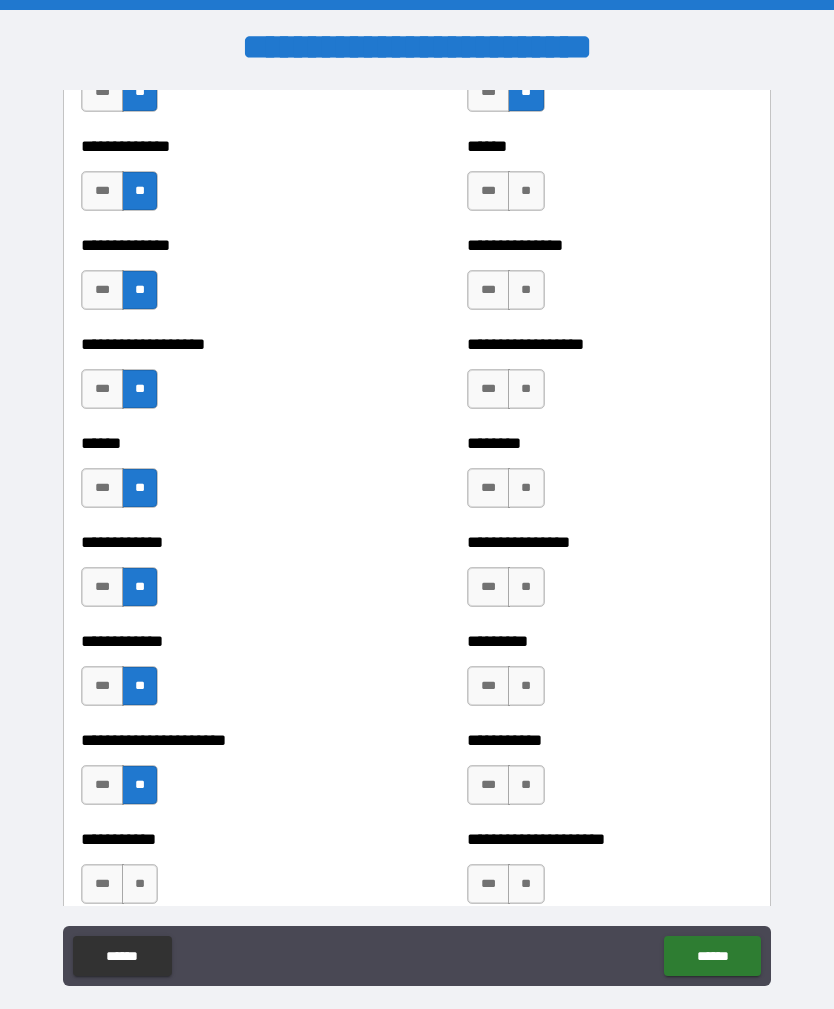 click on "**" at bounding box center (140, 884) 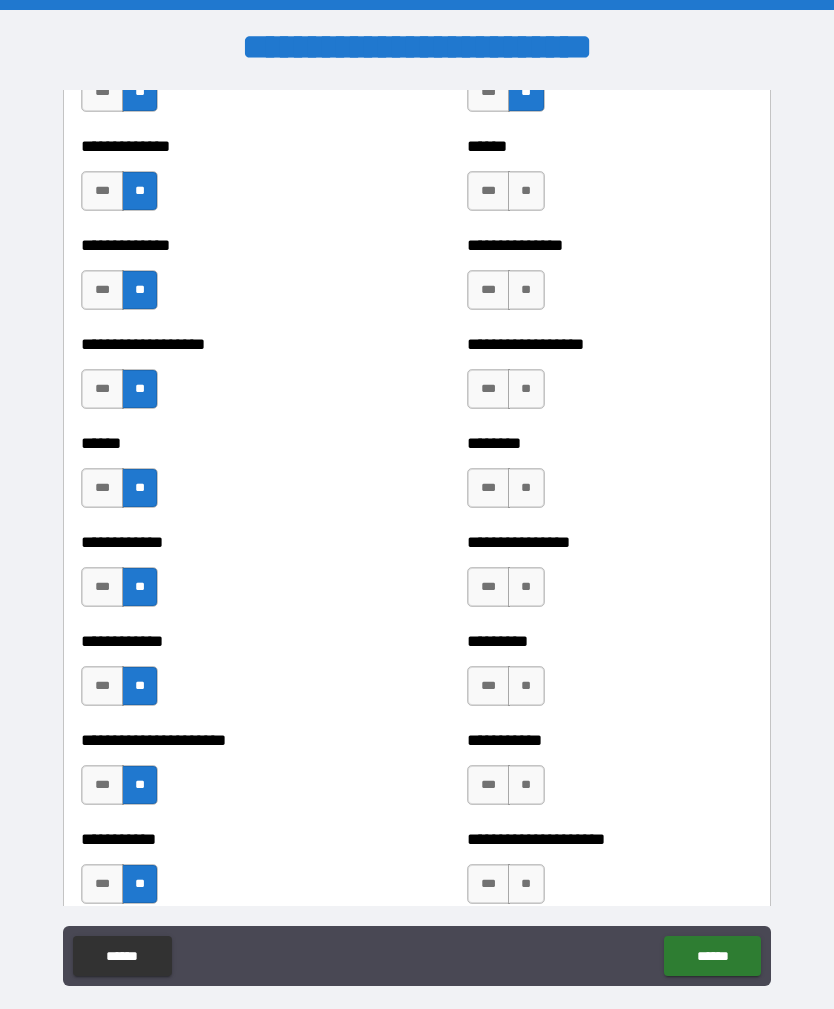 click on "**" at bounding box center [526, 884] 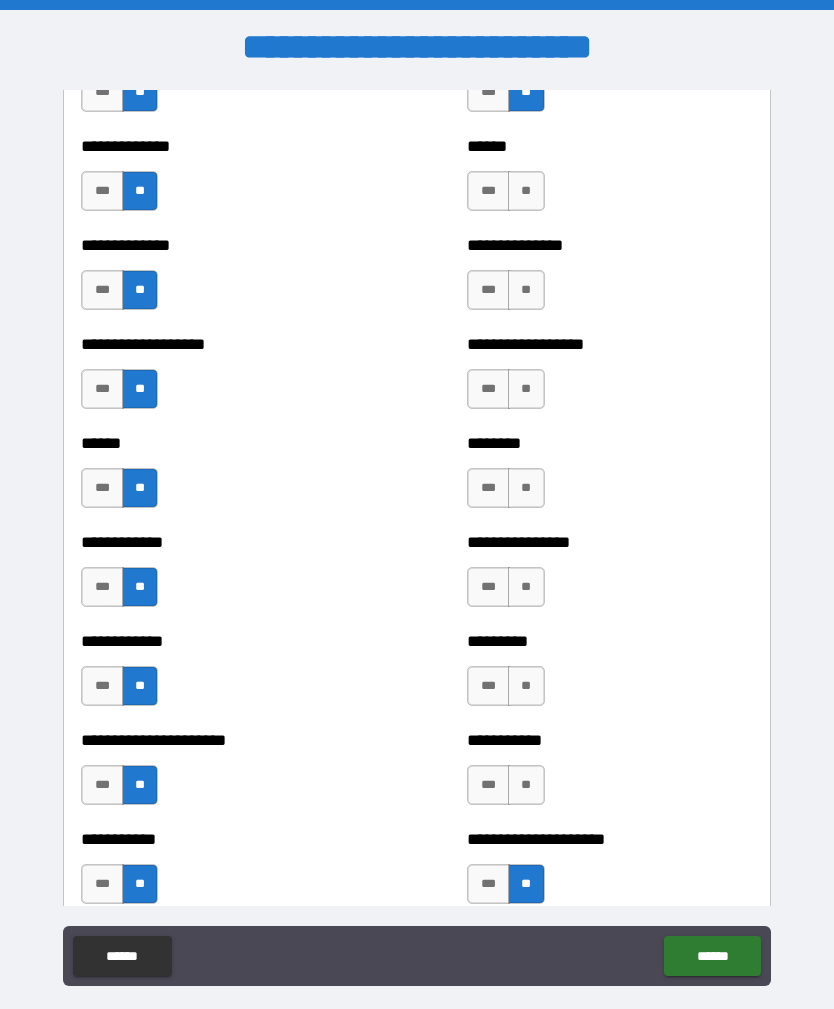 click on "**" at bounding box center [526, 785] 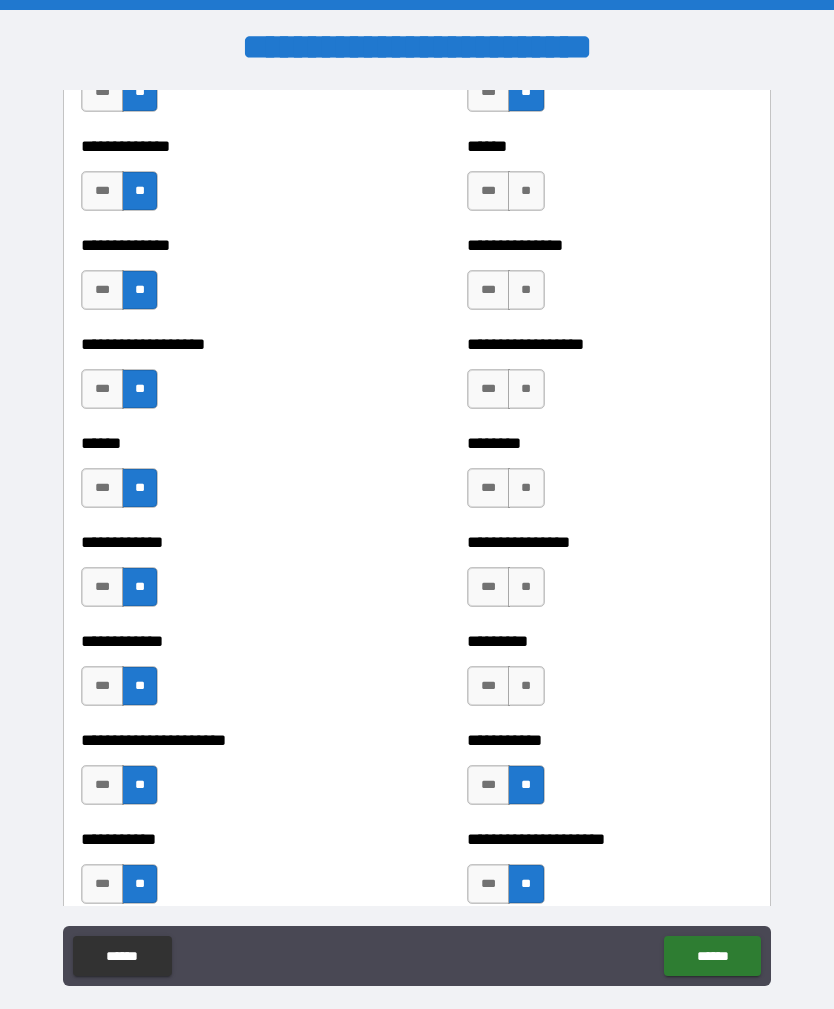 click on "**" at bounding box center [526, 686] 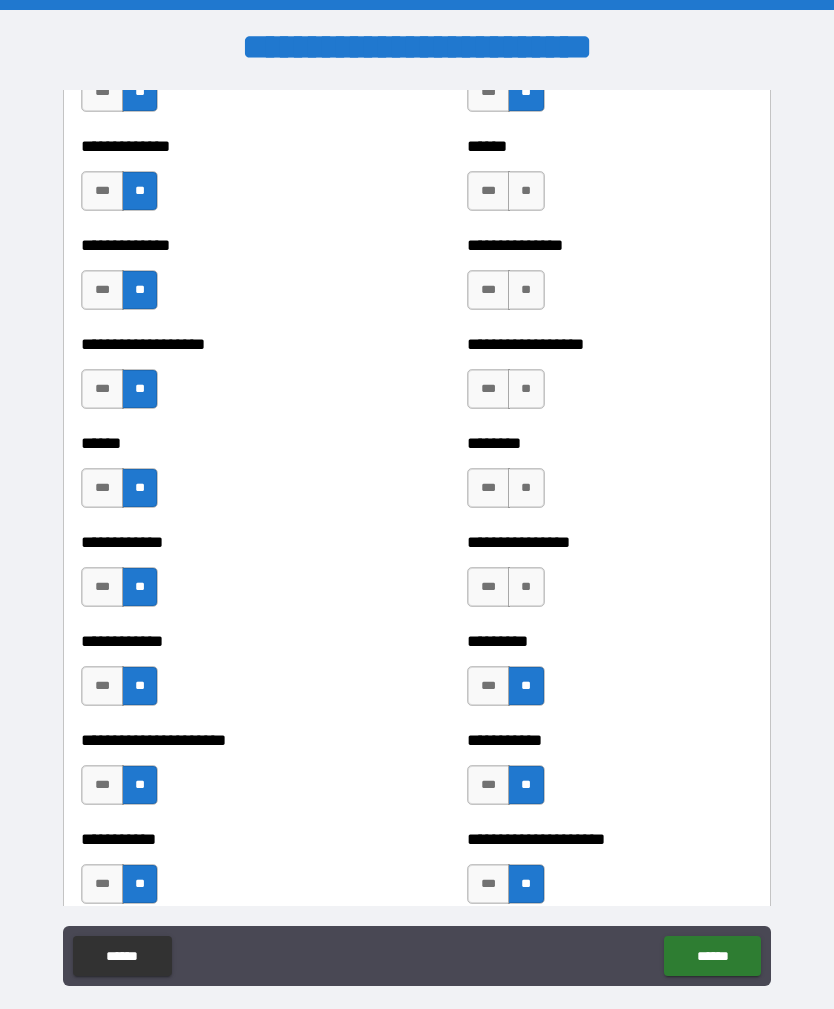 click on "**" at bounding box center (526, 587) 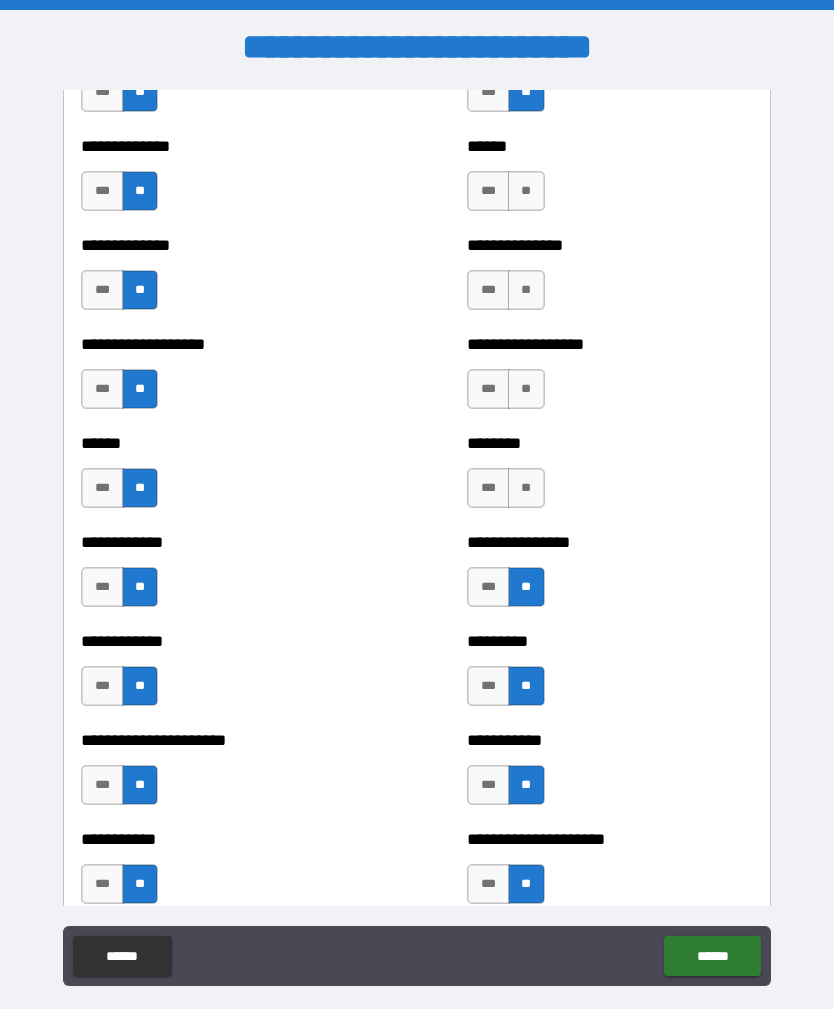 click on "**" at bounding box center (526, 488) 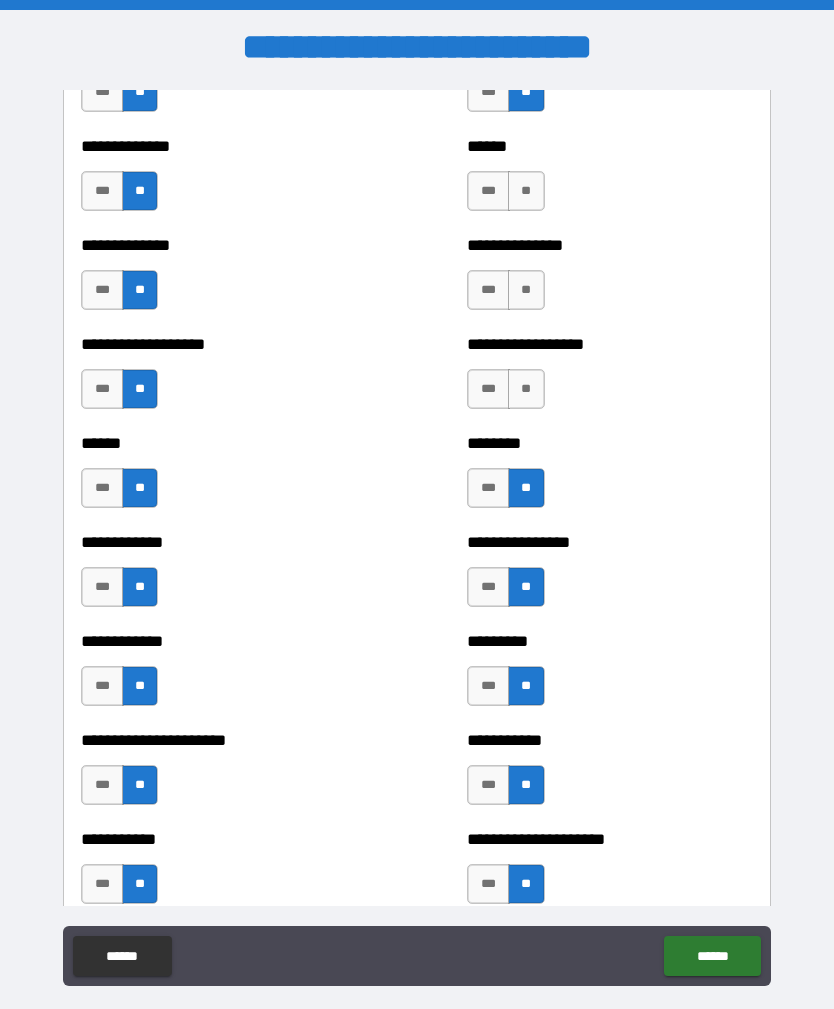 click on "**" at bounding box center [526, 389] 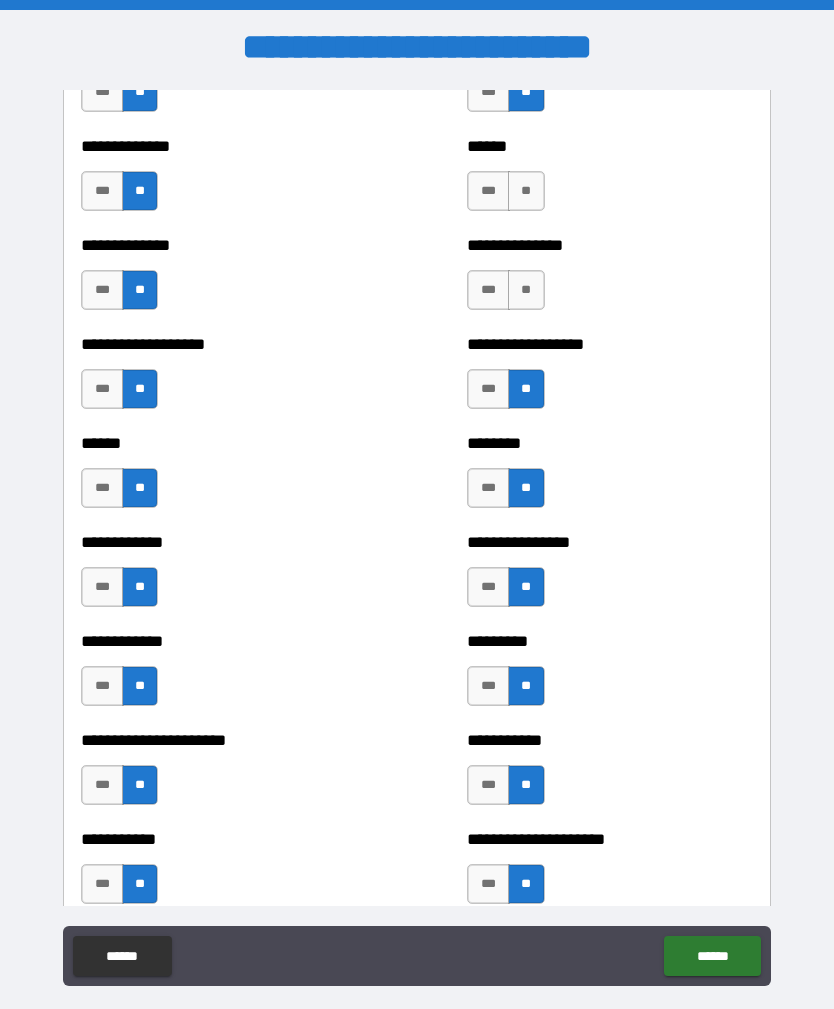 click on "**" at bounding box center [526, 290] 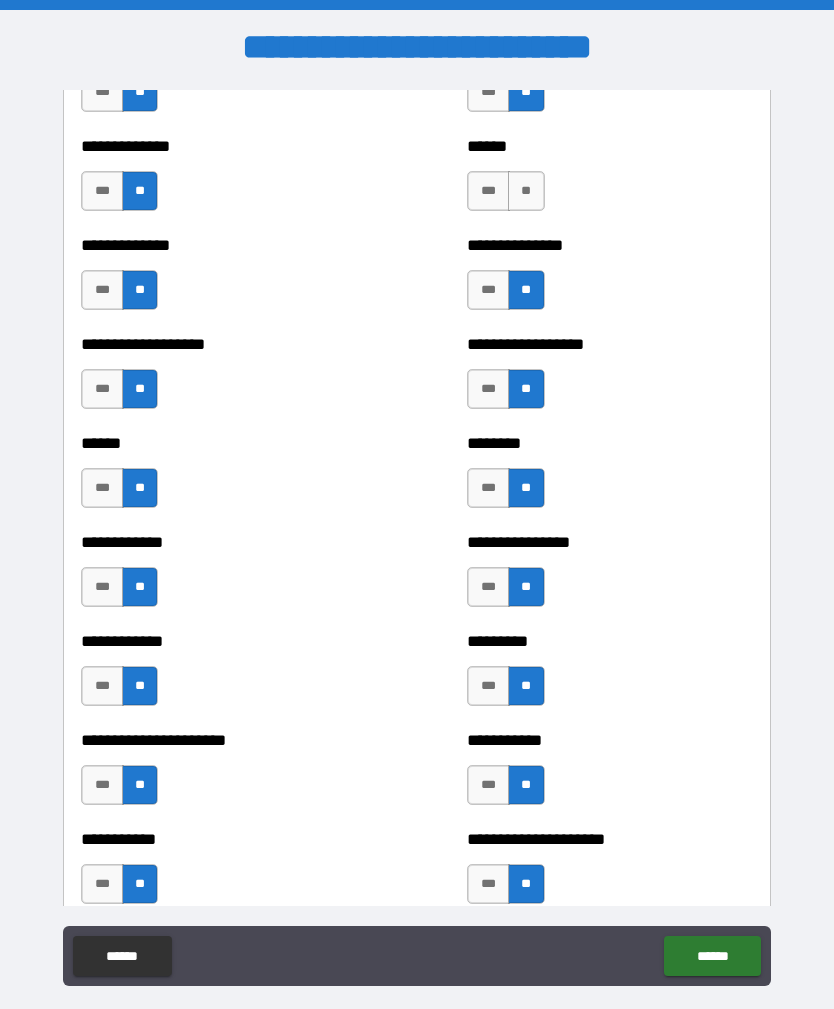 click on "**" at bounding box center (526, 191) 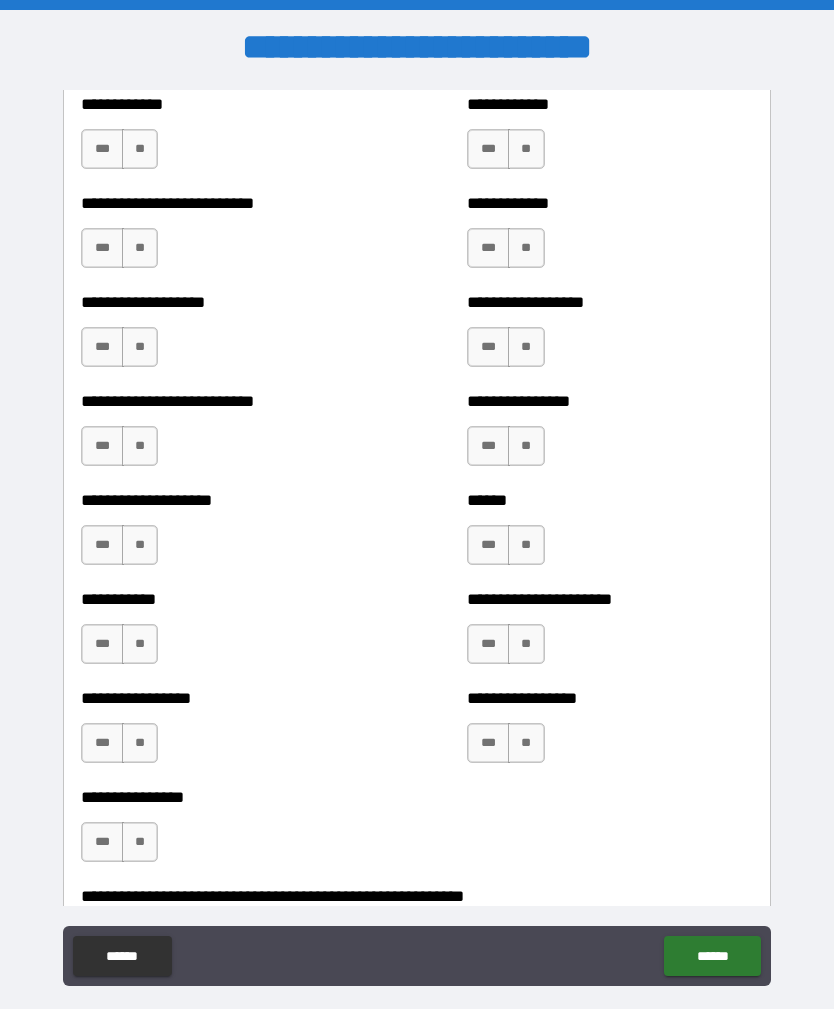 scroll, scrollTop: 5527, scrollLeft: 0, axis: vertical 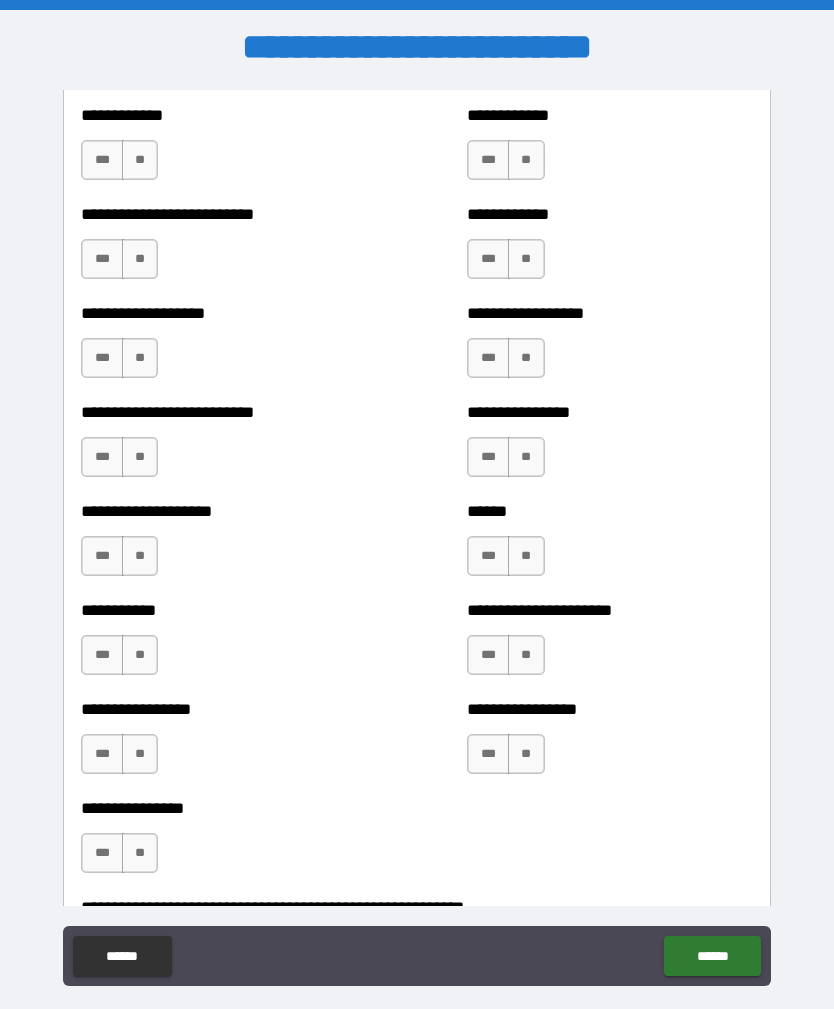 click on "**********" at bounding box center (609, 744) 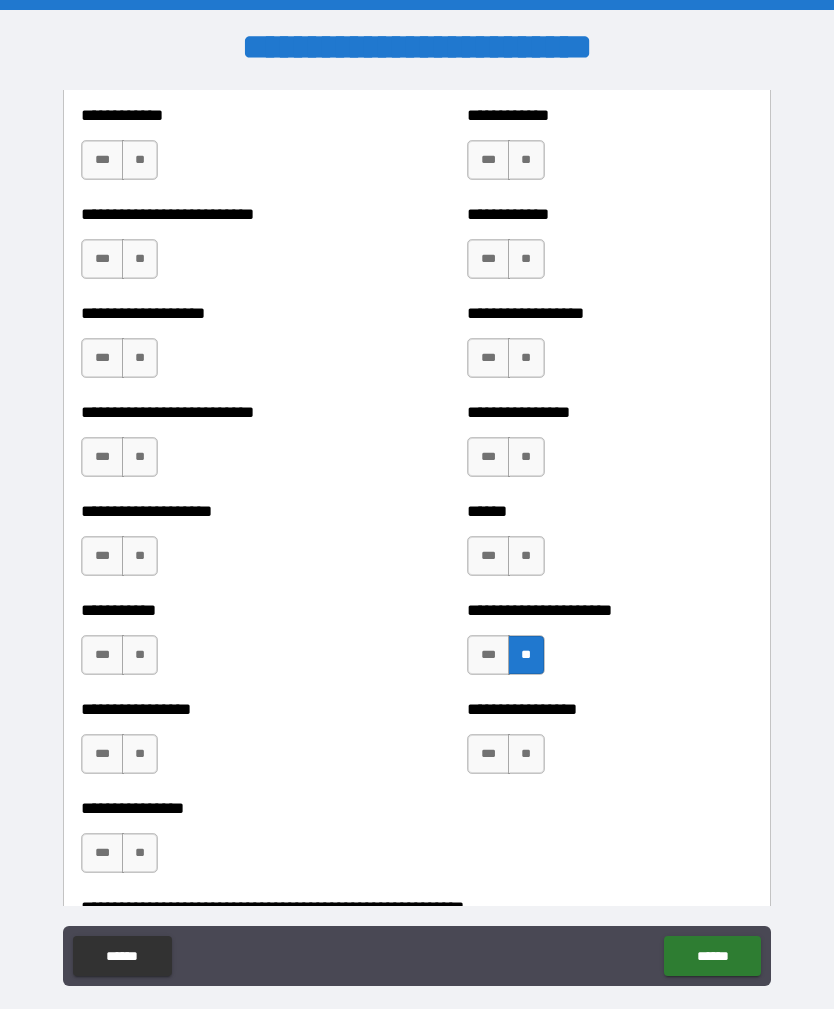 click on "**" at bounding box center [526, 754] 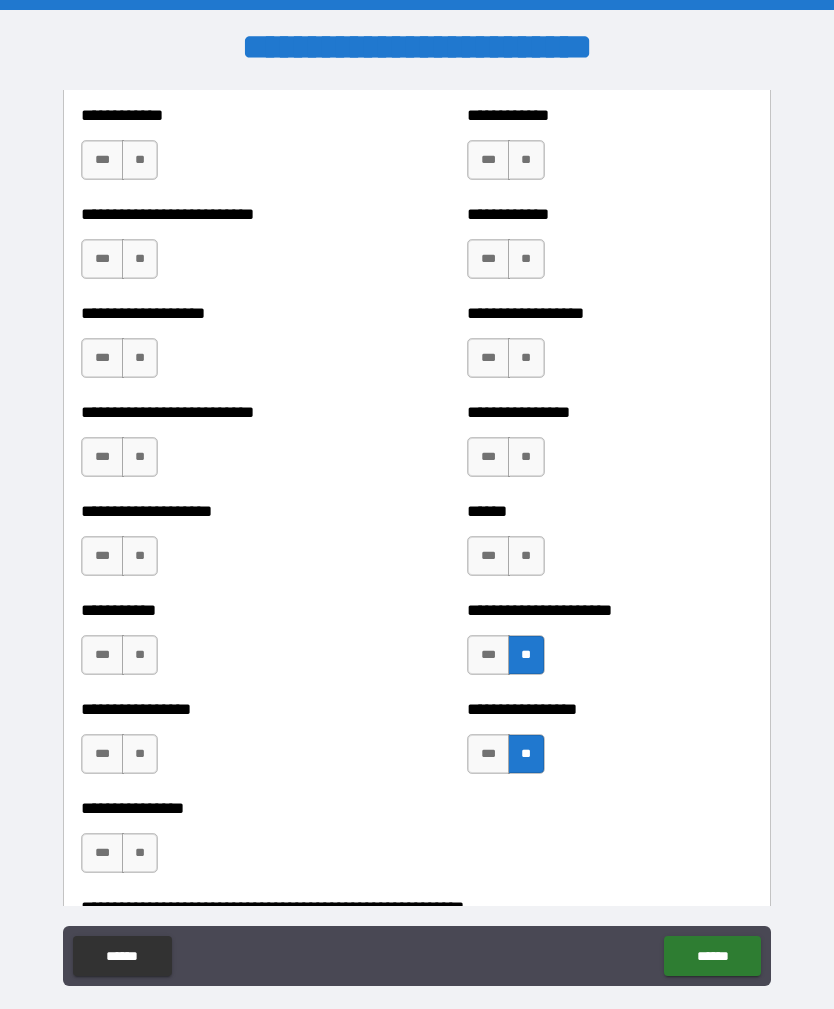 click on "**" at bounding box center [526, 556] 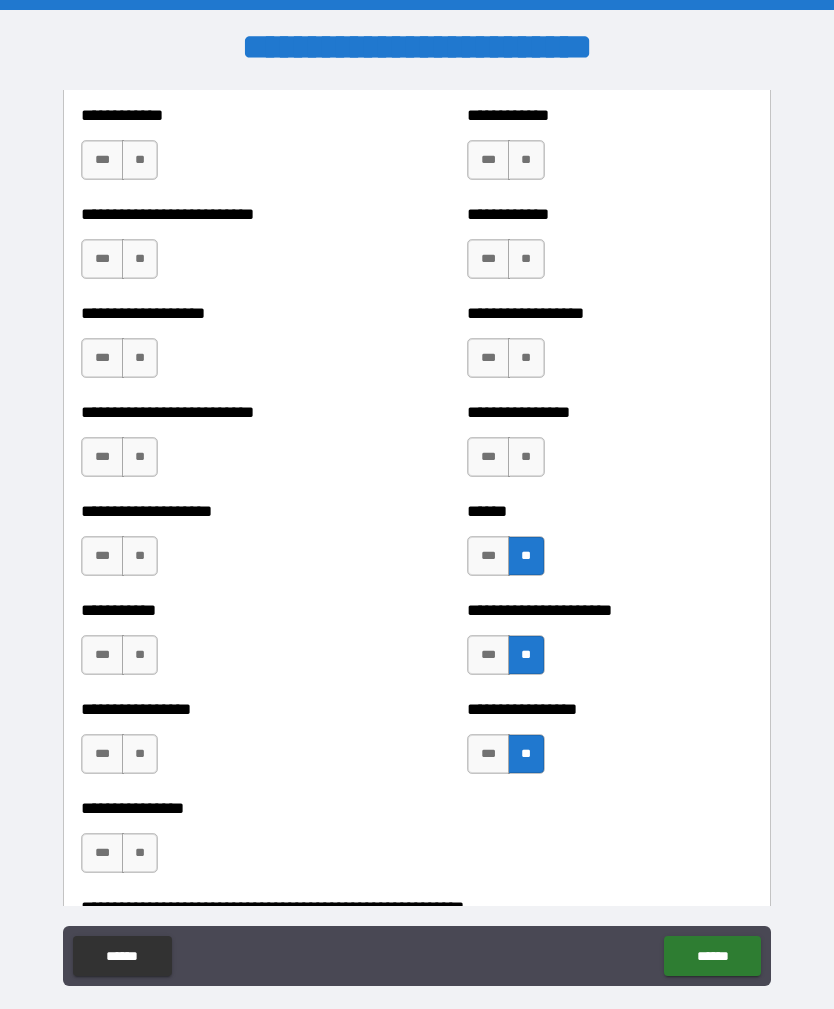 click on "**" at bounding box center [526, 457] 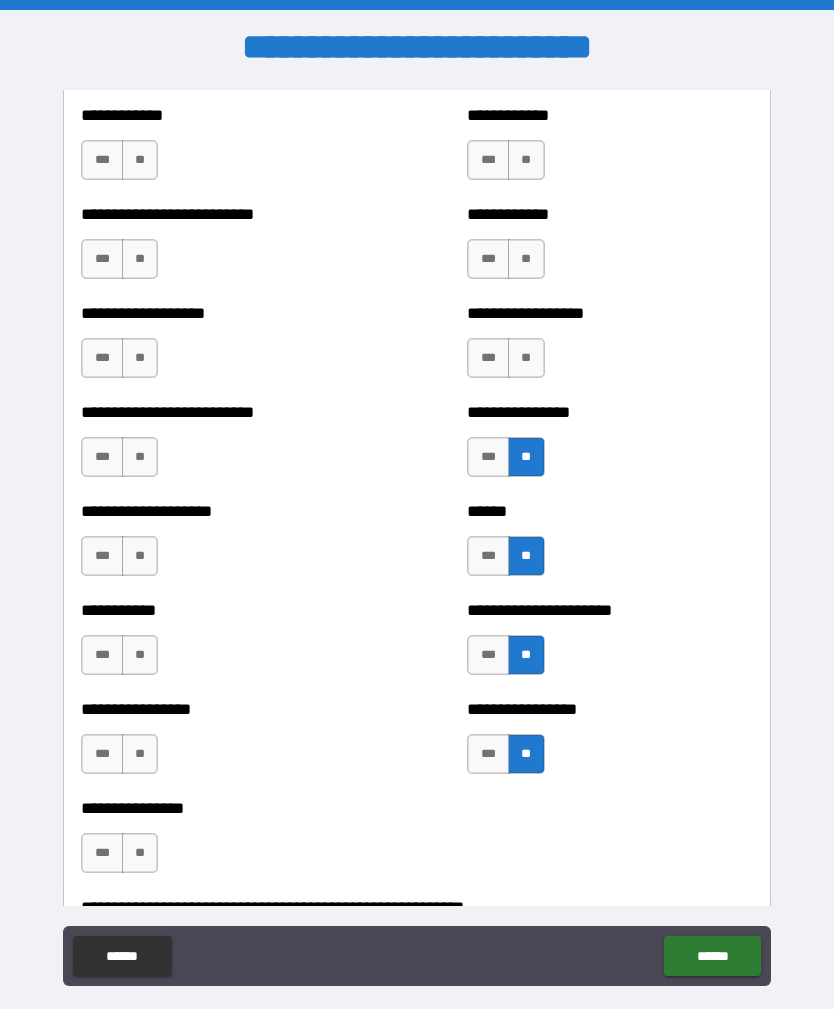 click on "**" at bounding box center [526, 358] 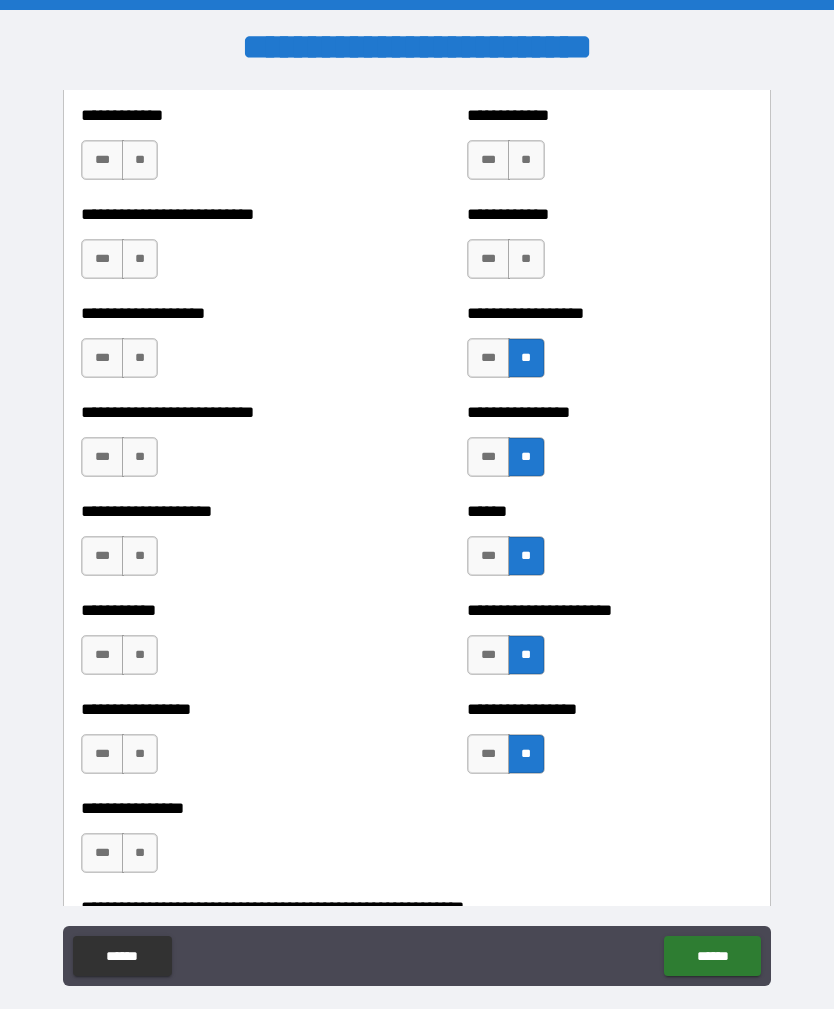 click on "**" at bounding box center (526, 259) 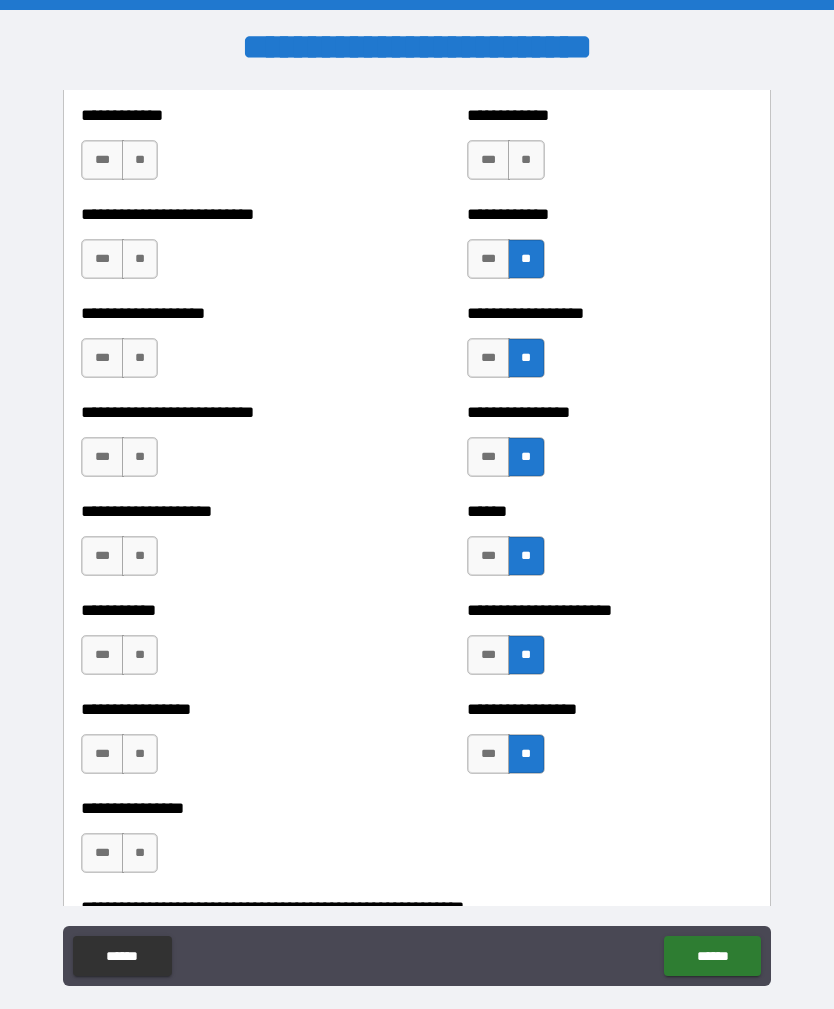 click on "**********" at bounding box center [609, 115] 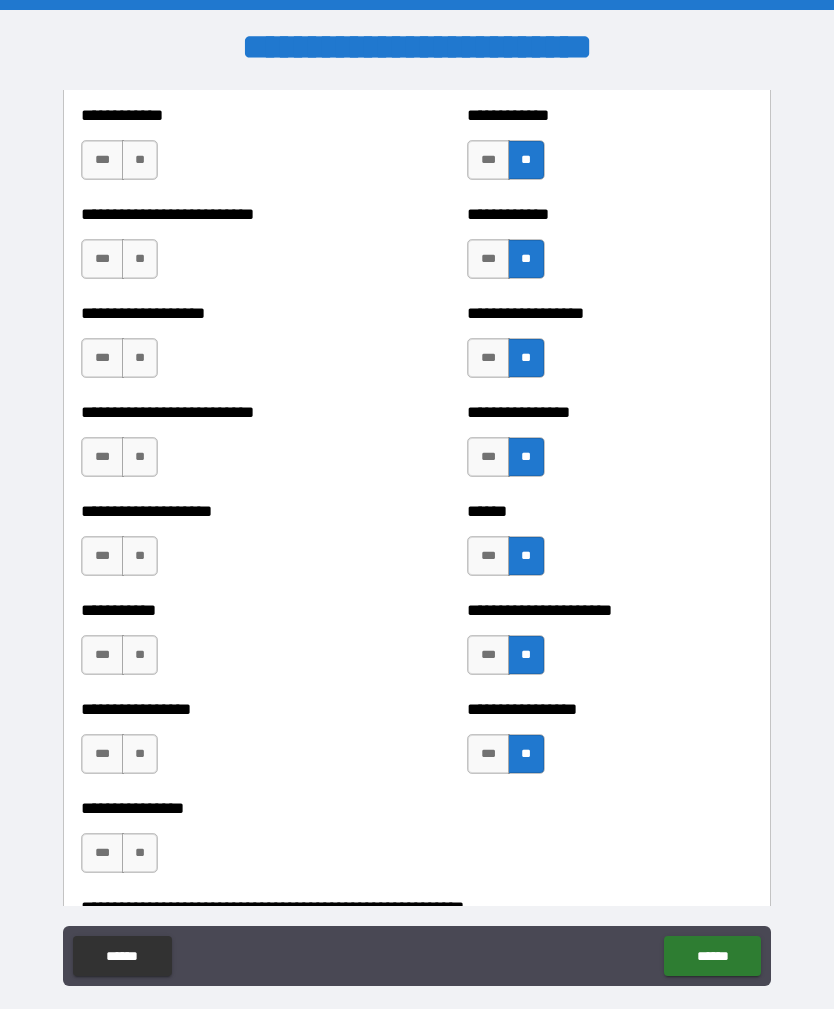 click on "**" at bounding box center (140, 160) 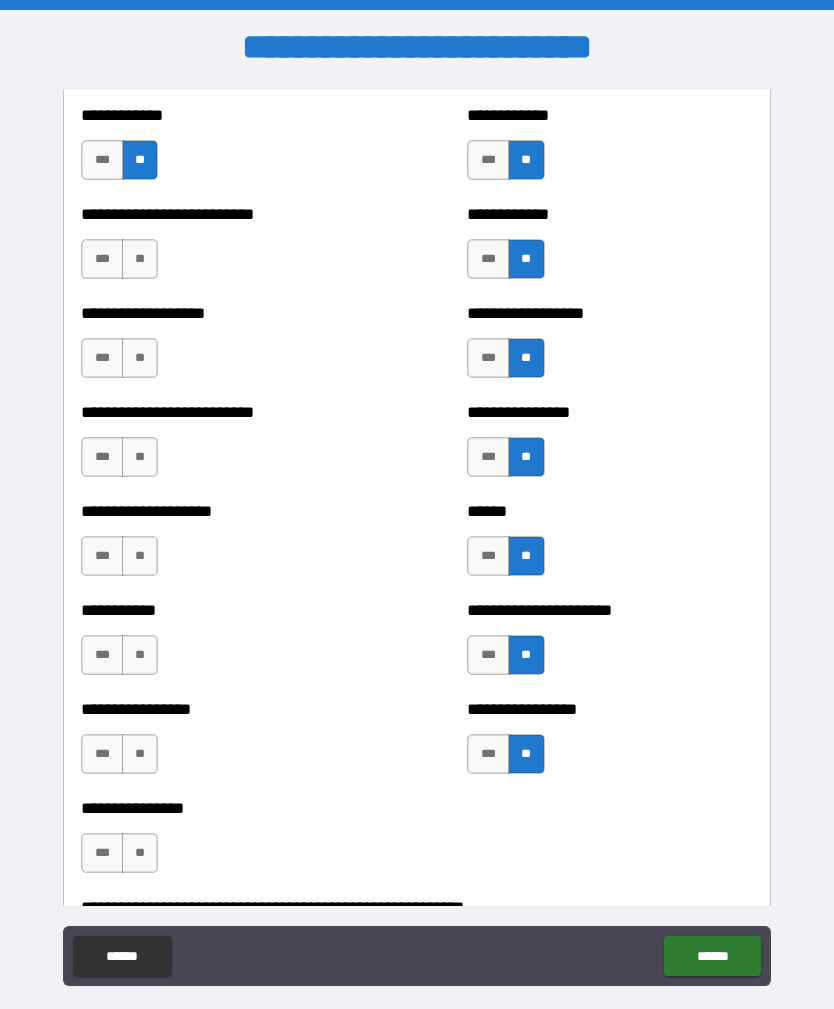 click on "**" at bounding box center [140, 259] 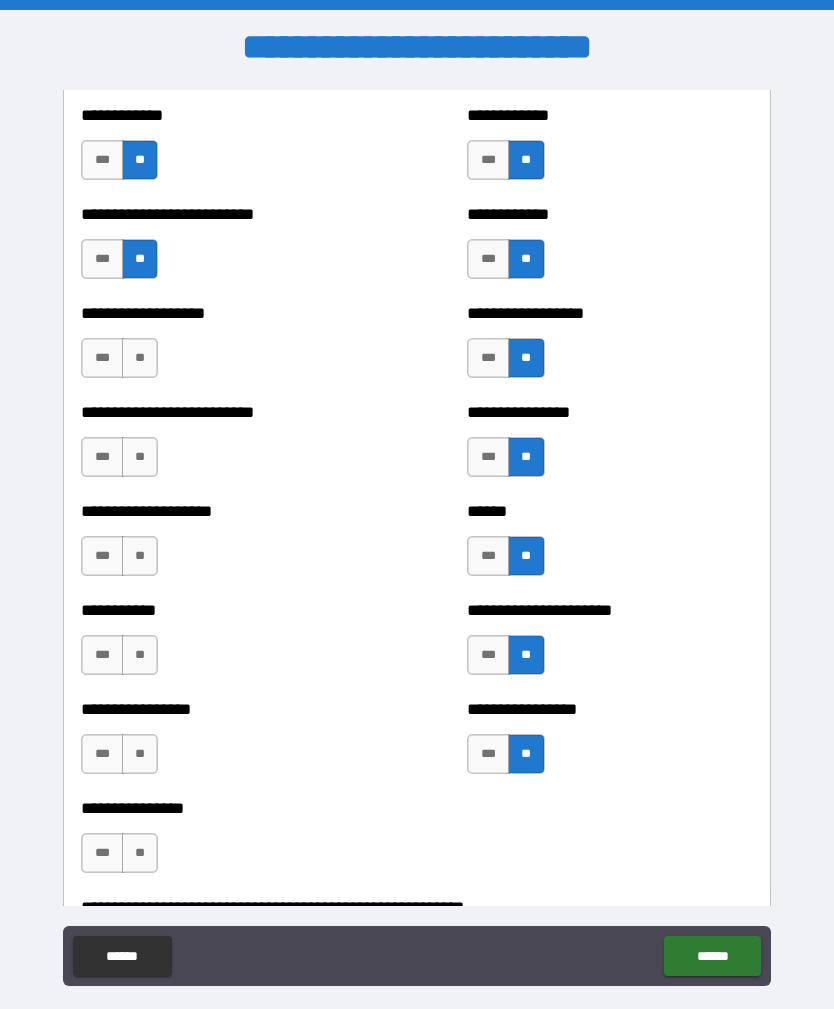 click on "**" at bounding box center [140, 358] 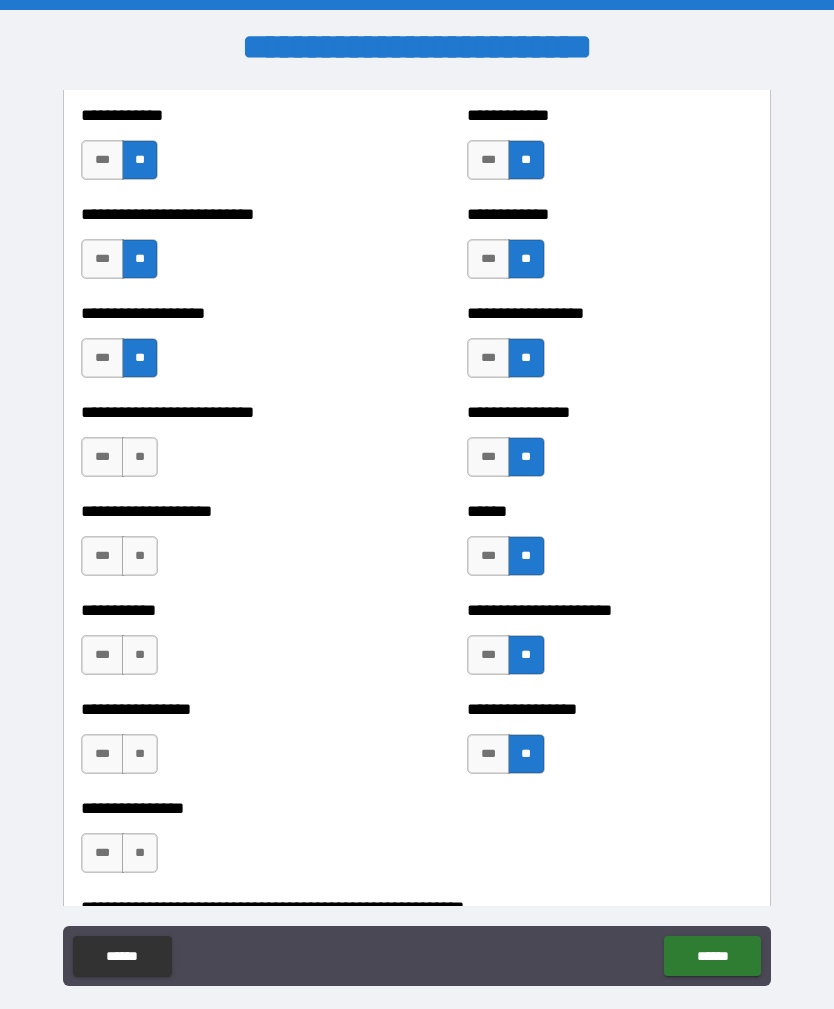 click on "**" at bounding box center [140, 457] 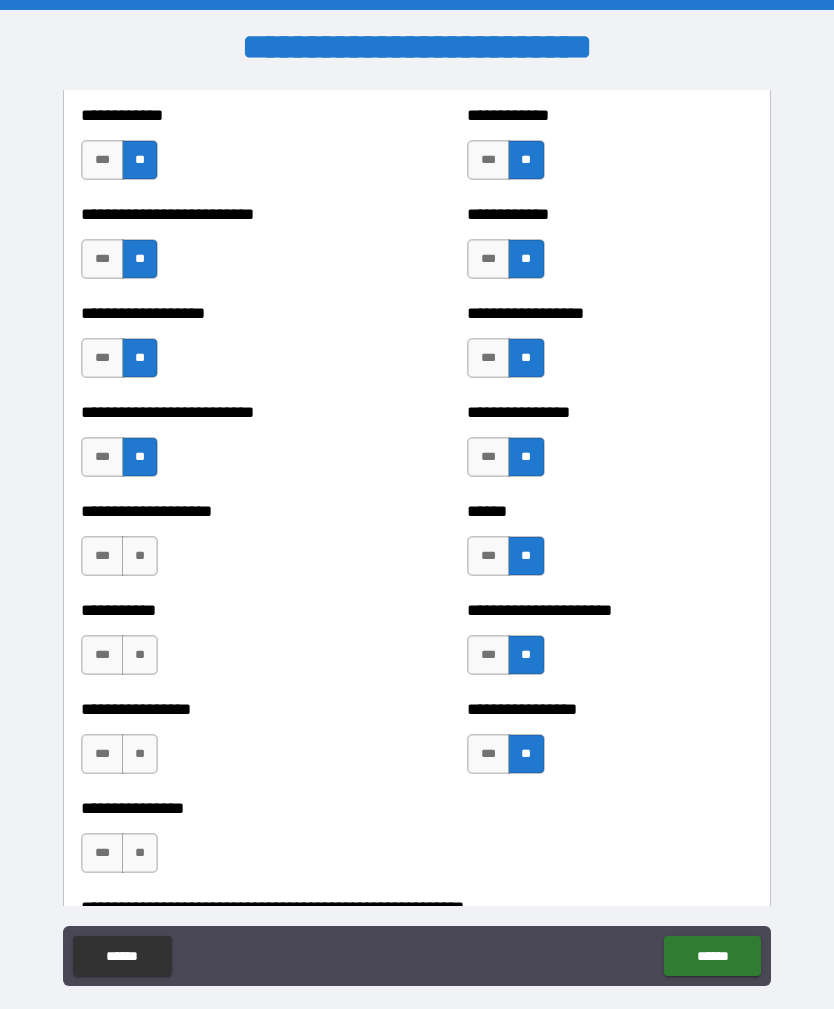 click on "**" at bounding box center (140, 556) 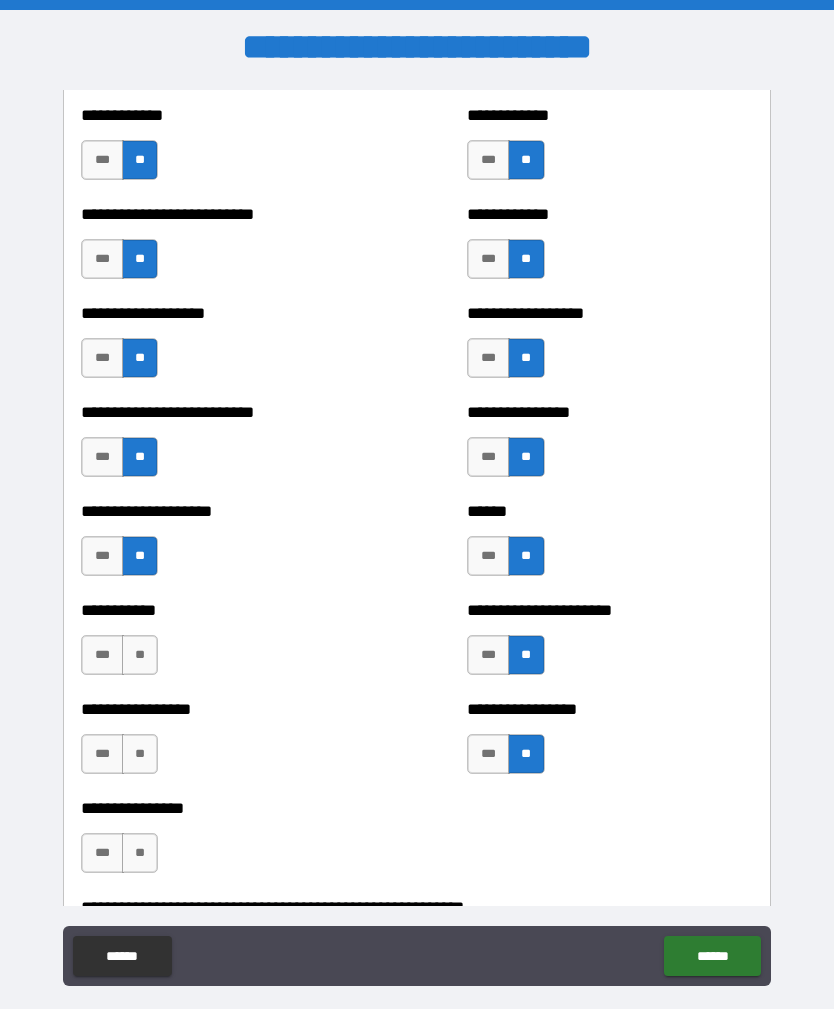 click on "**" at bounding box center (140, 655) 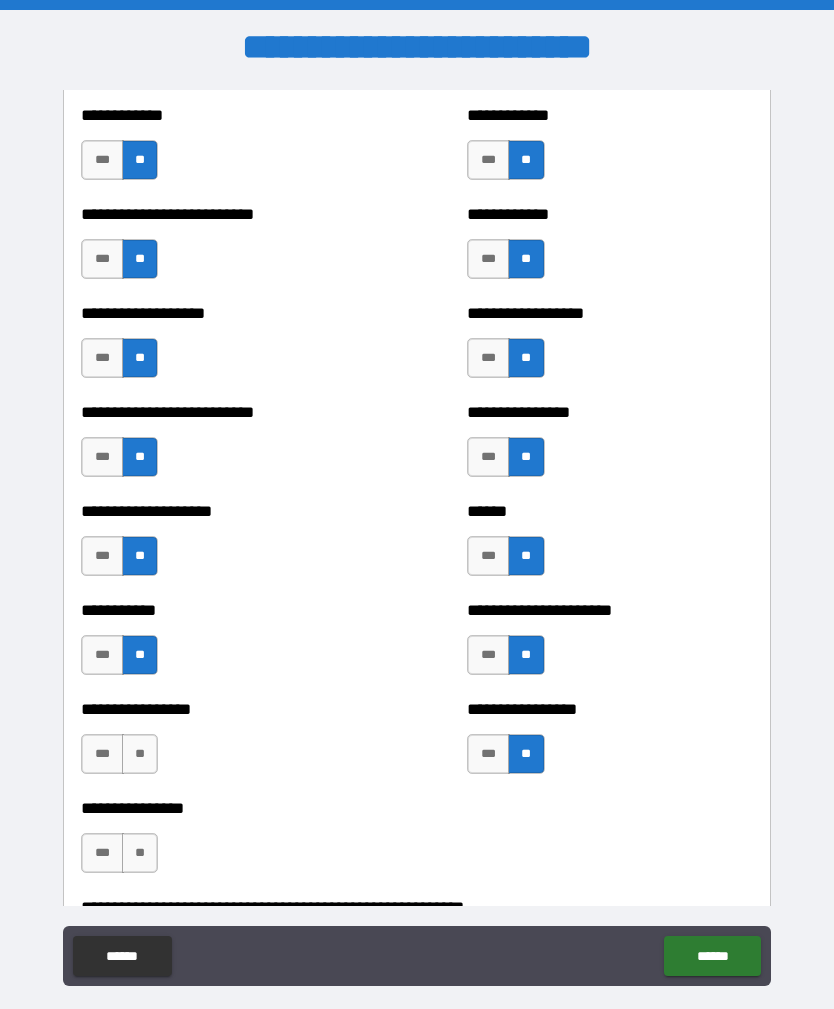 click on "**" at bounding box center [140, 754] 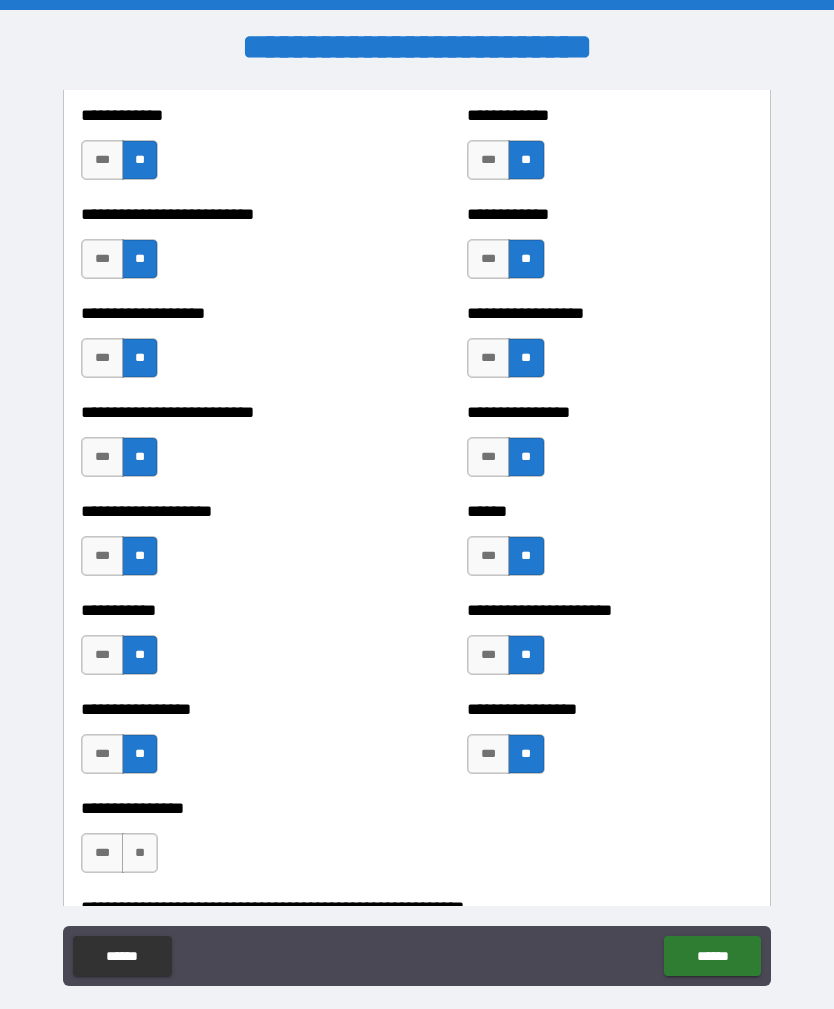 click on "**" at bounding box center (140, 853) 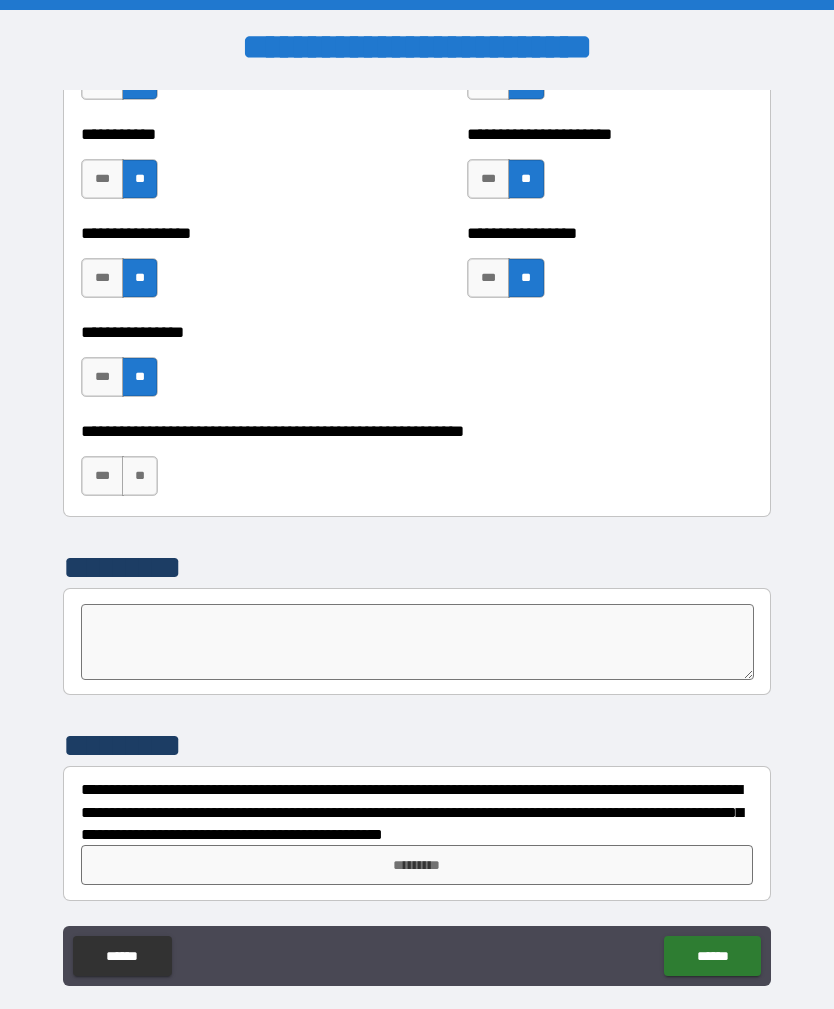 scroll, scrollTop: 6003, scrollLeft: 0, axis: vertical 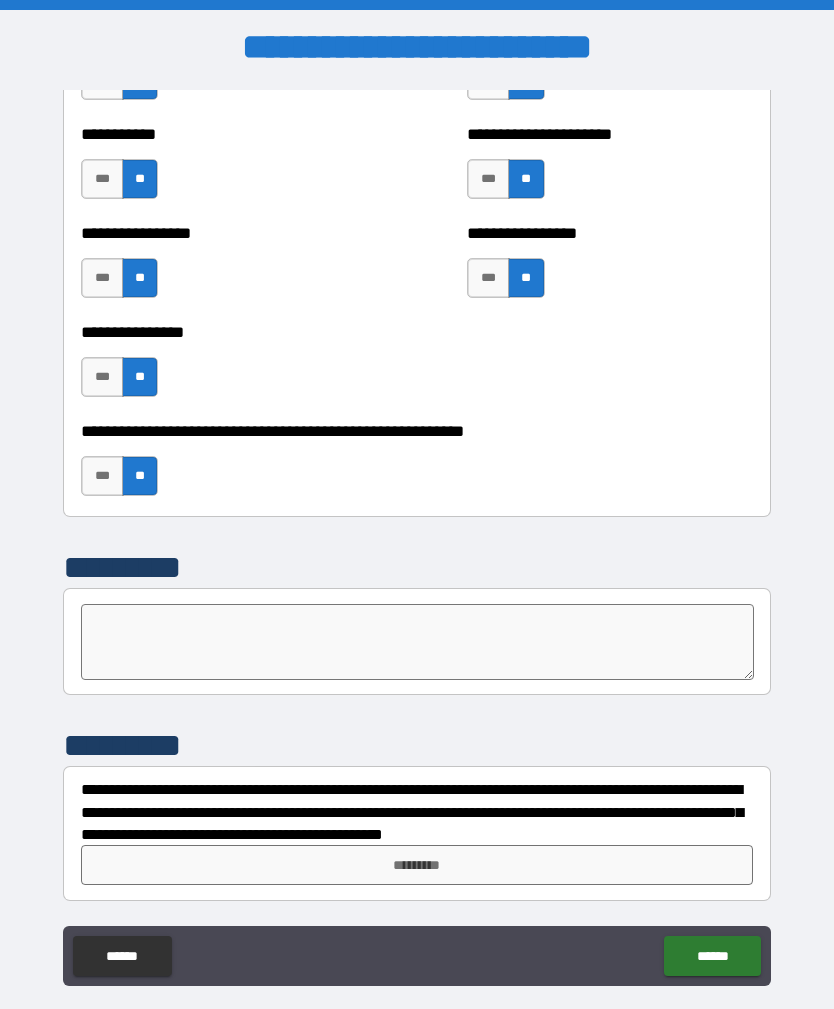 click on "*********" at bounding box center [417, 865] 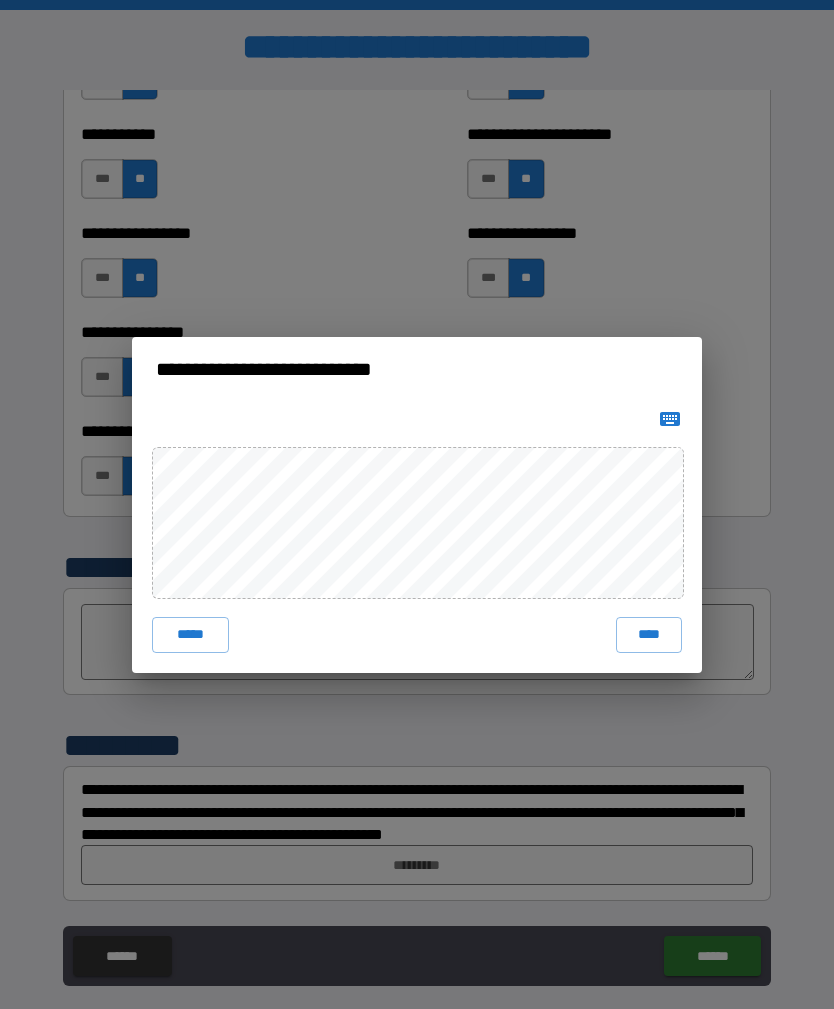 click on "*****" at bounding box center (190, 635) 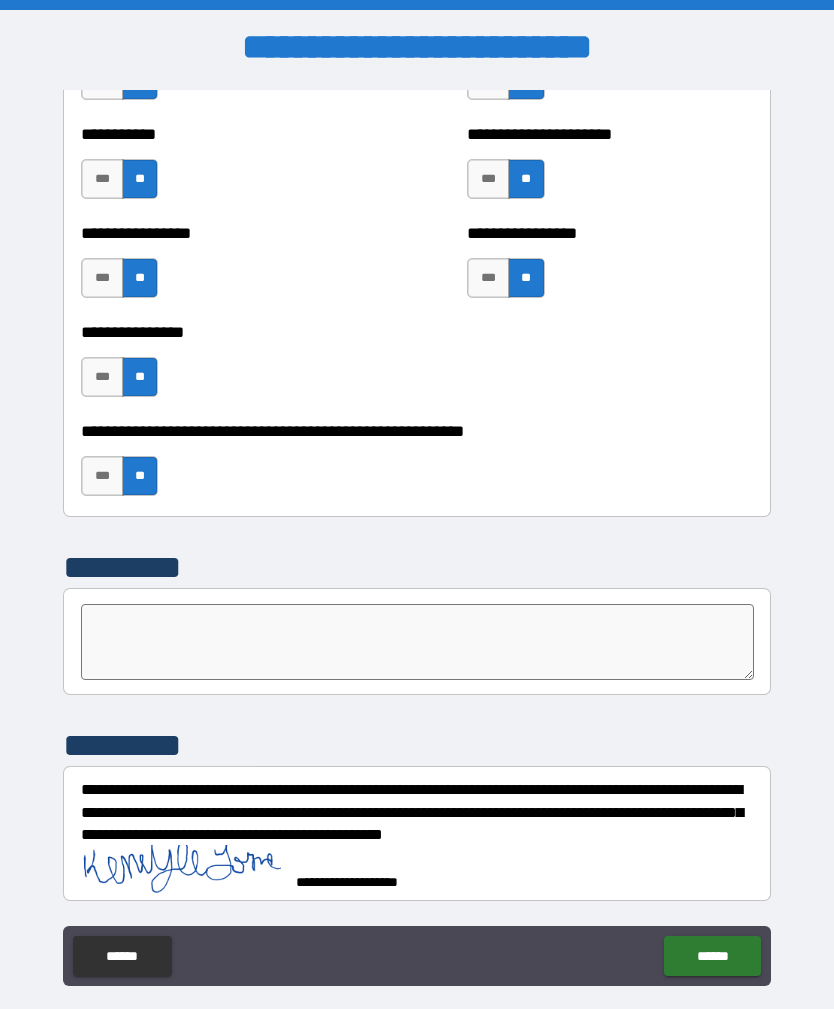 scroll, scrollTop: 5993, scrollLeft: 0, axis: vertical 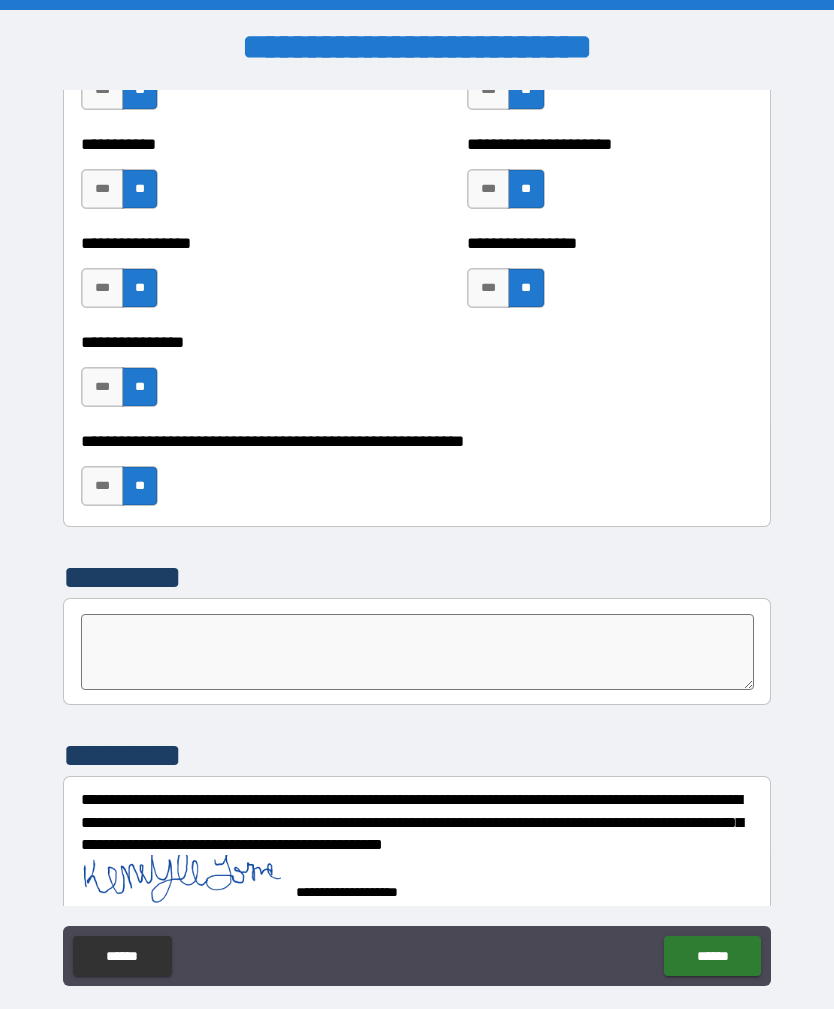 click on "******" at bounding box center [712, 956] 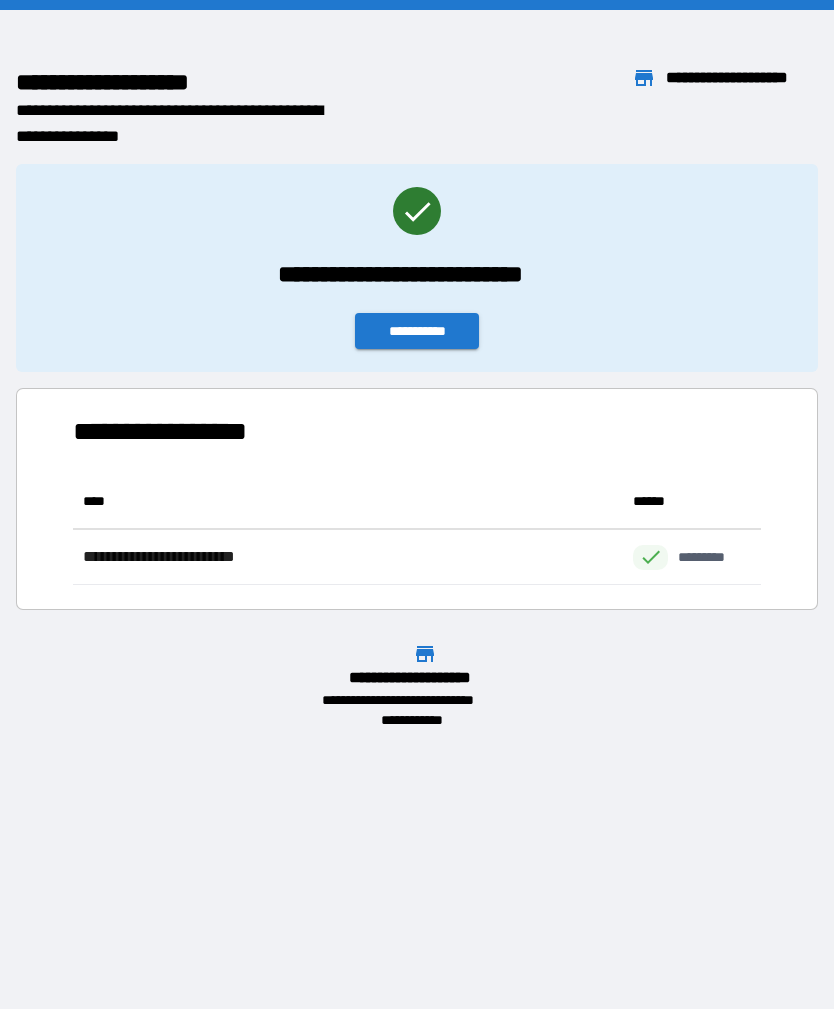 scroll, scrollTop: 1, scrollLeft: 1, axis: both 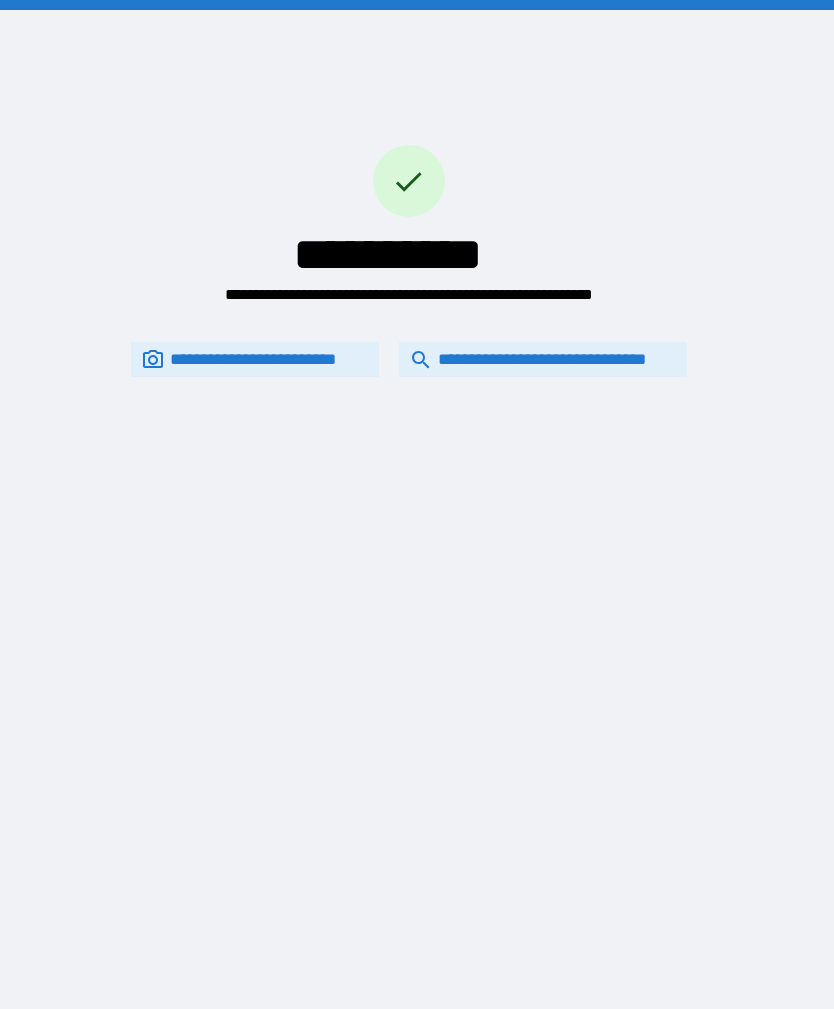 click on "**********" at bounding box center (543, 359) 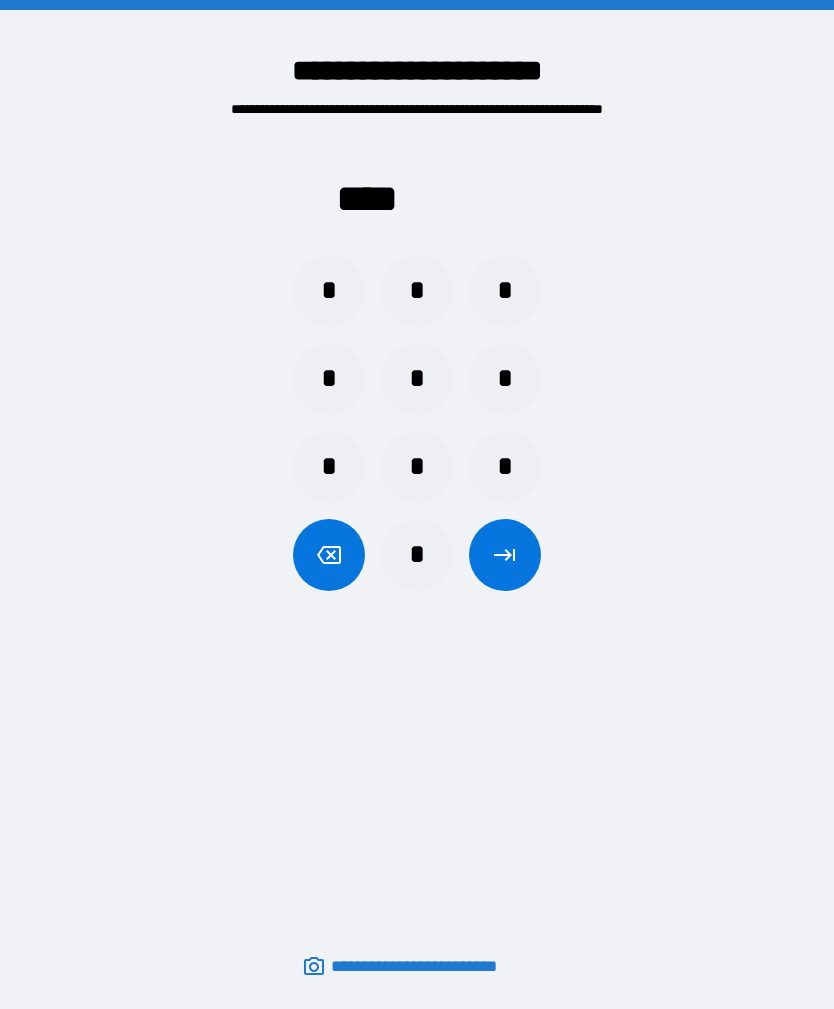 click on "*" at bounding box center (329, 291) 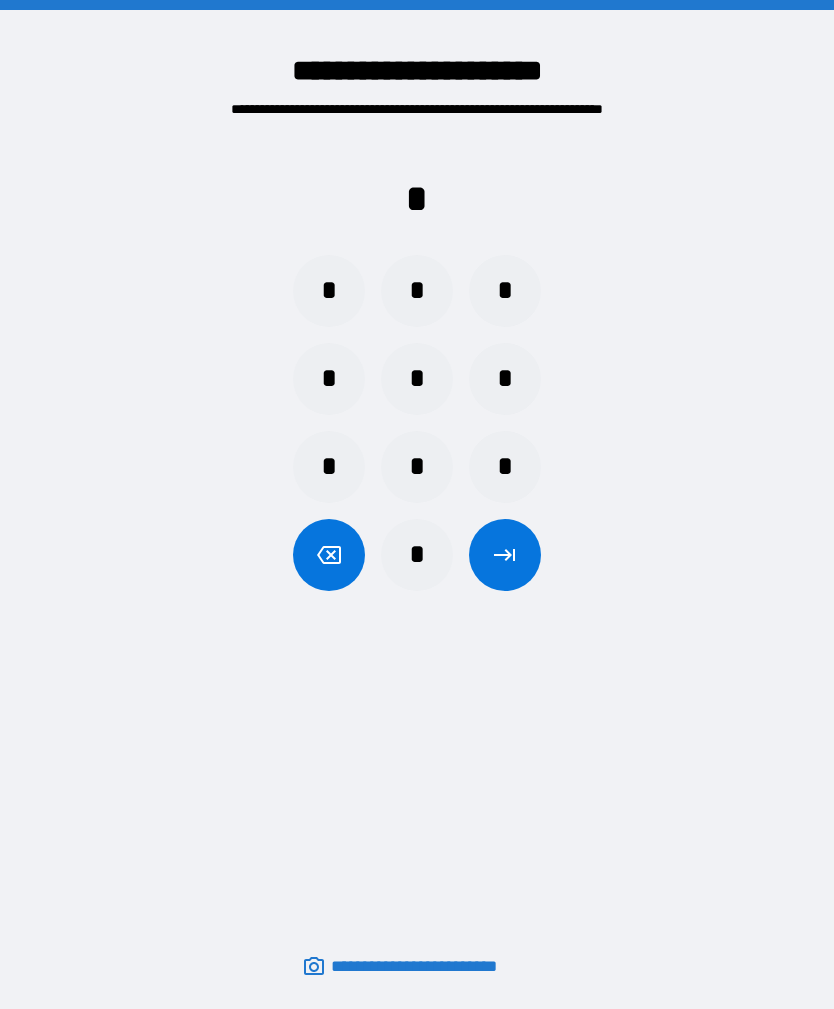 click on "*" at bounding box center [417, 291] 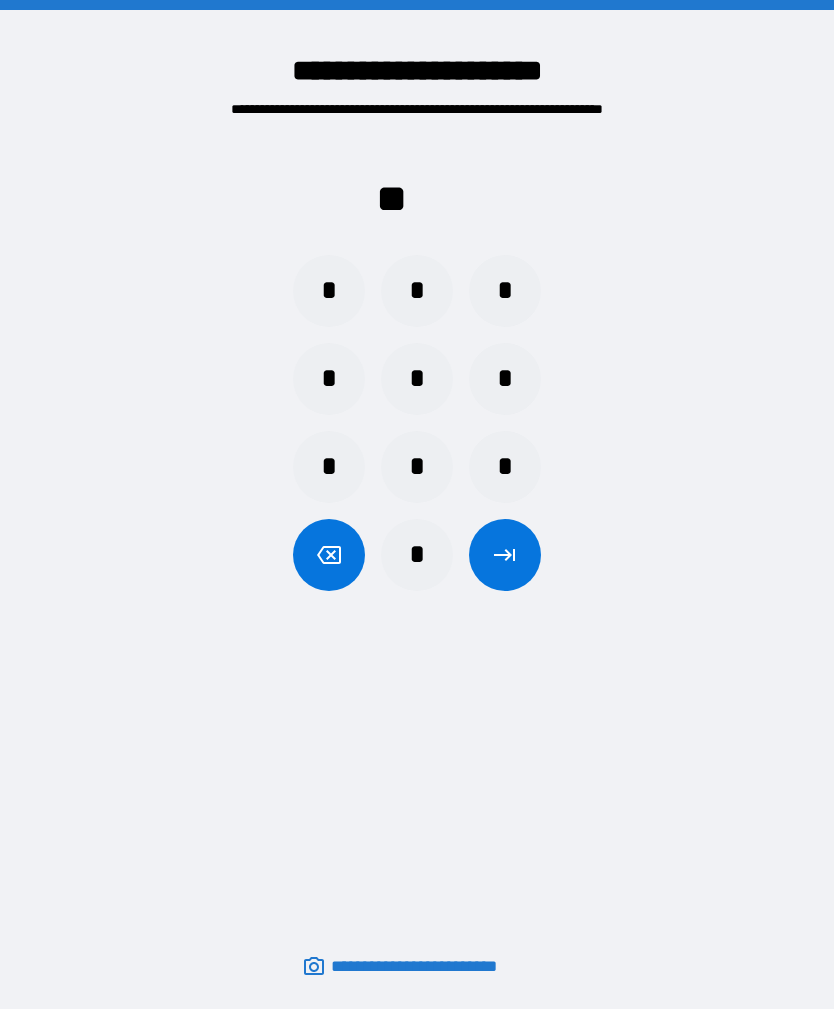 click on "*" at bounding box center (329, 379) 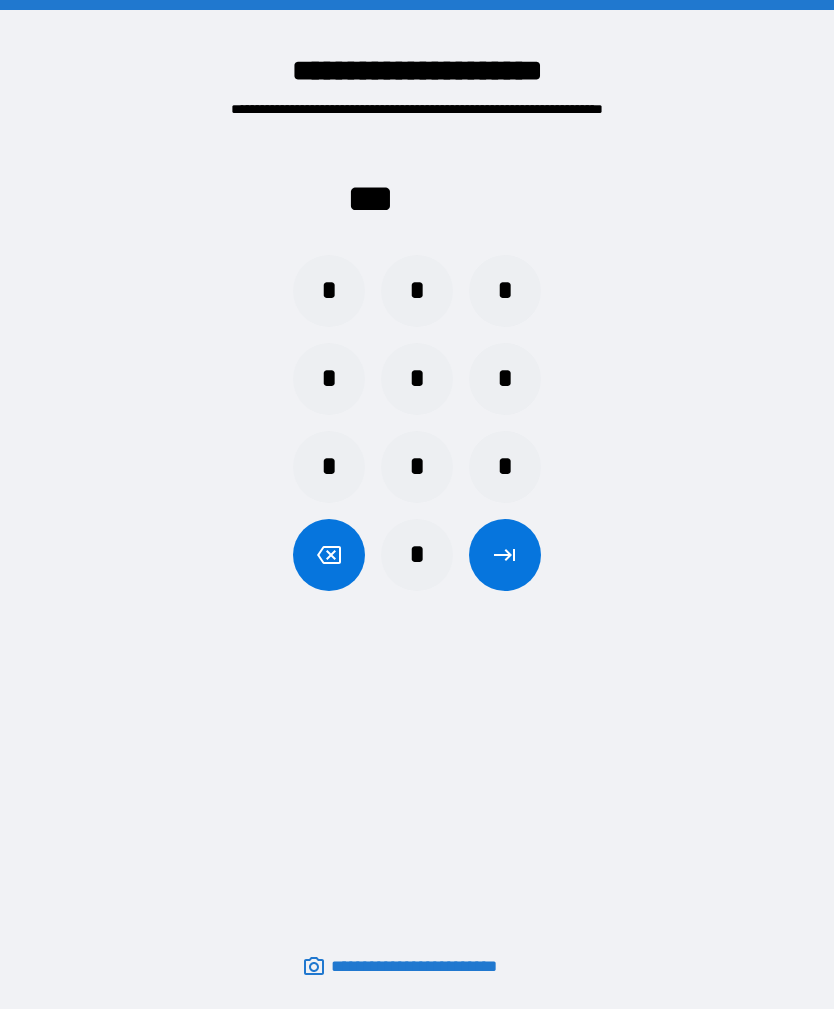 click on "*" at bounding box center (505, 379) 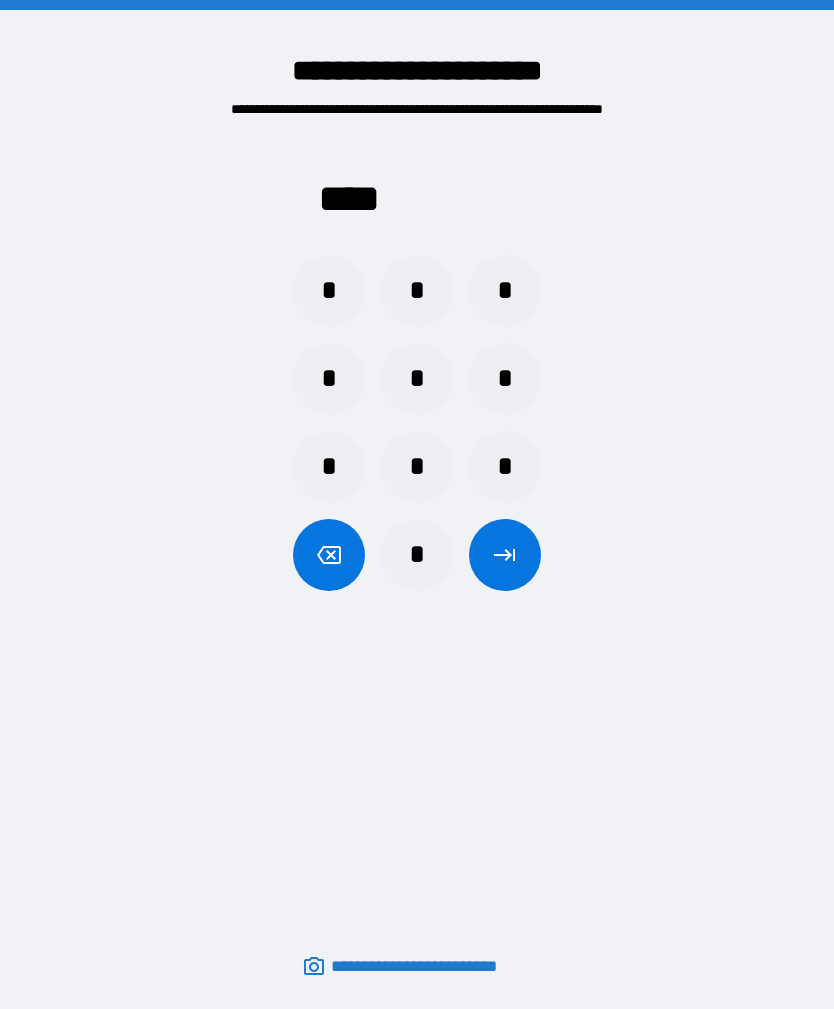 click on "*" at bounding box center (417, 555) 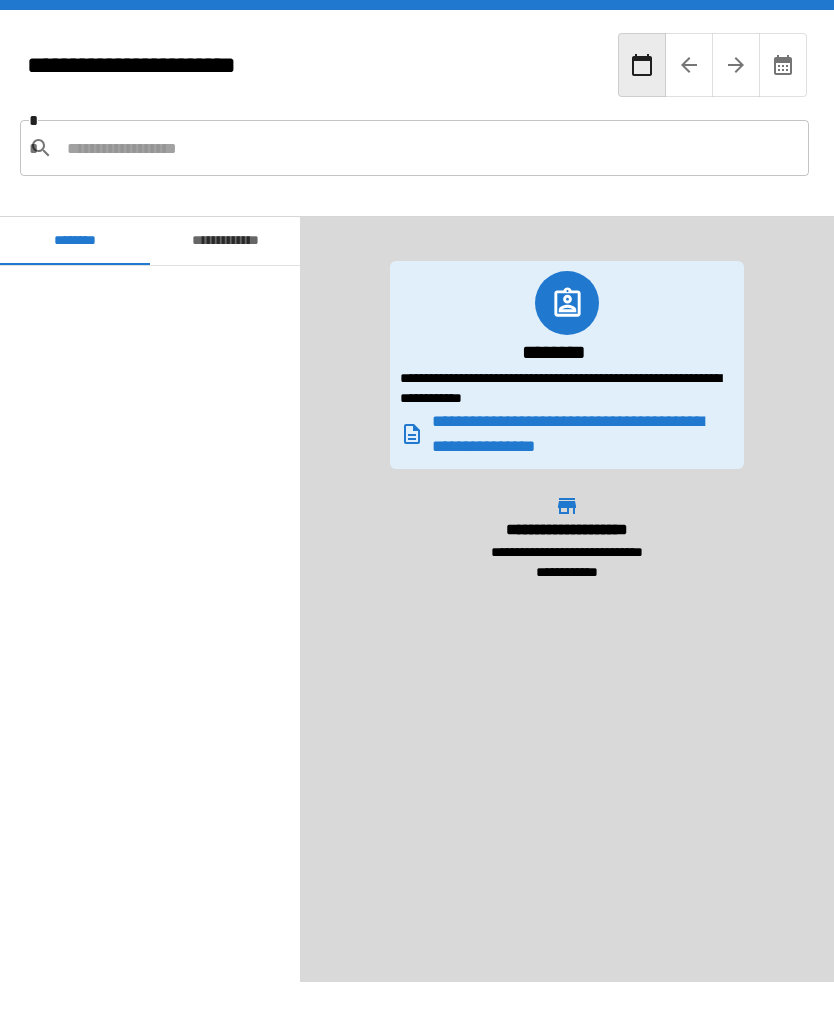 scroll, scrollTop: 1620, scrollLeft: 0, axis: vertical 